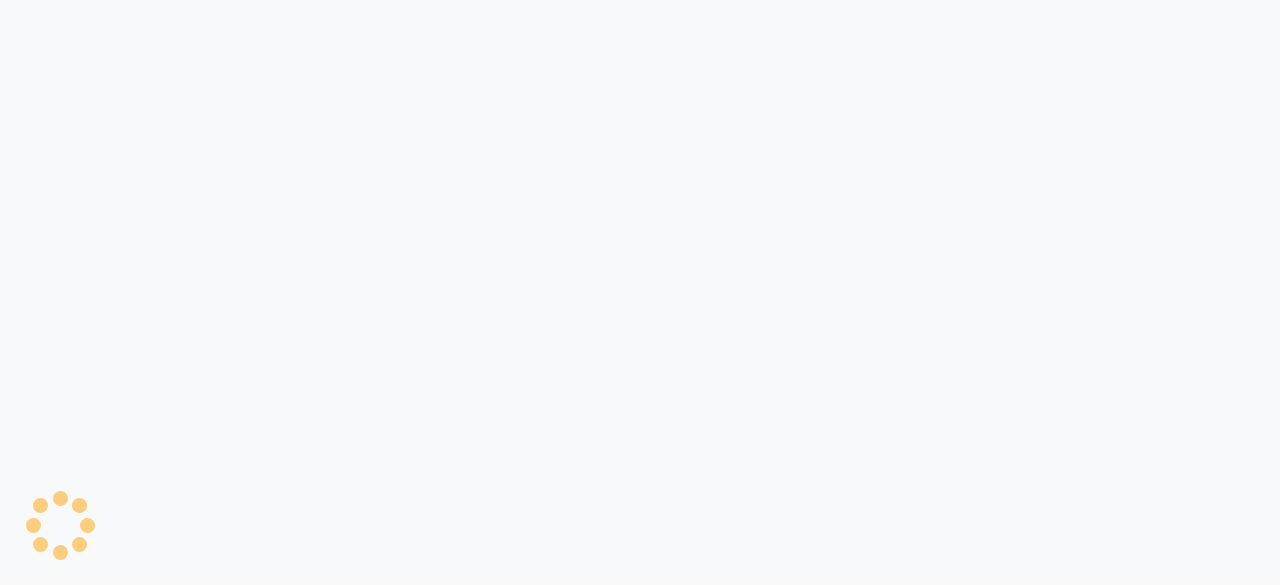 scroll, scrollTop: 0, scrollLeft: 0, axis: both 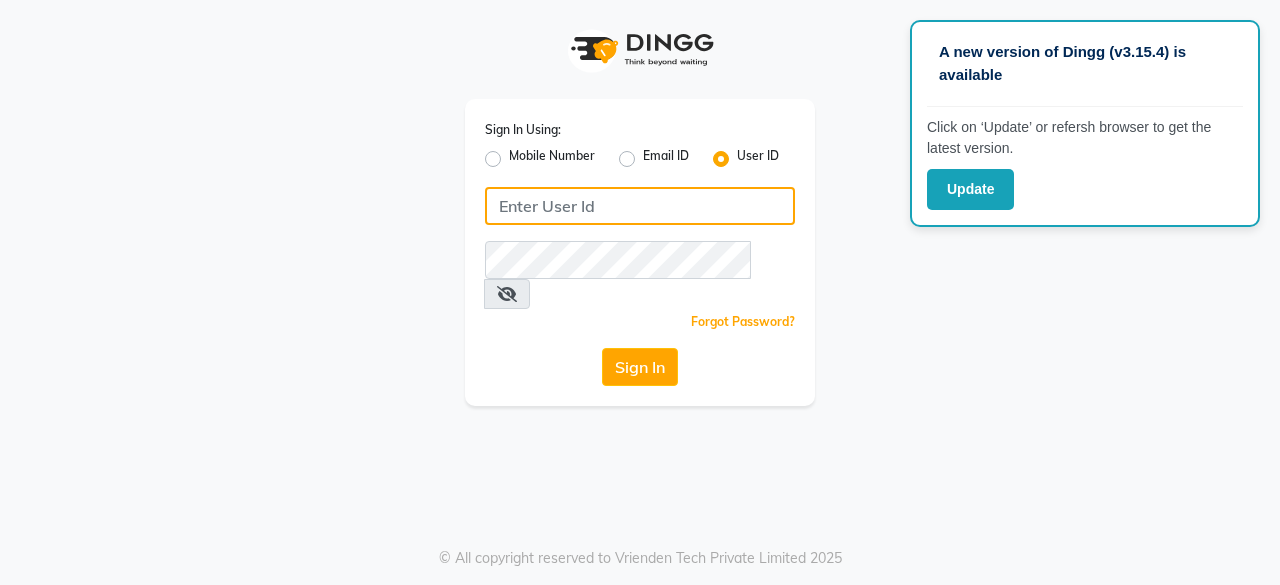 click 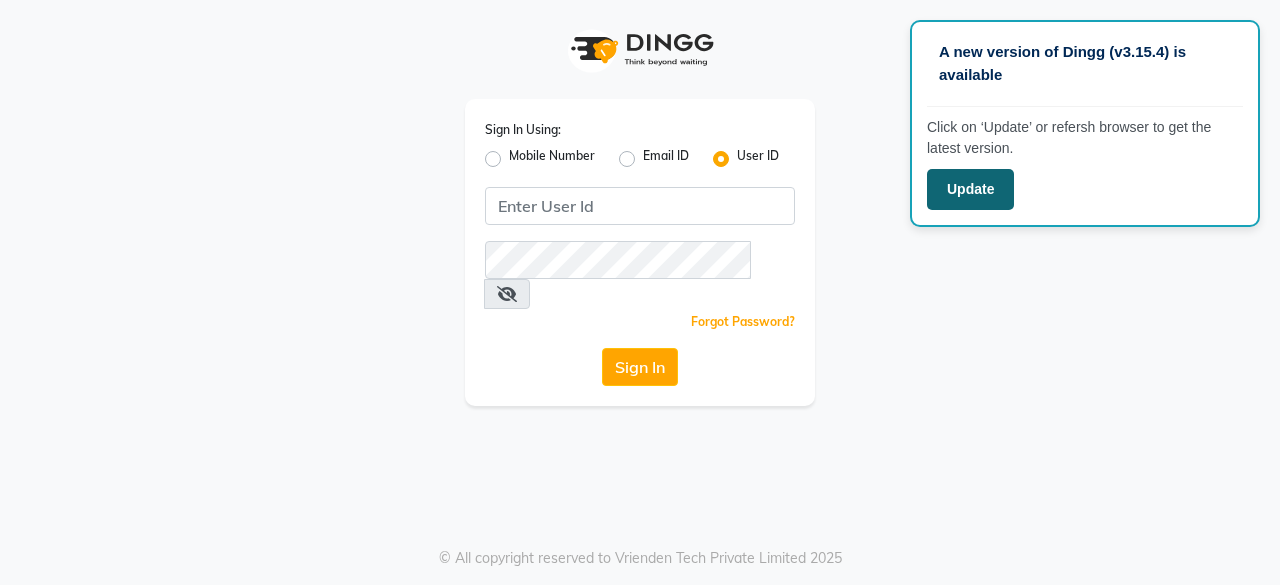 click on "Update" 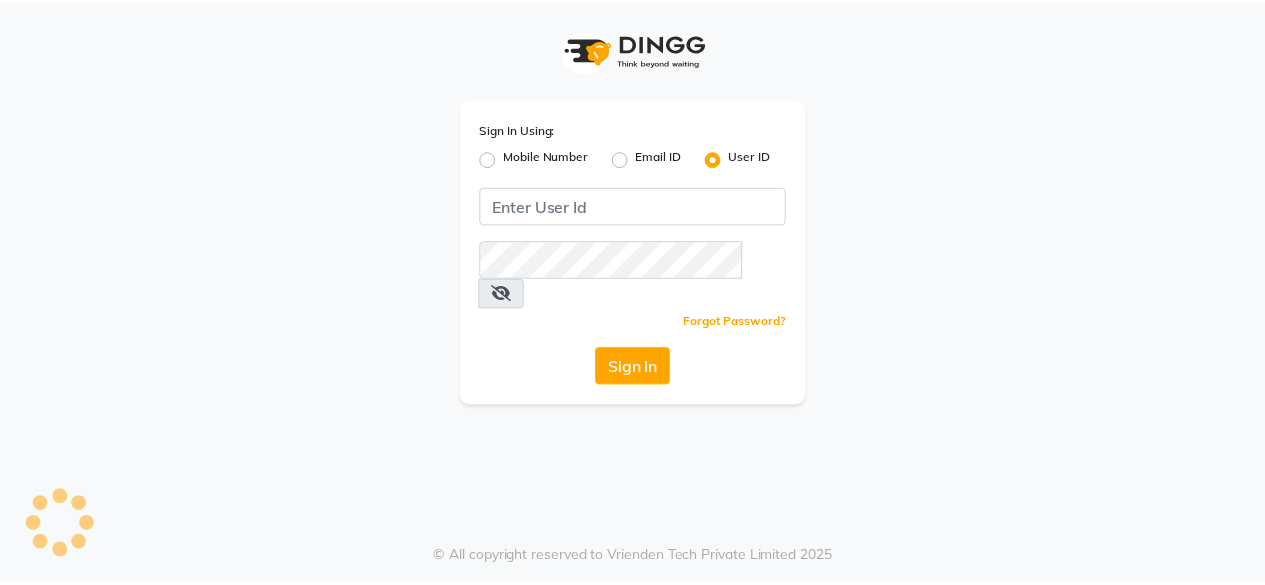 scroll, scrollTop: 0, scrollLeft: 0, axis: both 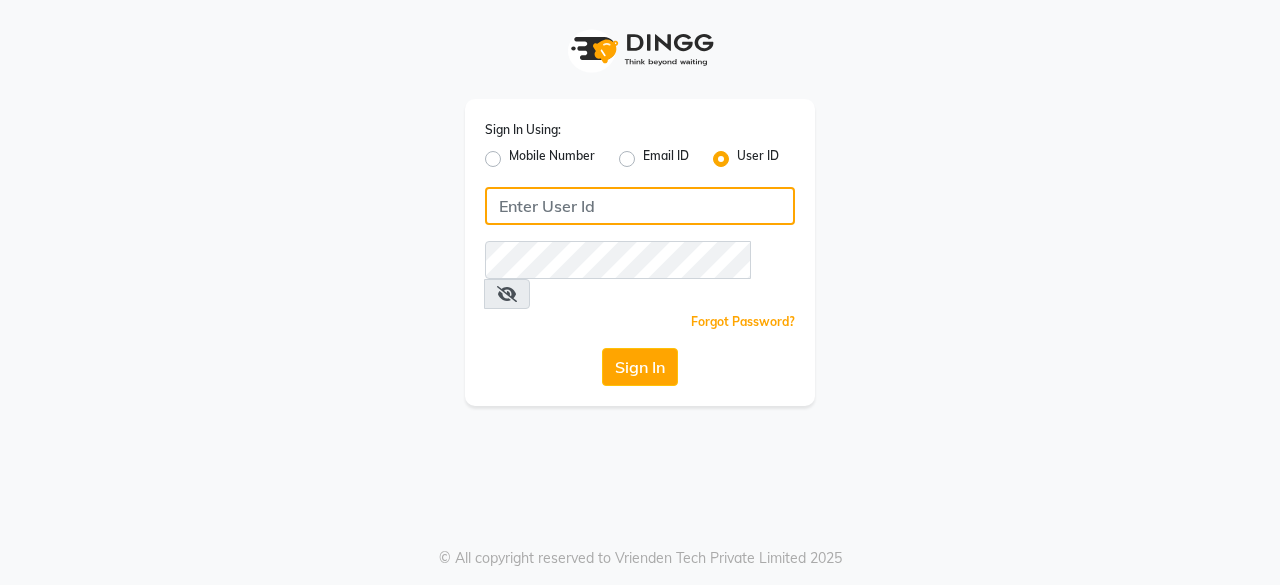 click 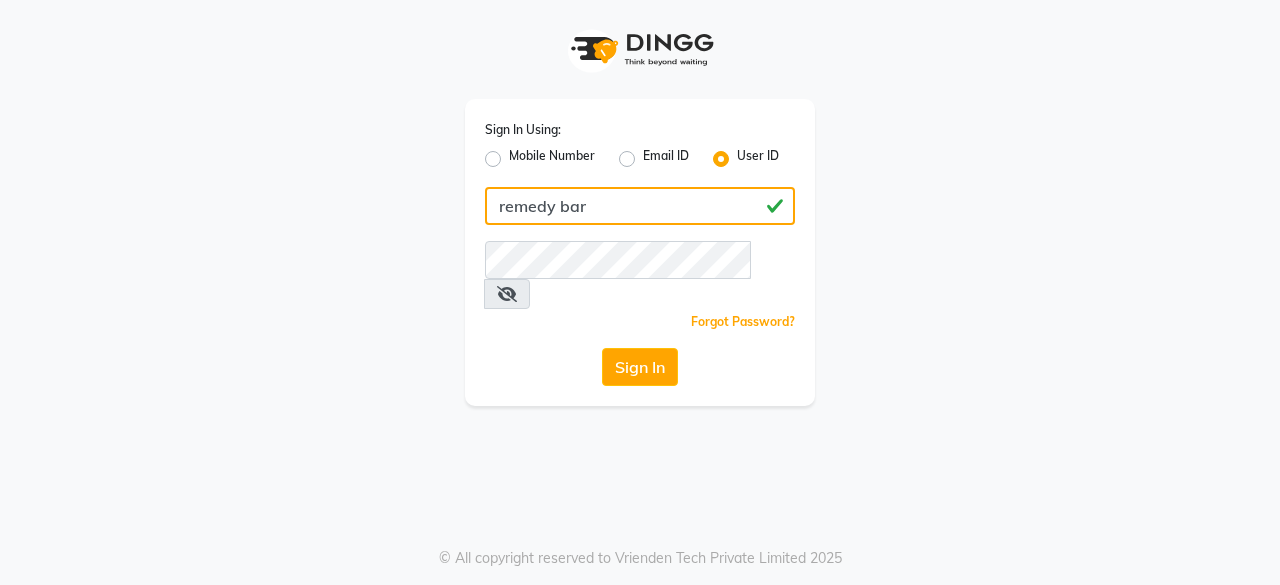 type on "remedy bar" 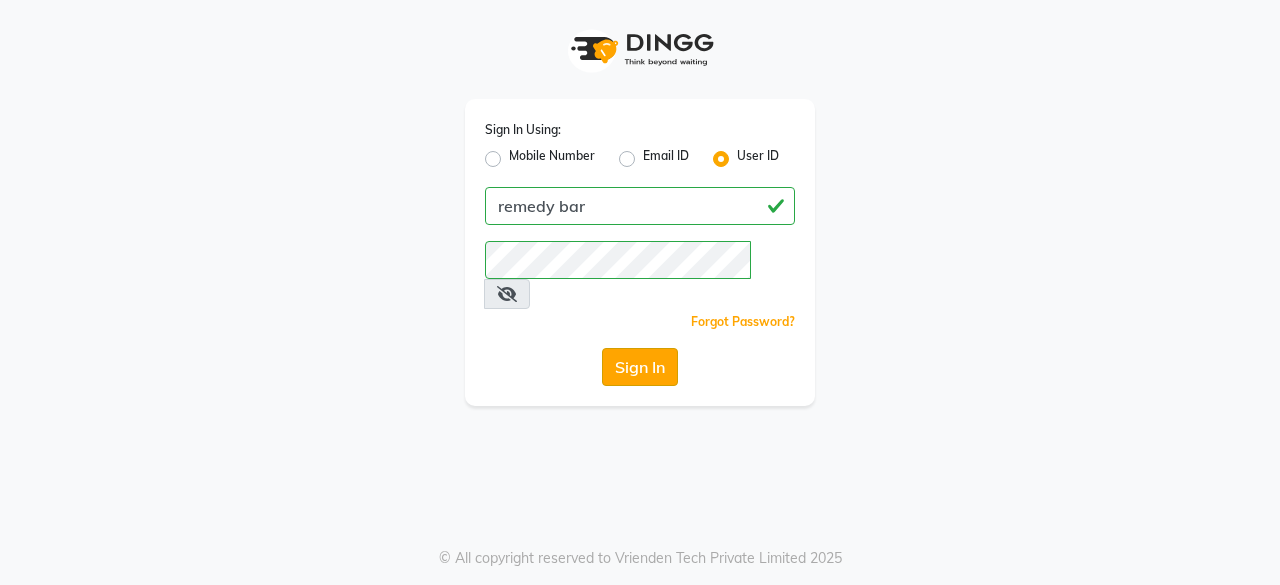 click on "Sign In" 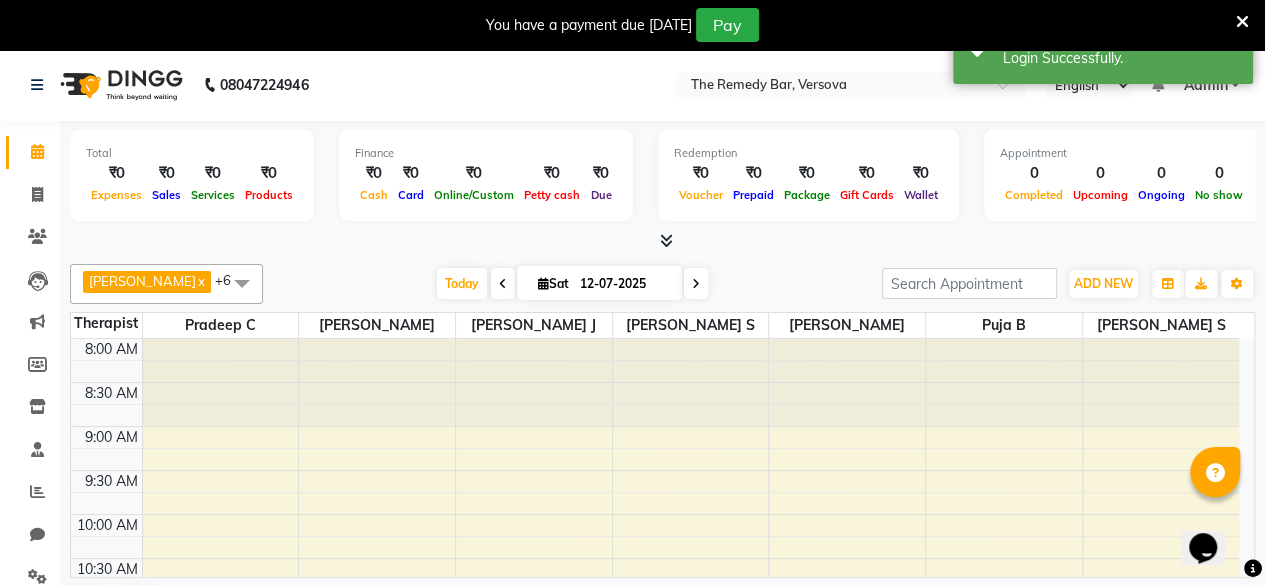 scroll, scrollTop: 0, scrollLeft: 0, axis: both 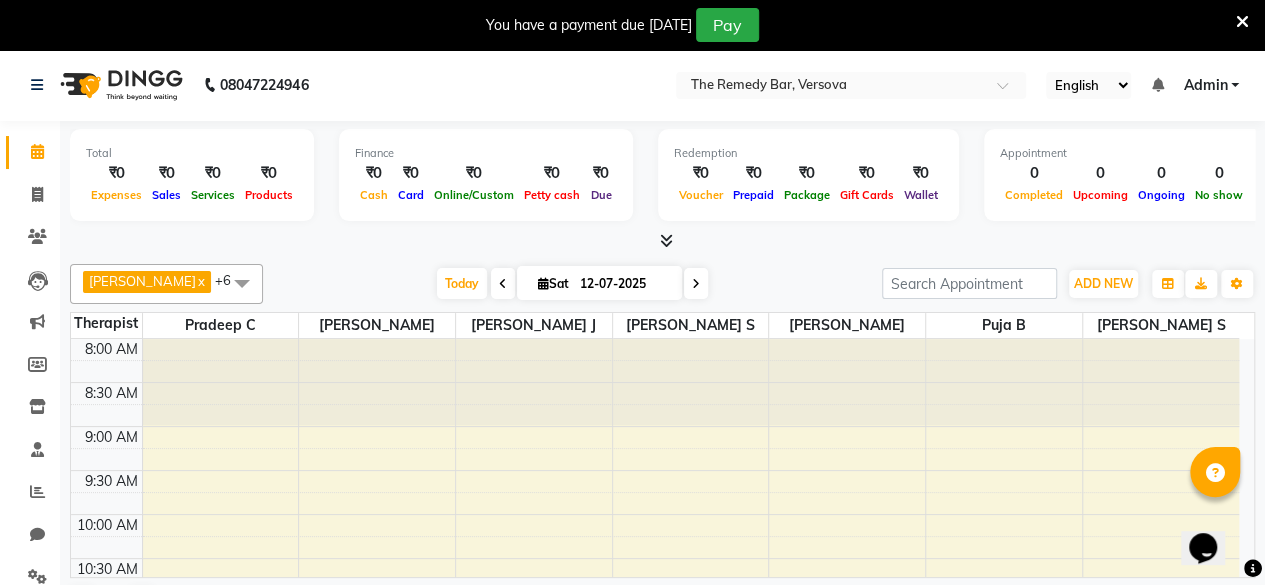 click at bounding box center [1242, 22] 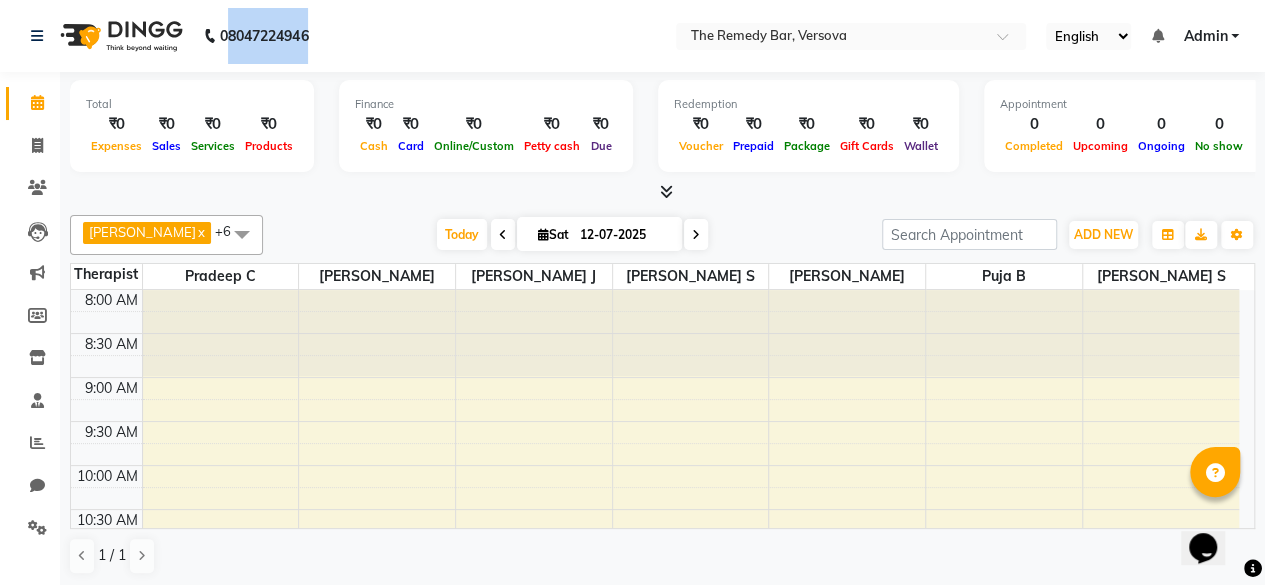 drag, startPoint x: 226, startPoint y: 41, endPoint x: 346, endPoint y: 41, distance: 120 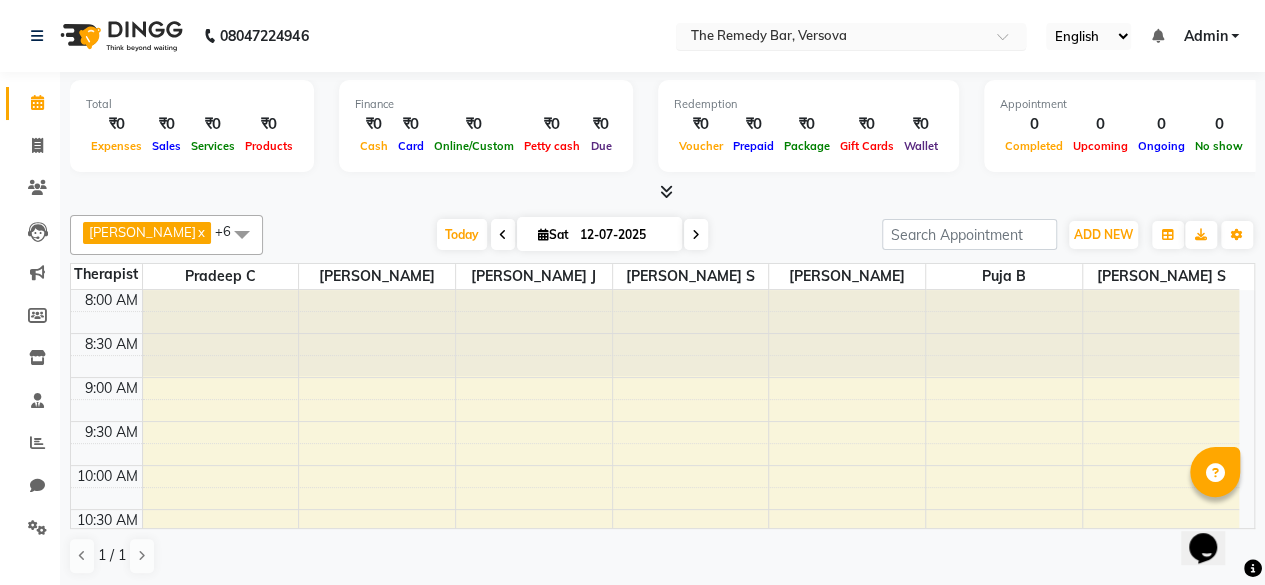 click at bounding box center (831, 38) 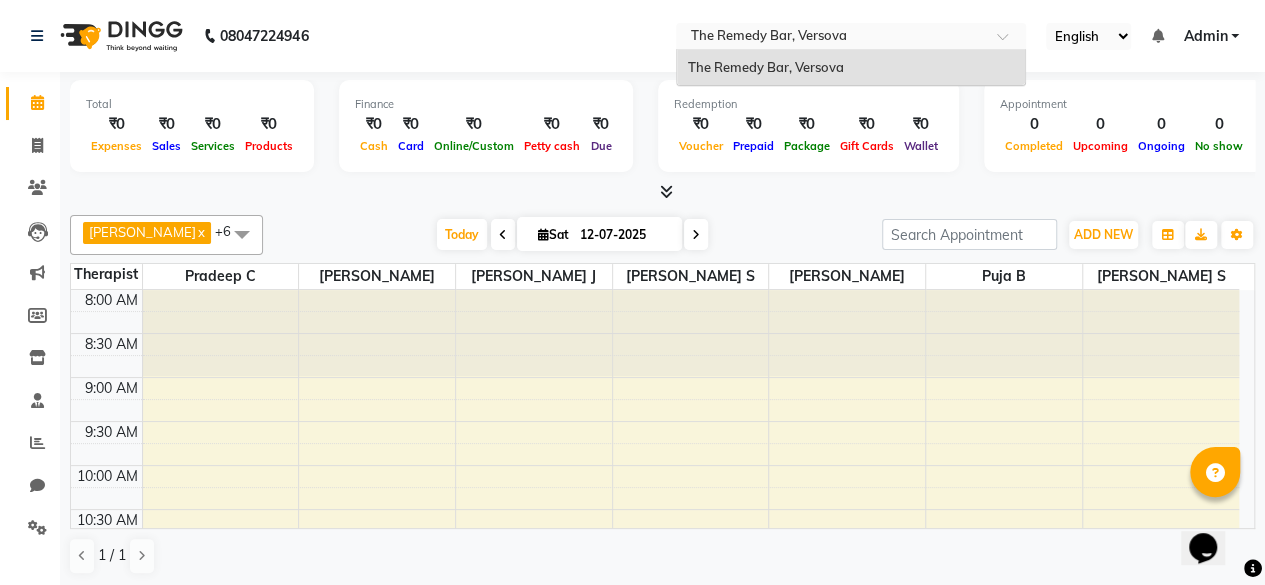 click on "The Remedy Bar, Versova" at bounding box center [765, 67] 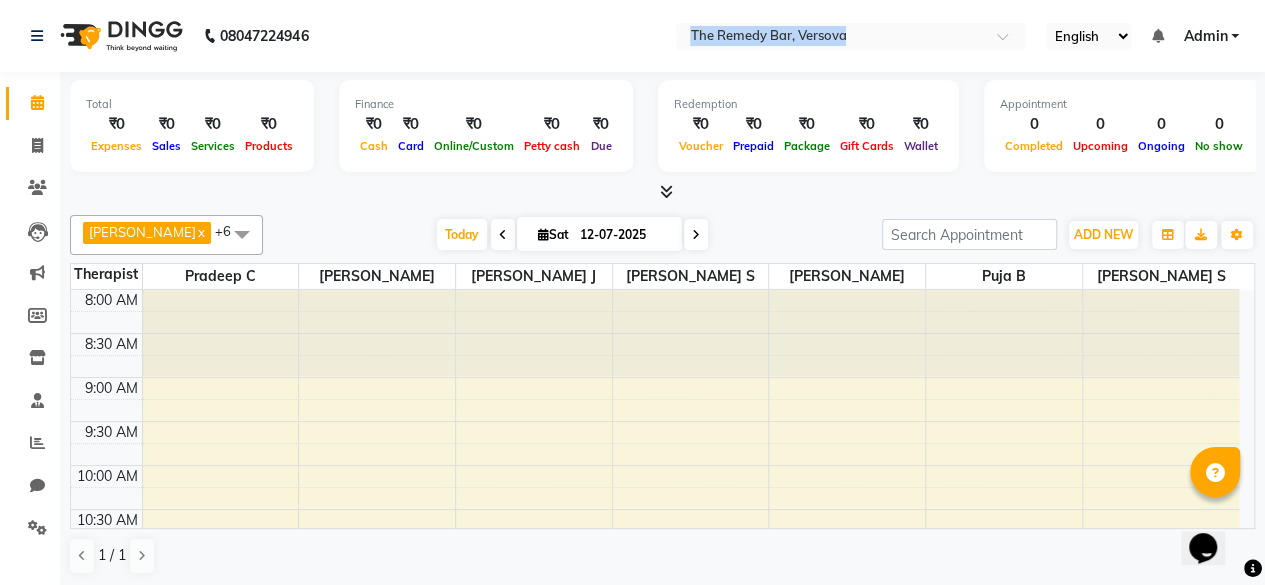 click on "08047224946 Select Location × The Remedy Bar, Versova English ENGLISH Español العربية मराठी हिंदी ગુજરાતી தமிழ் 中文 Notifications nothing to show Admin Manage Profile Change Password Sign out  Version:3.15.4" 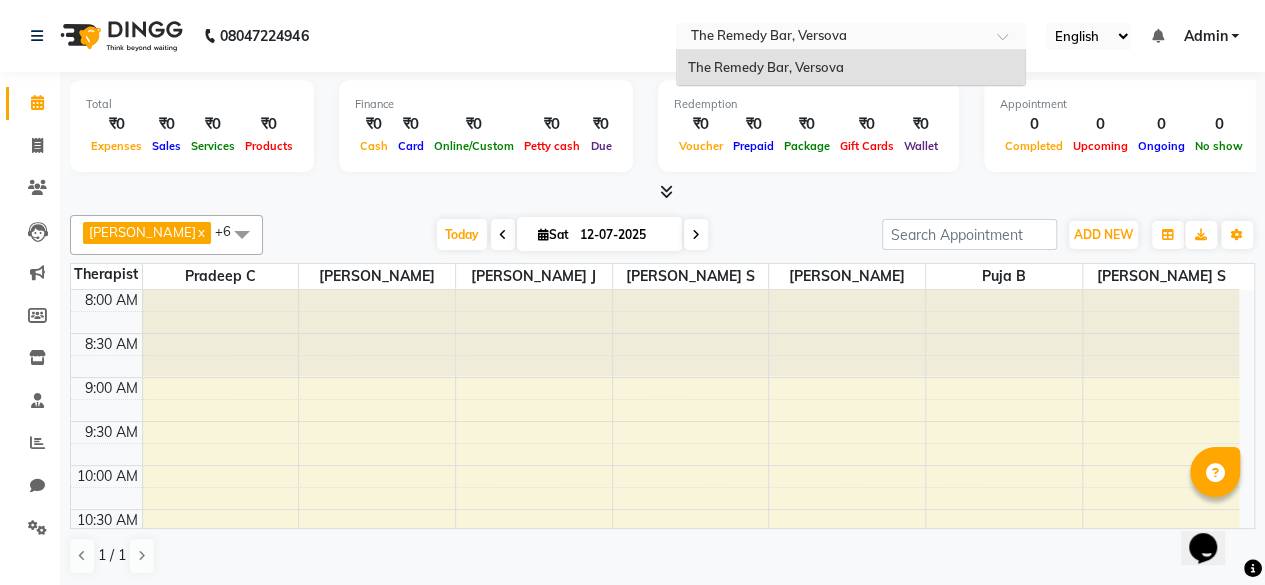 click at bounding box center [831, 38] 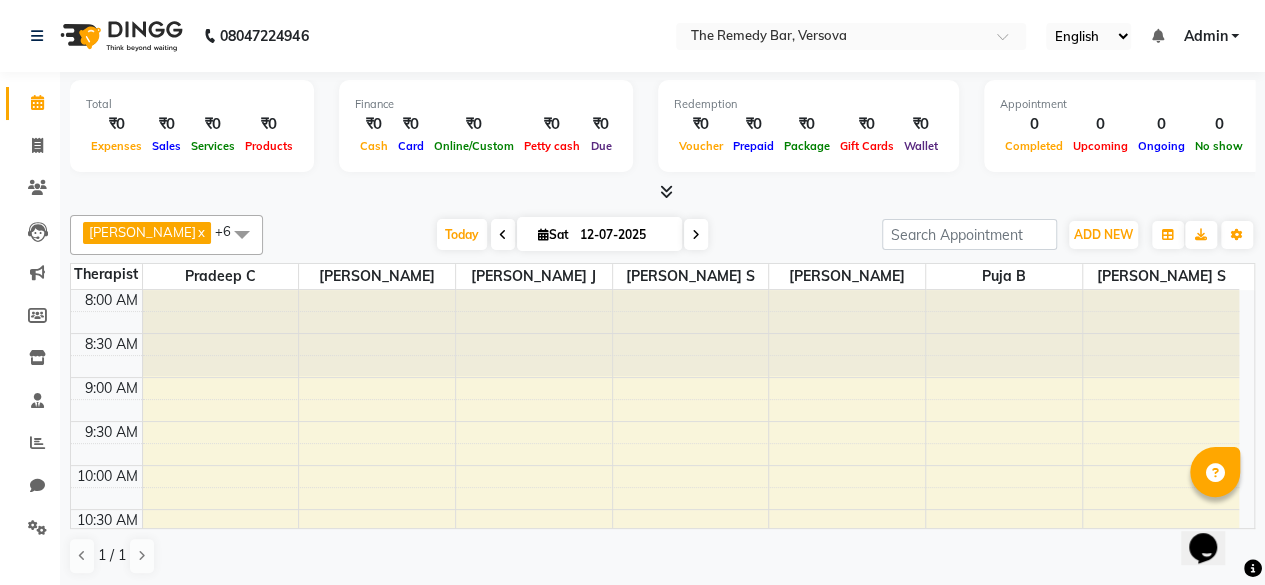 click on "08047224946 Select Location × The Remedy Bar, Versova English ENGLISH Español العربية मराठी हिंदी ગુજરાતી தமிழ் 中文 Notifications nothing to show Admin Manage Profile Change Password Sign out  Version:3.15.4" 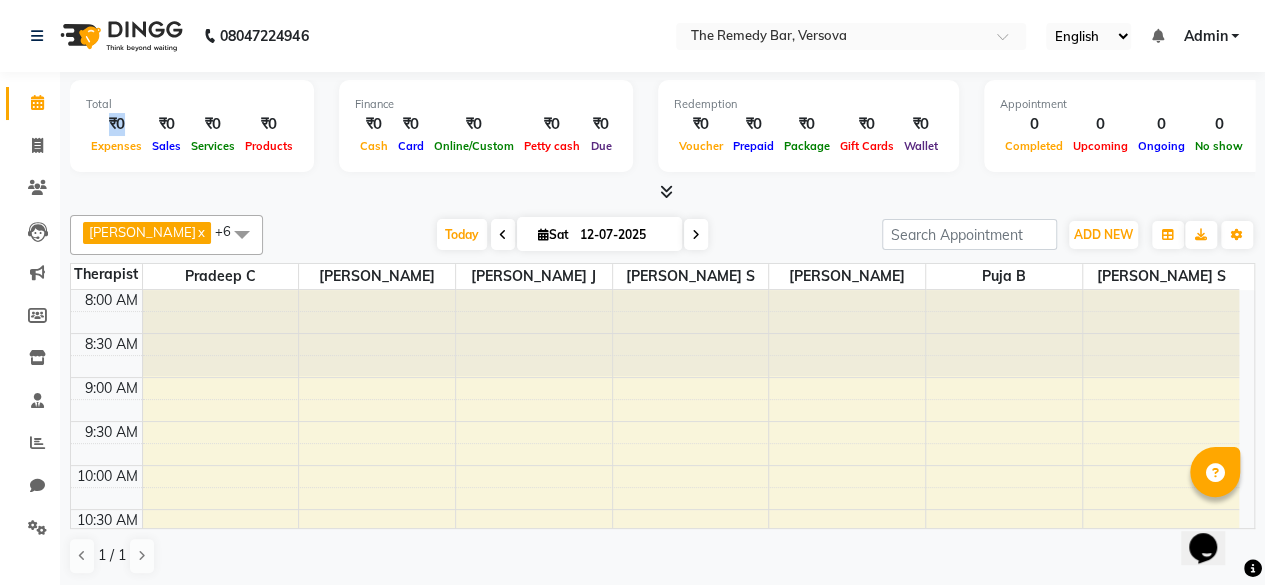 drag, startPoint x: 102, startPoint y: 132, endPoint x: 139, endPoint y: 123, distance: 38.078865 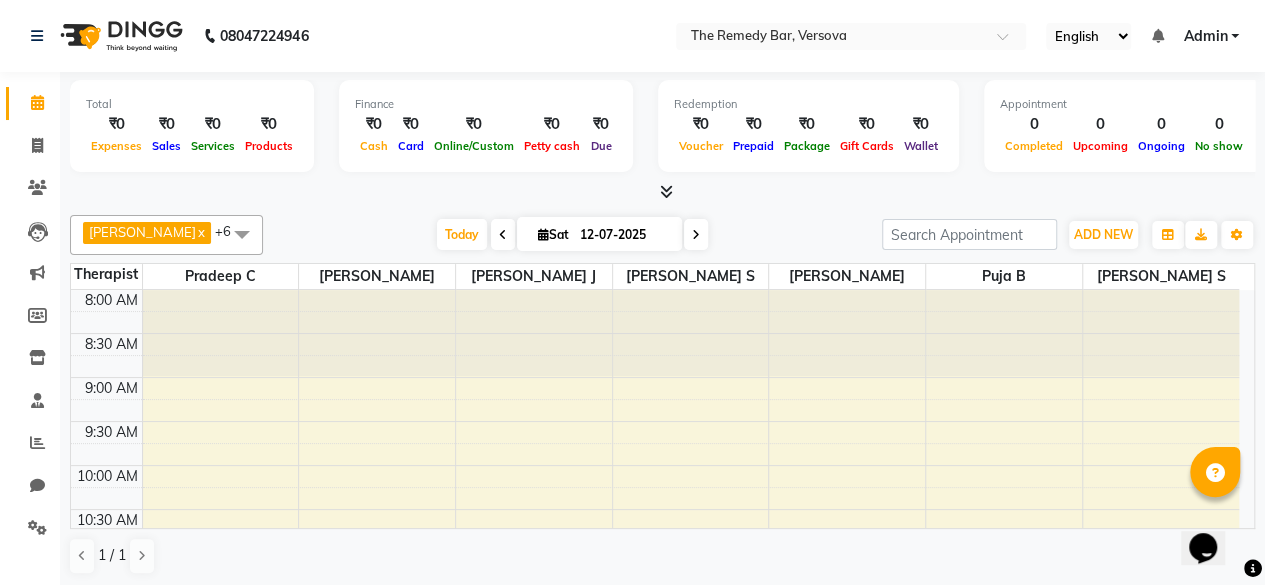 click on "₹0" at bounding box center [116, 124] 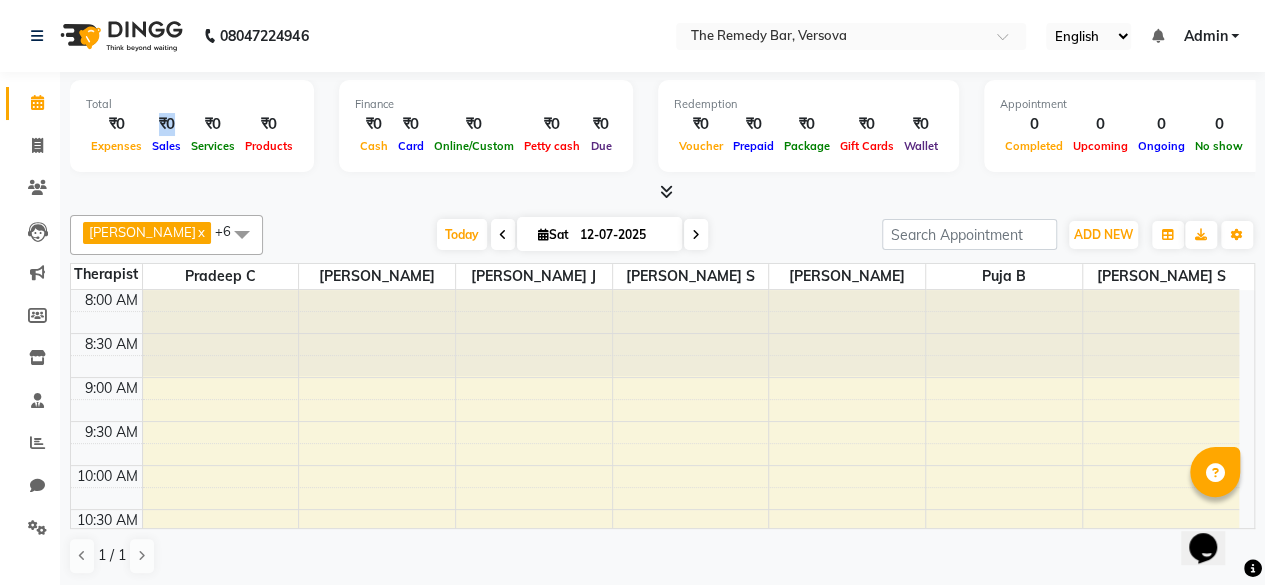 drag, startPoint x: 156, startPoint y: 123, endPoint x: 178, endPoint y: 127, distance: 22.36068 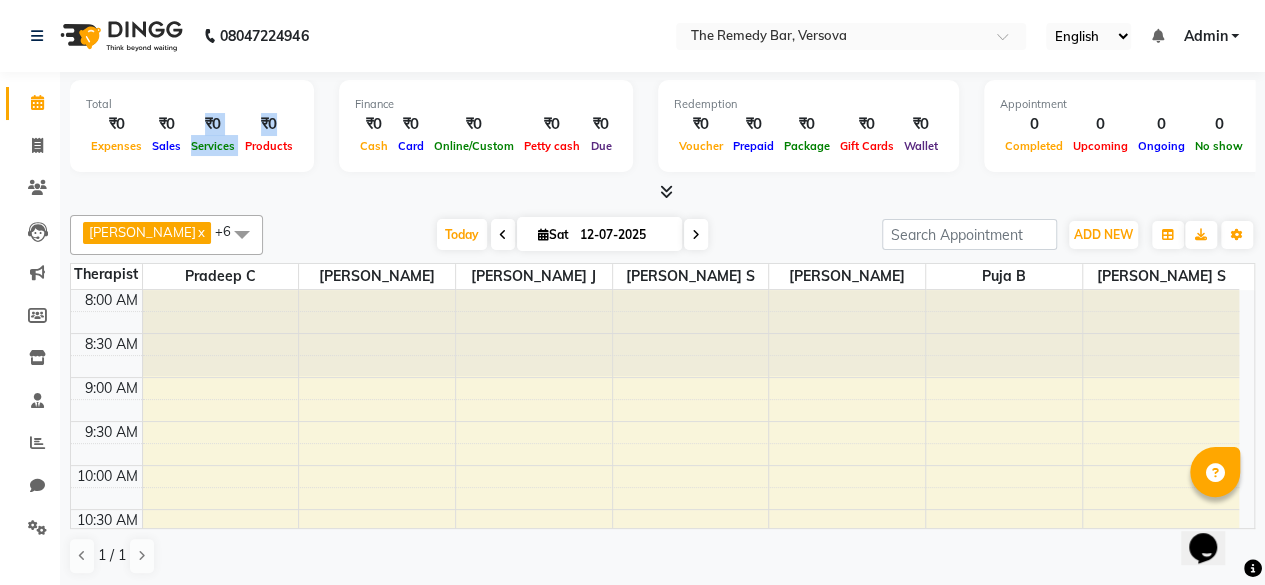 drag, startPoint x: 194, startPoint y: 120, endPoint x: 289, endPoint y: 123, distance: 95.047356 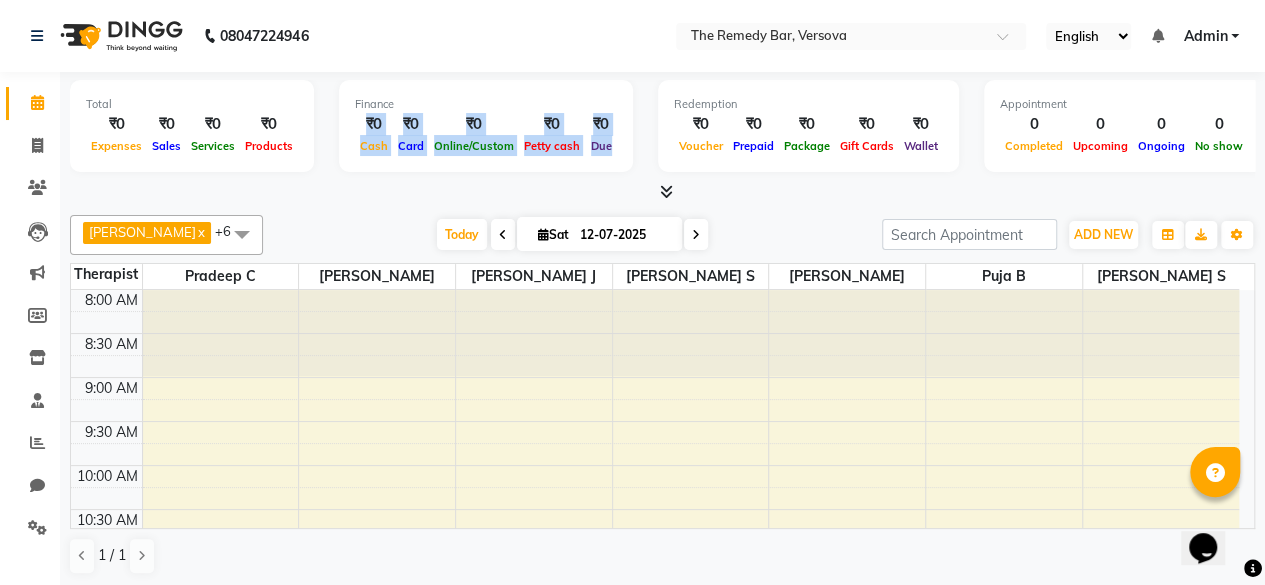drag, startPoint x: 341, startPoint y: 123, endPoint x: 616, endPoint y: 143, distance: 275.72632 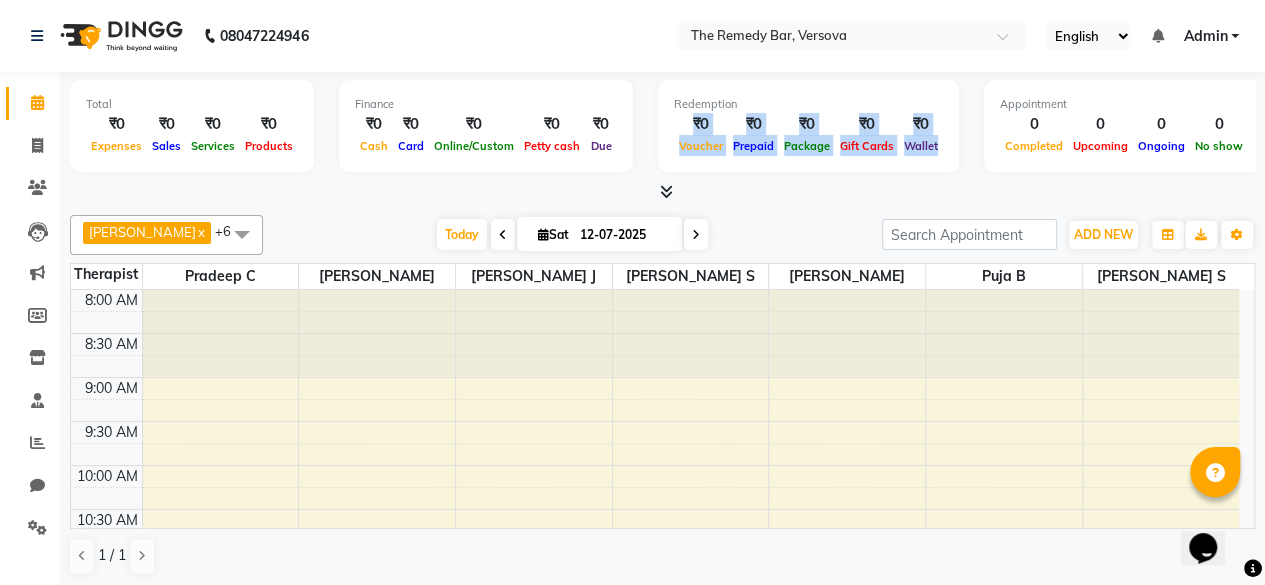 drag, startPoint x: 672, startPoint y: 129, endPoint x: 944, endPoint y: 155, distance: 273.2398 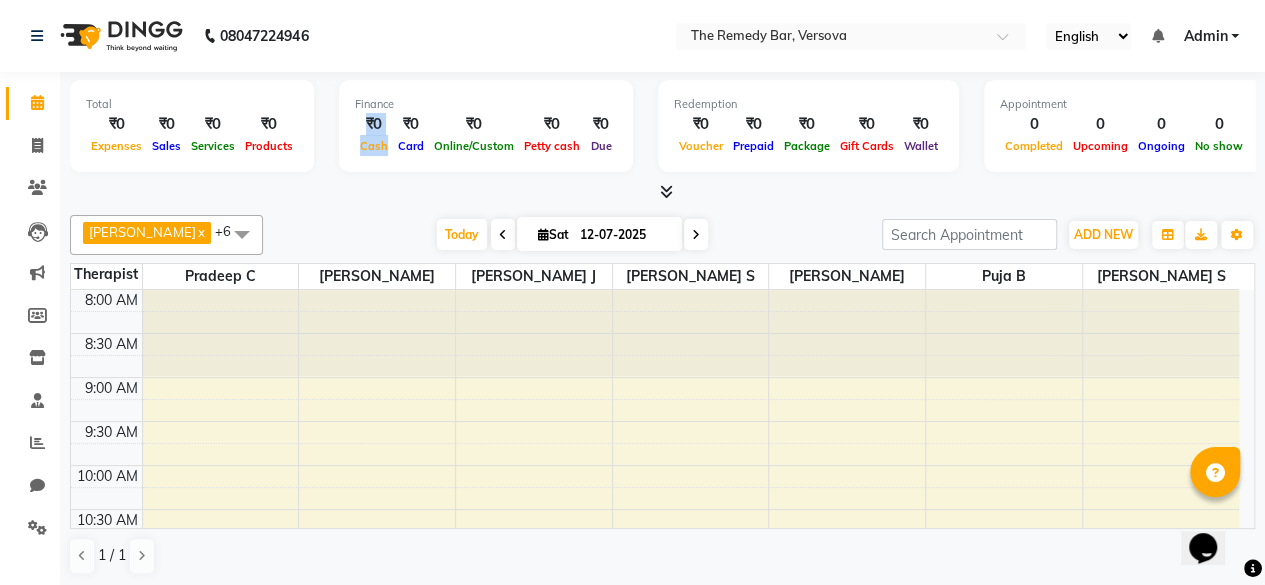 drag, startPoint x: 348, startPoint y: 126, endPoint x: 384, endPoint y: 135, distance: 37.107952 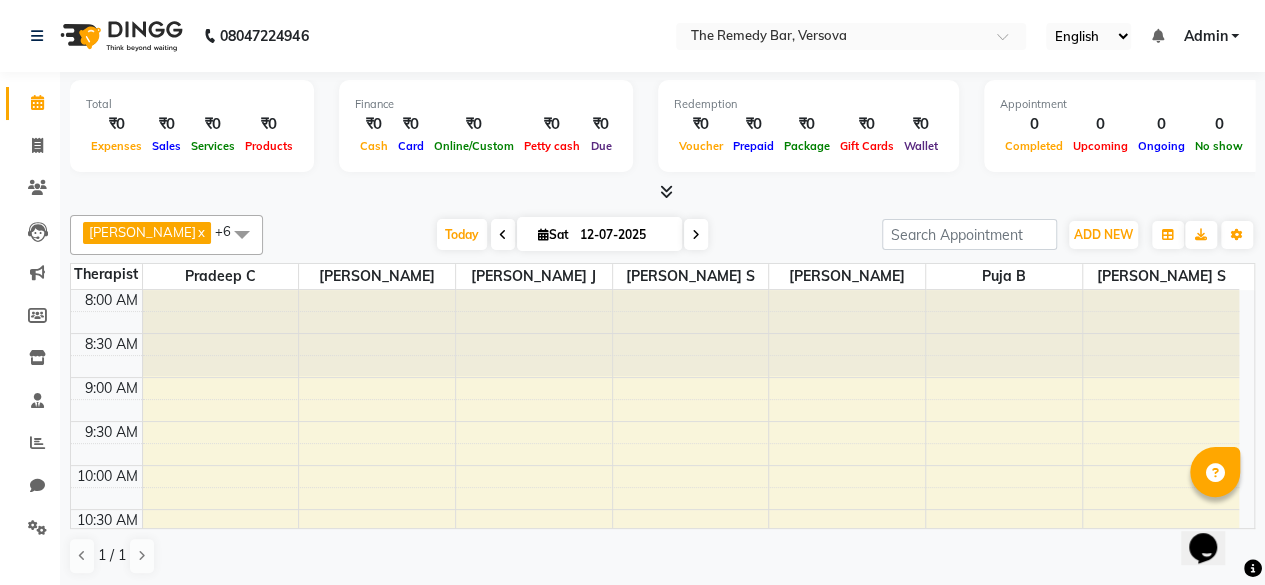 click on "0" at bounding box center [1034, 124] 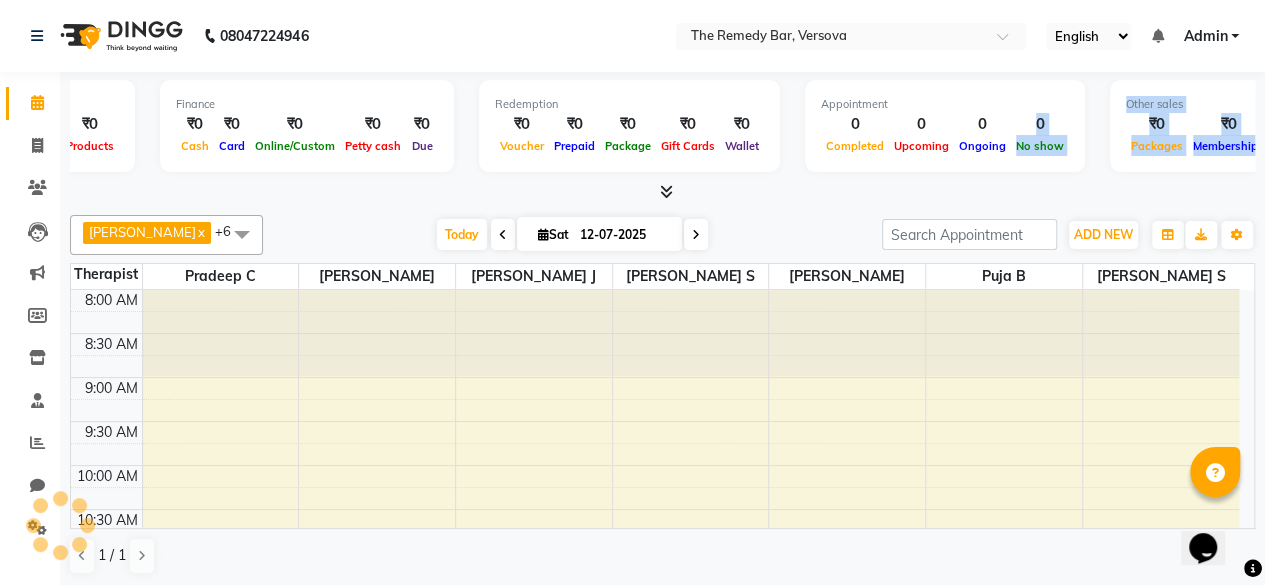 scroll, scrollTop: 0, scrollLeft: 390, axis: horizontal 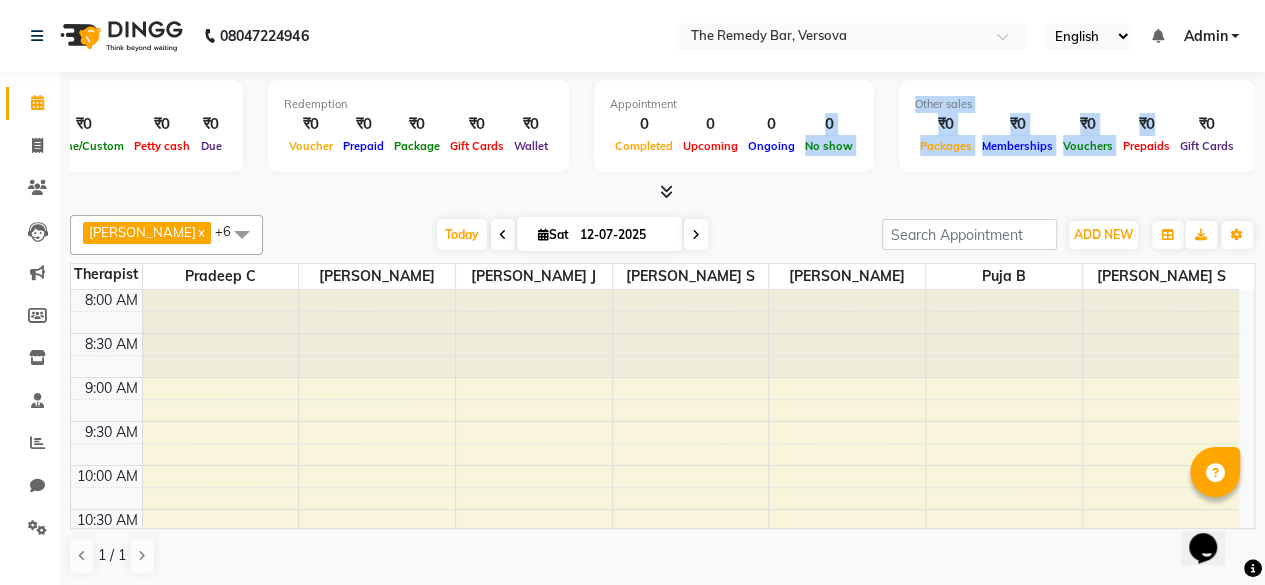drag, startPoint x: 1185, startPoint y: 125, endPoint x: 1018, endPoint y: 95, distance: 169.67322 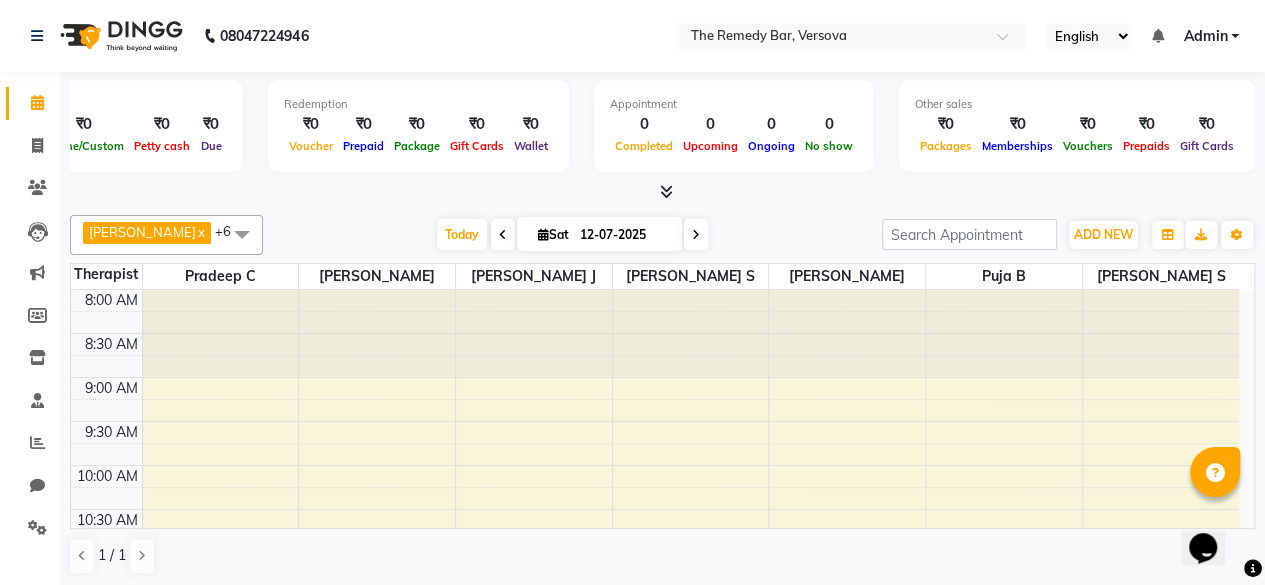 click at bounding box center (666, 191) 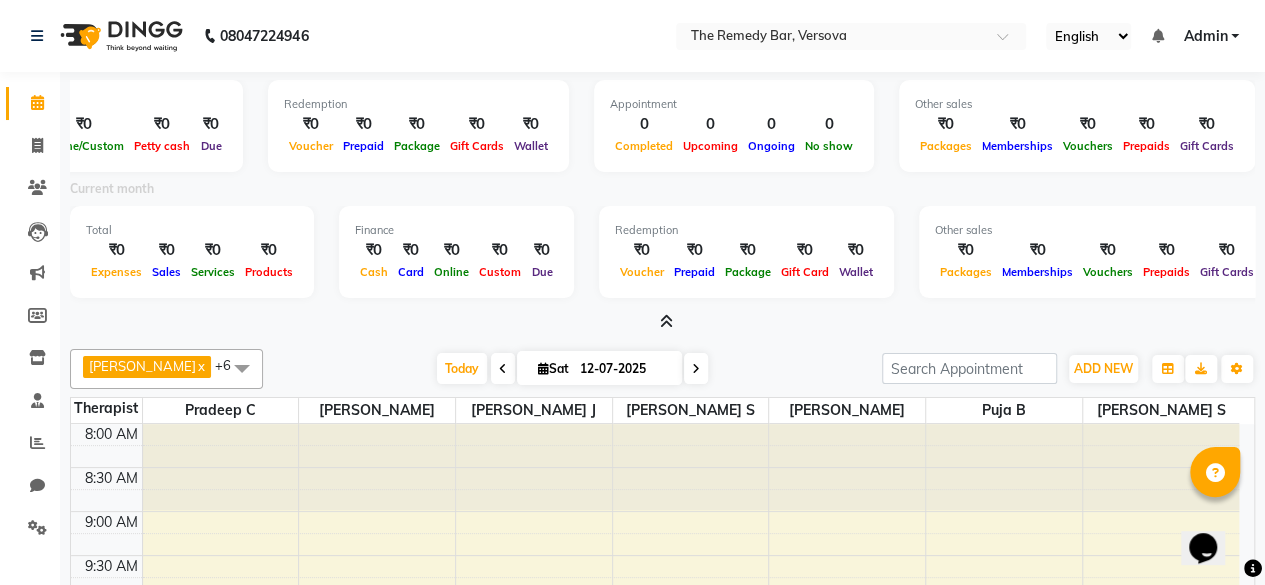 click at bounding box center [666, 321] 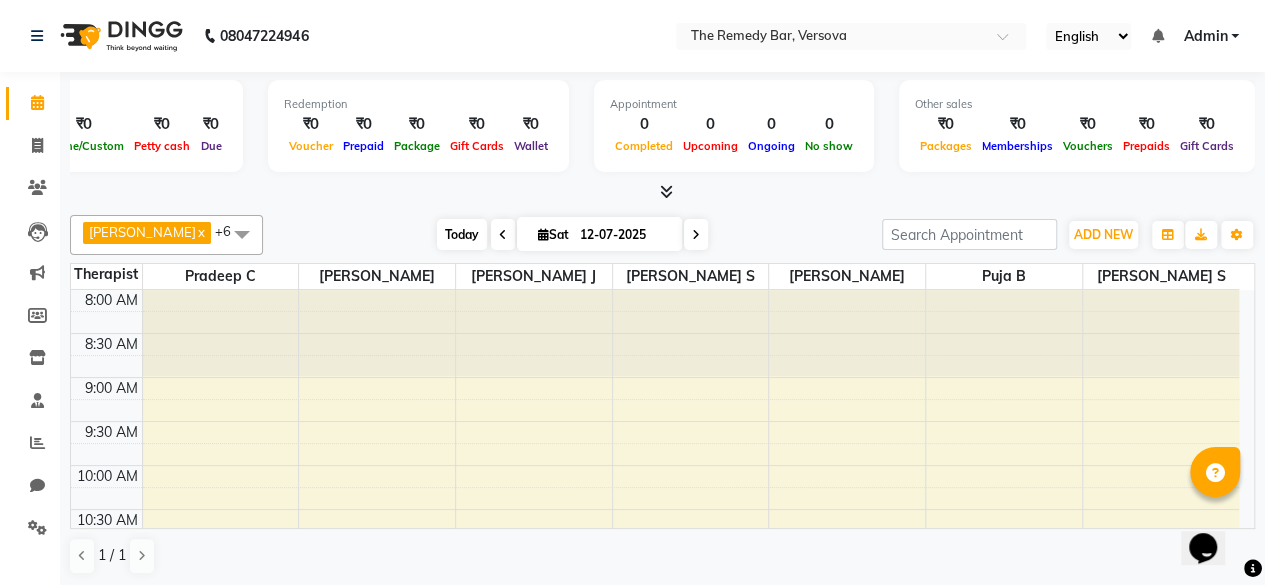 click on "Today" at bounding box center [462, 234] 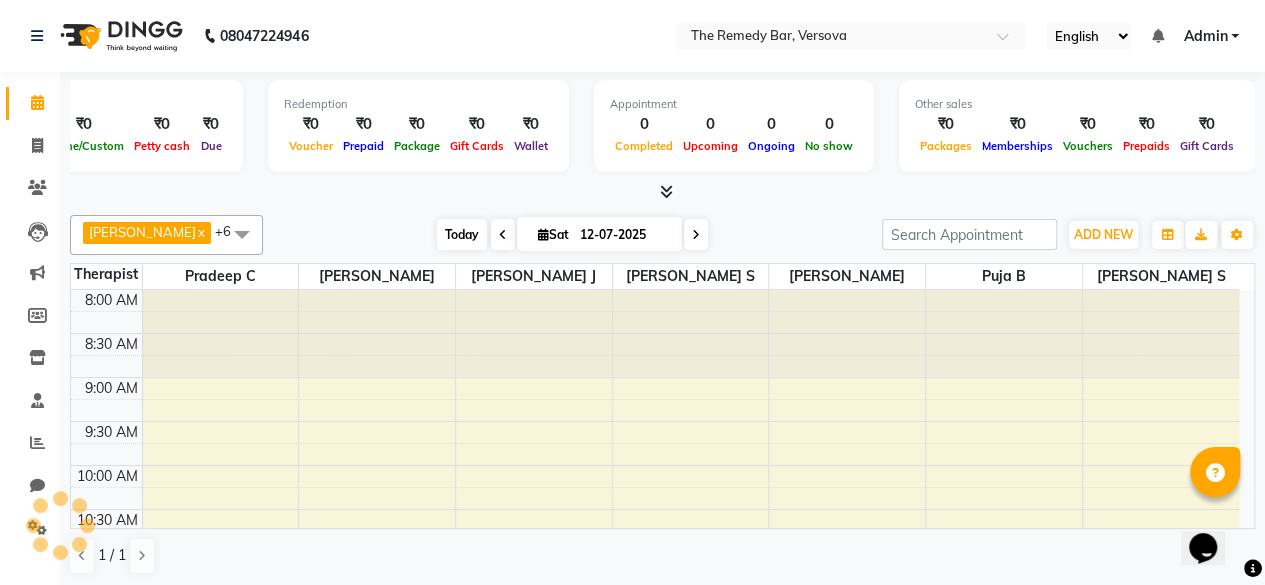 scroll, scrollTop: 348, scrollLeft: 0, axis: vertical 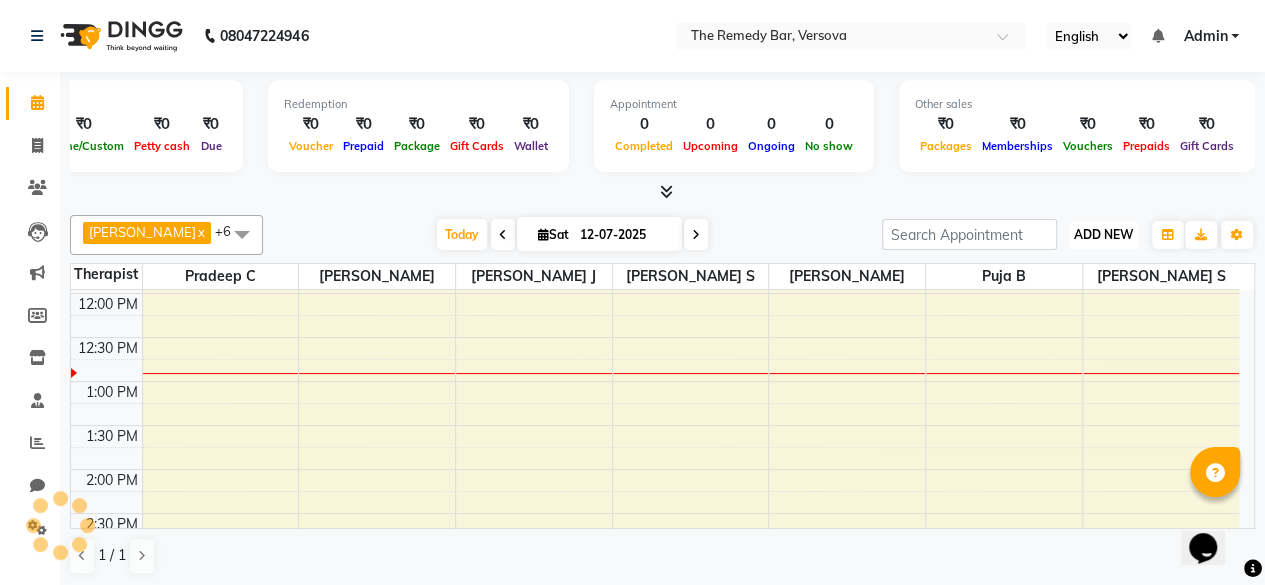 click on "ADD NEW" at bounding box center [1103, 234] 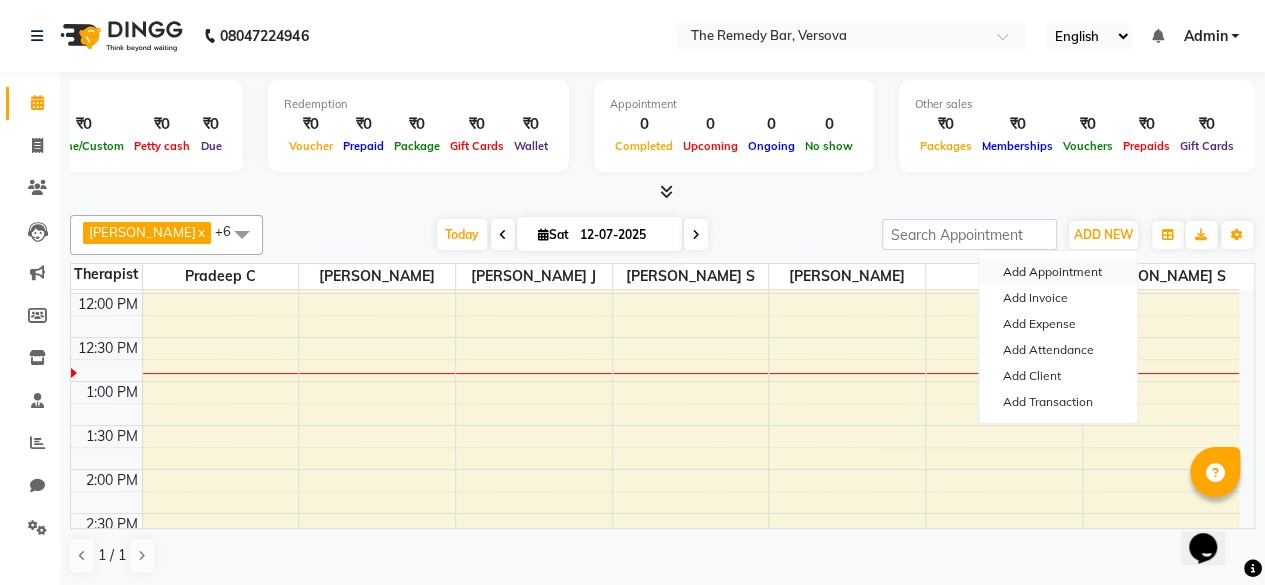 click on "Add Appointment" at bounding box center [1058, 272] 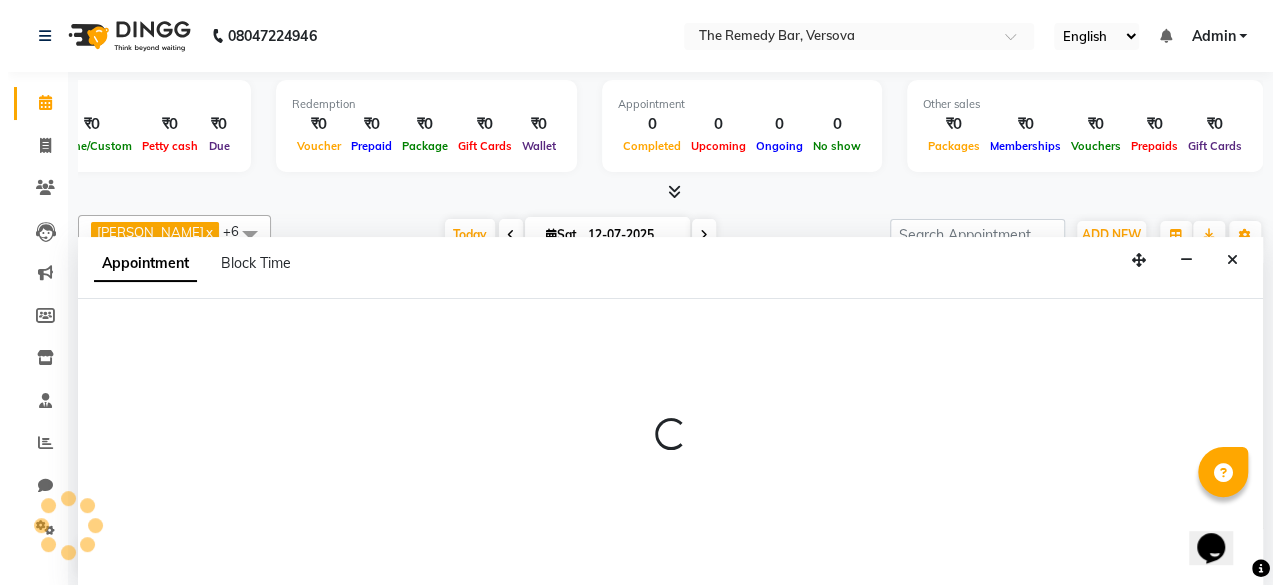 scroll, scrollTop: 0, scrollLeft: 0, axis: both 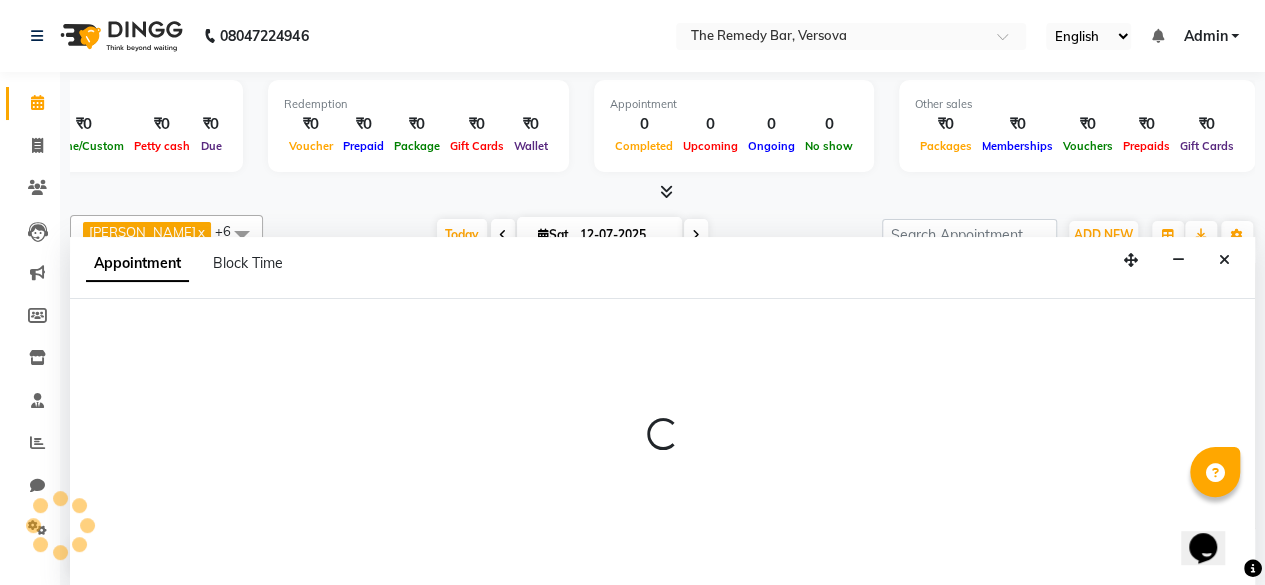 select on "540" 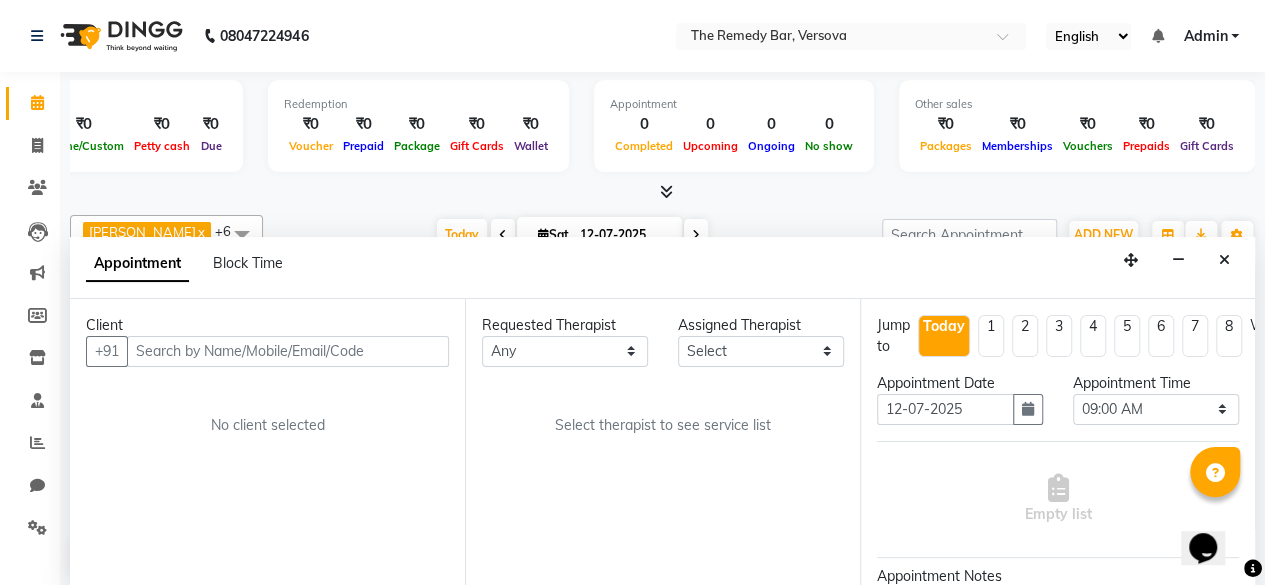 click at bounding box center [288, 351] 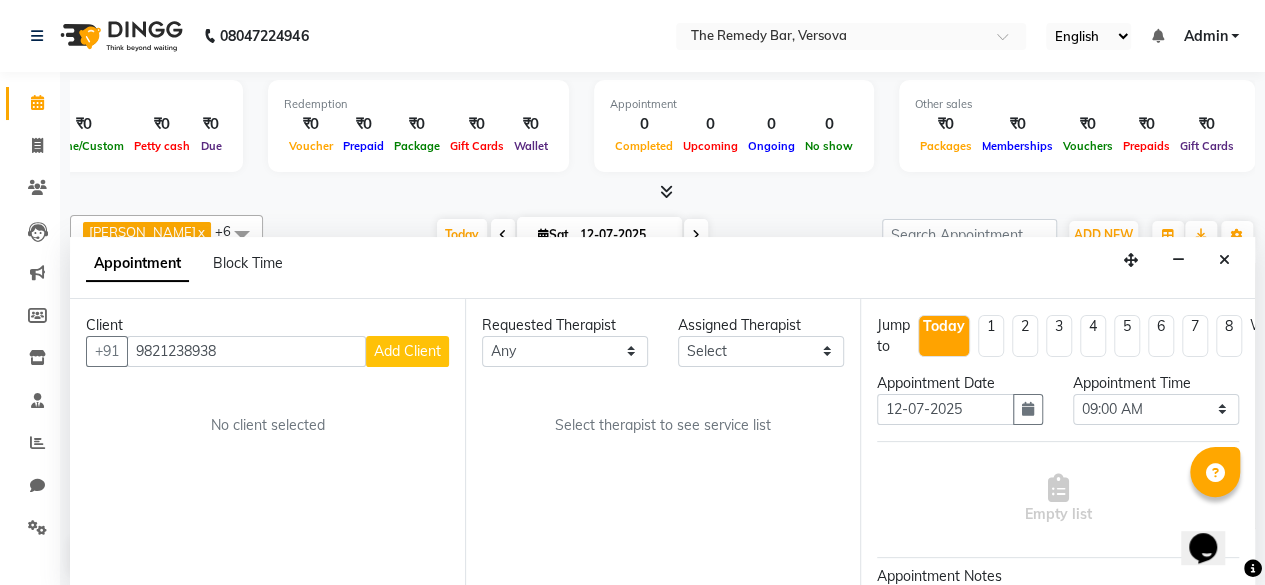 type on "9821238938" 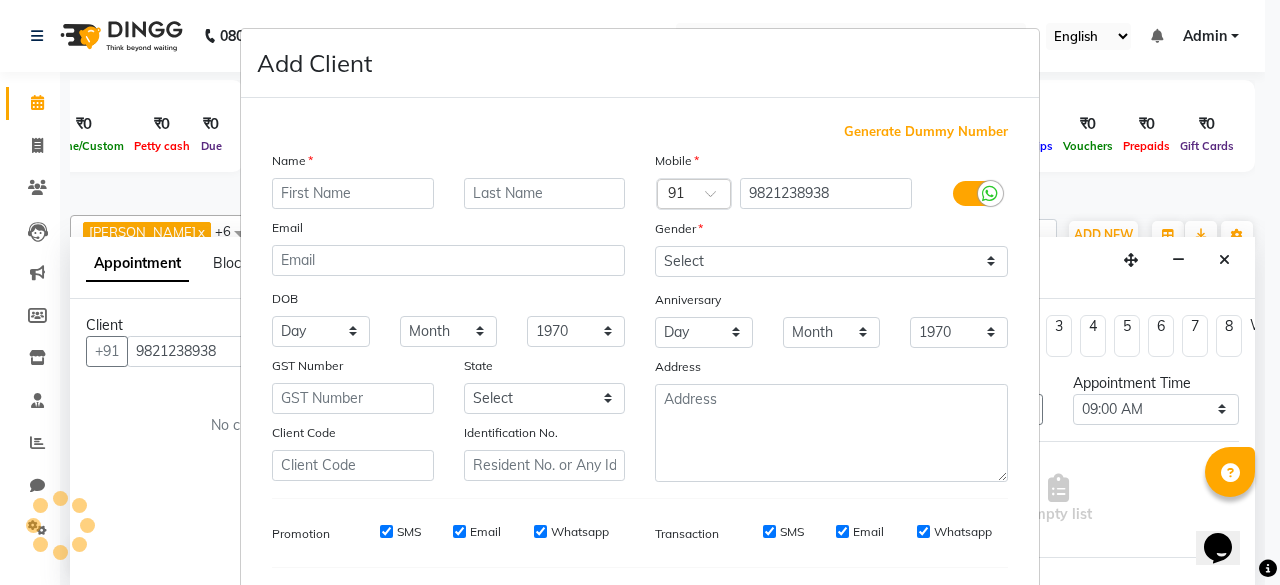 scroll, scrollTop: 0, scrollLeft: 389, axis: horizontal 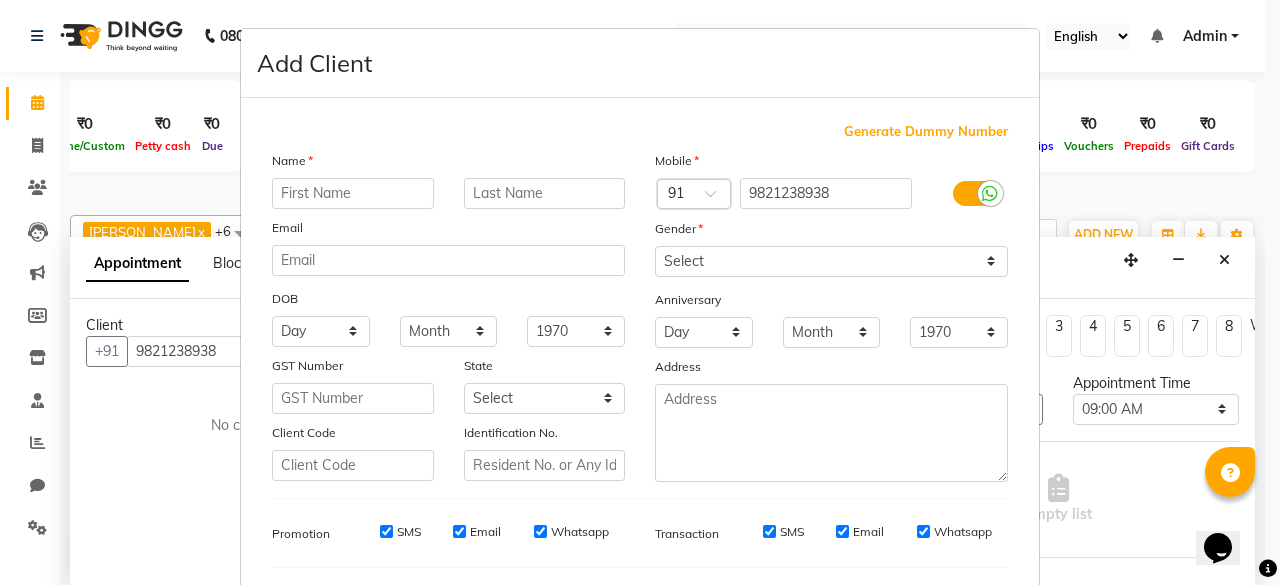 click at bounding box center [353, 193] 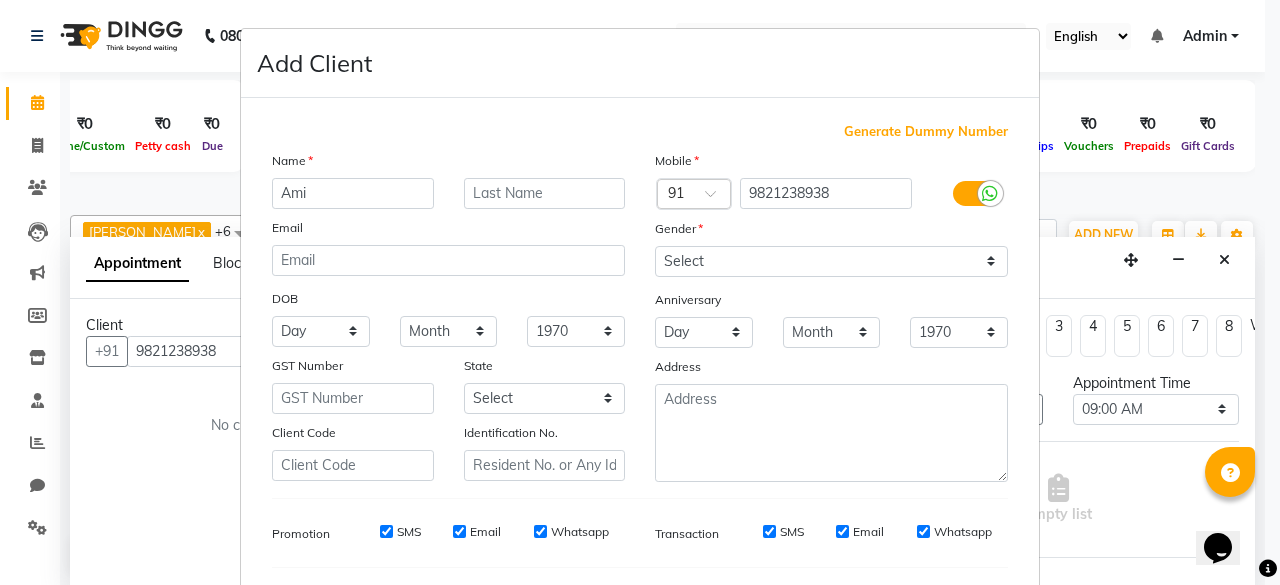 type on "Ami" 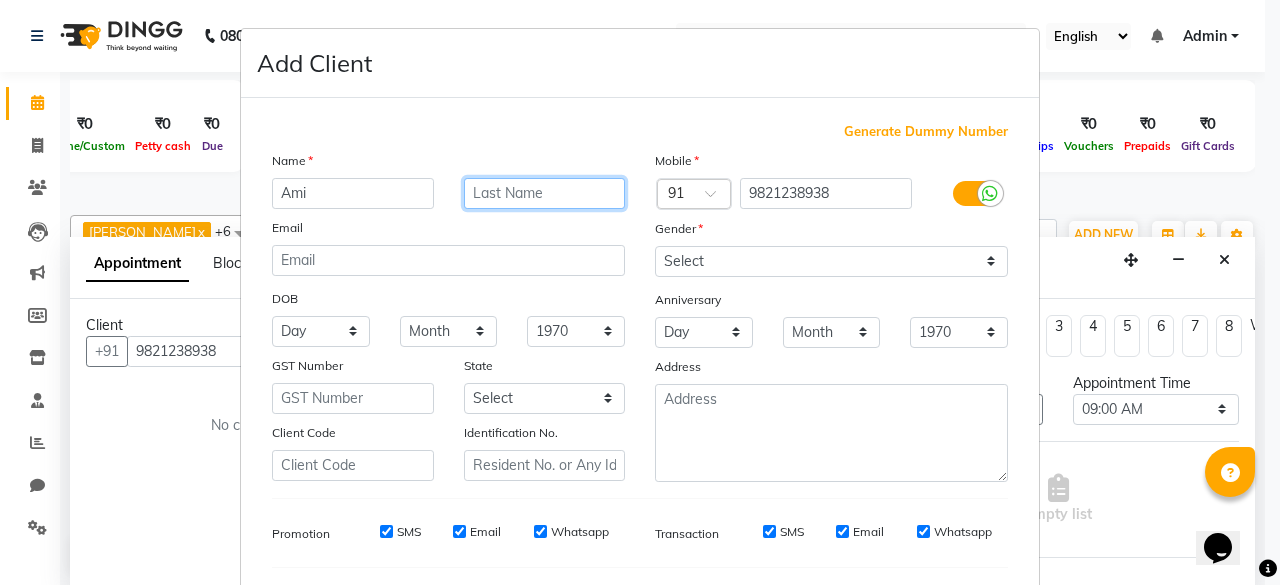 click at bounding box center (545, 193) 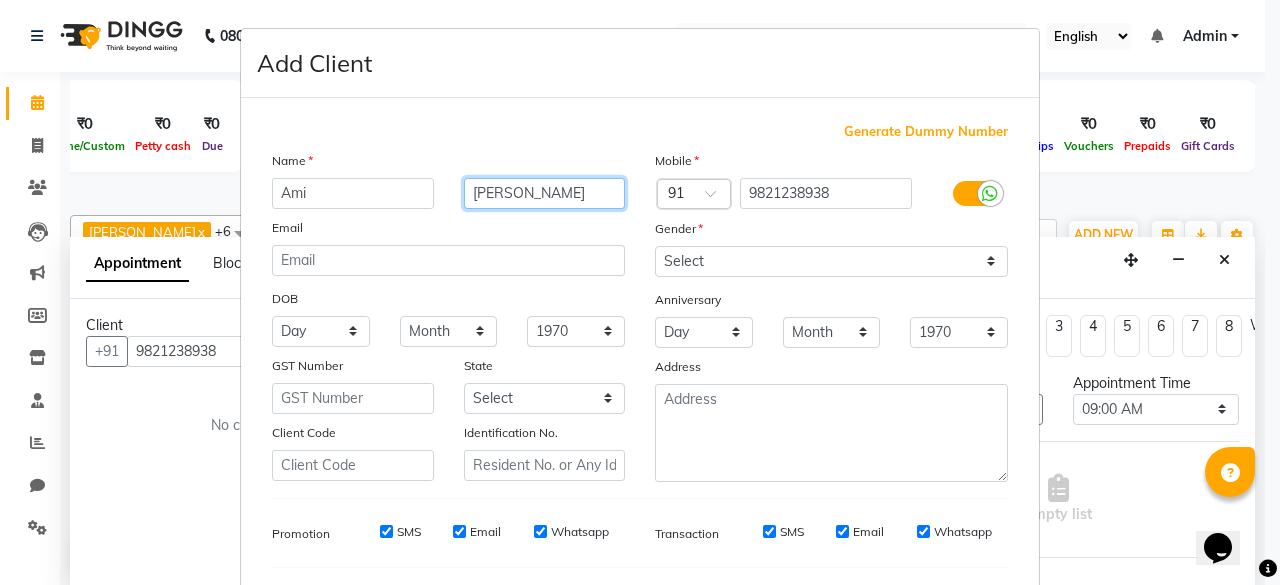 type on "[PERSON_NAME]" 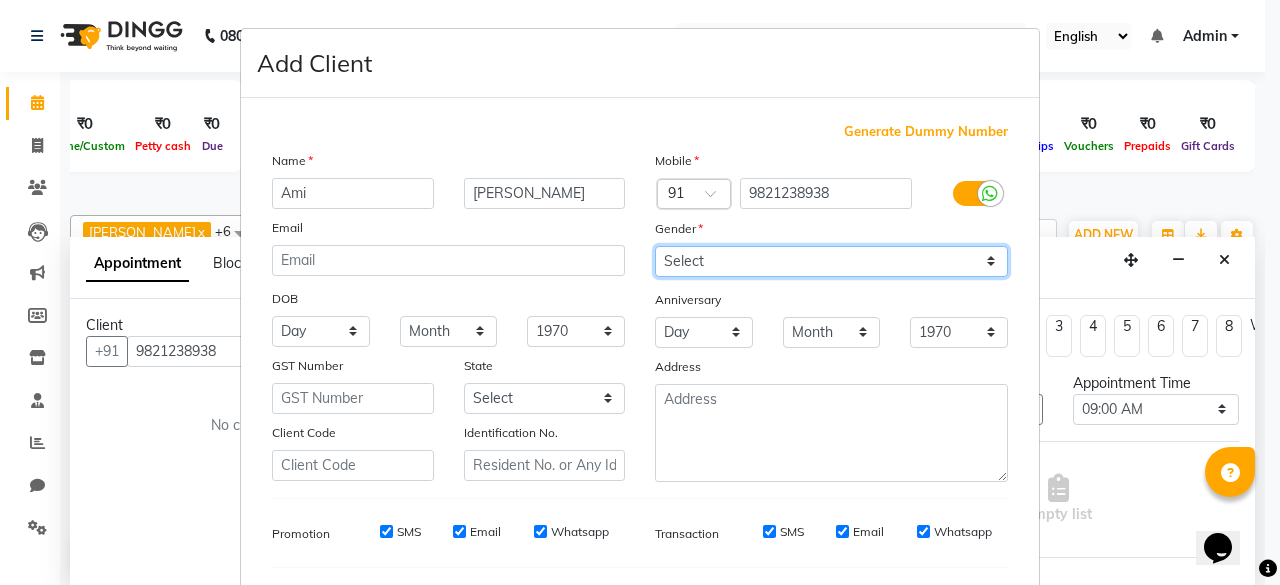 click on "Select [DEMOGRAPHIC_DATA] [DEMOGRAPHIC_DATA] Other Prefer Not To Say" at bounding box center (831, 261) 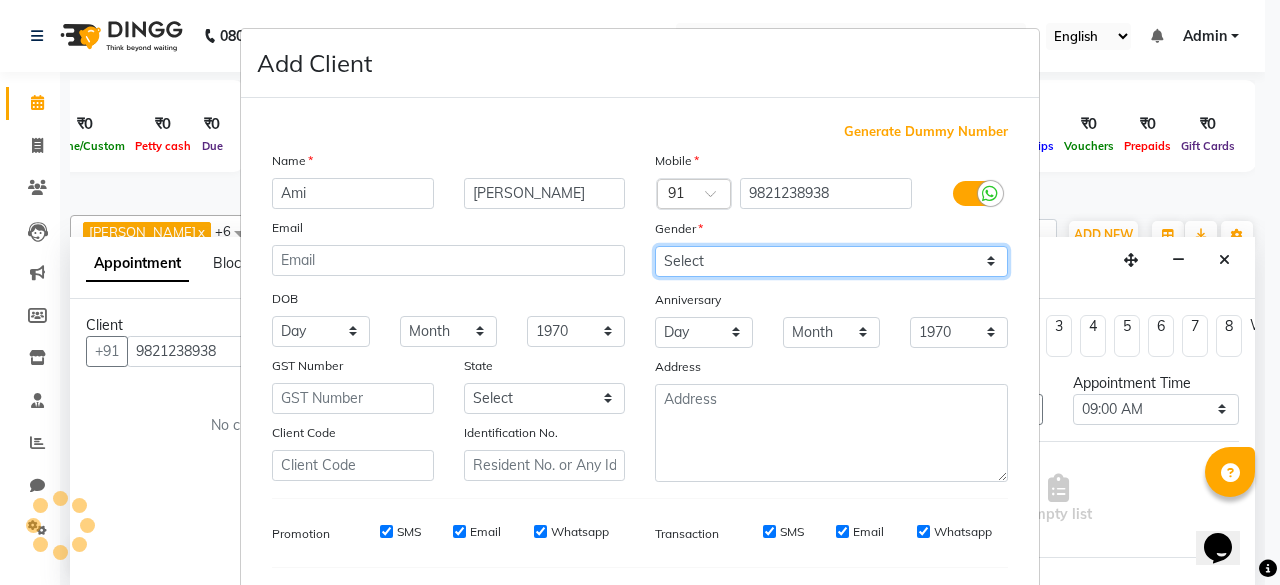 click on "Select [DEMOGRAPHIC_DATA] [DEMOGRAPHIC_DATA] Other Prefer Not To Say" at bounding box center (831, 261) 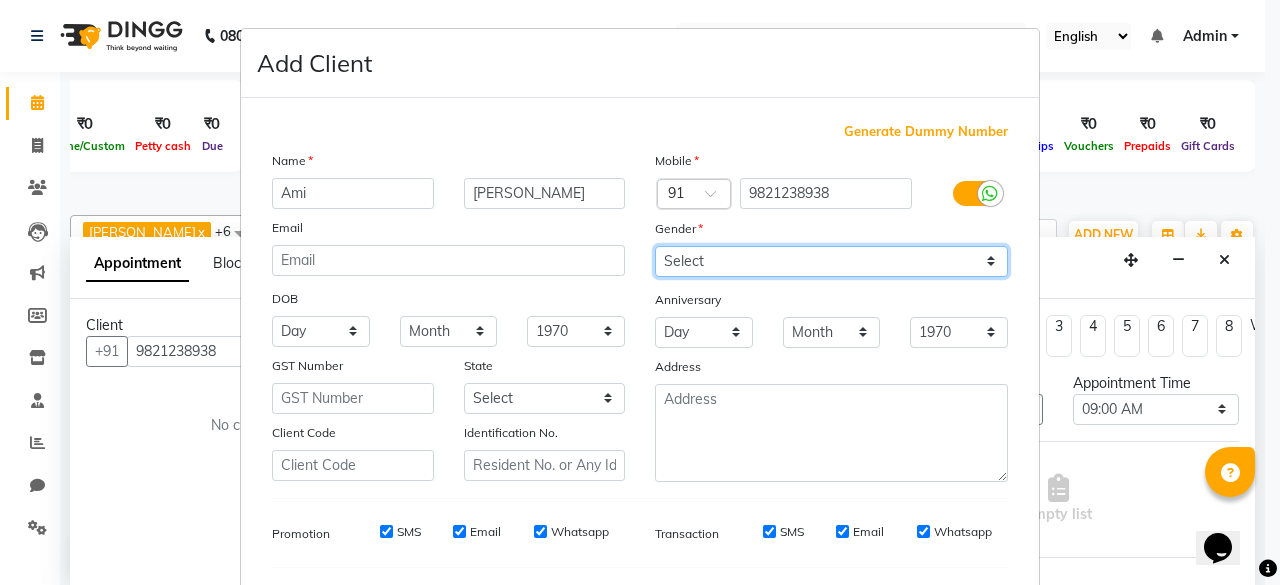 click on "Select [DEMOGRAPHIC_DATA] [DEMOGRAPHIC_DATA] Other Prefer Not To Say" at bounding box center (831, 261) 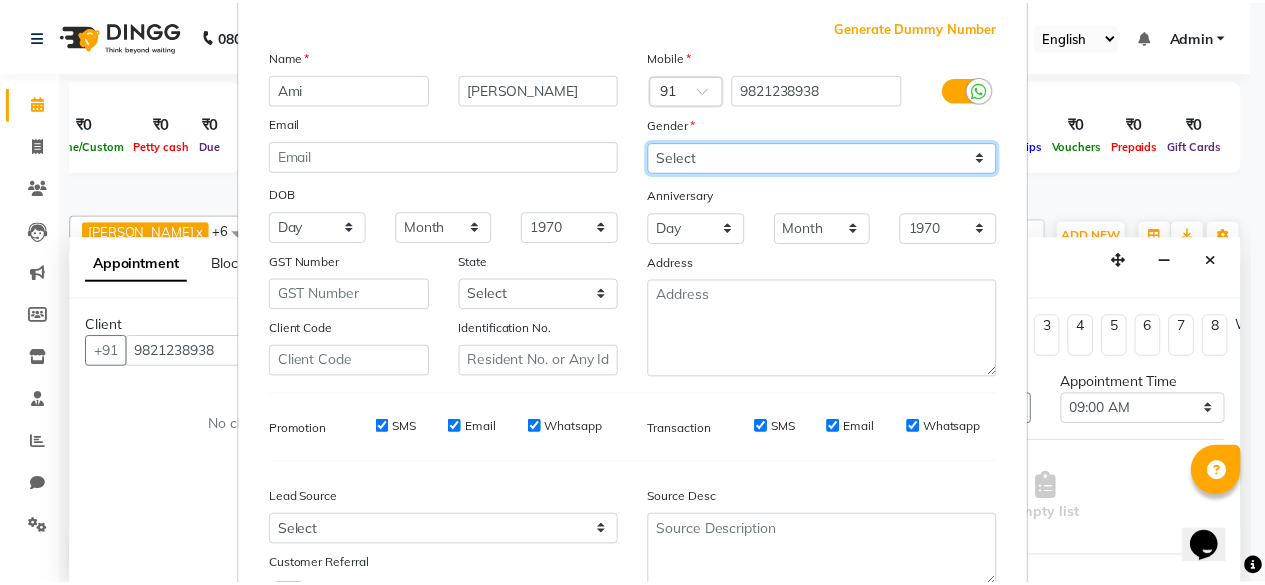 scroll, scrollTop: 260, scrollLeft: 0, axis: vertical 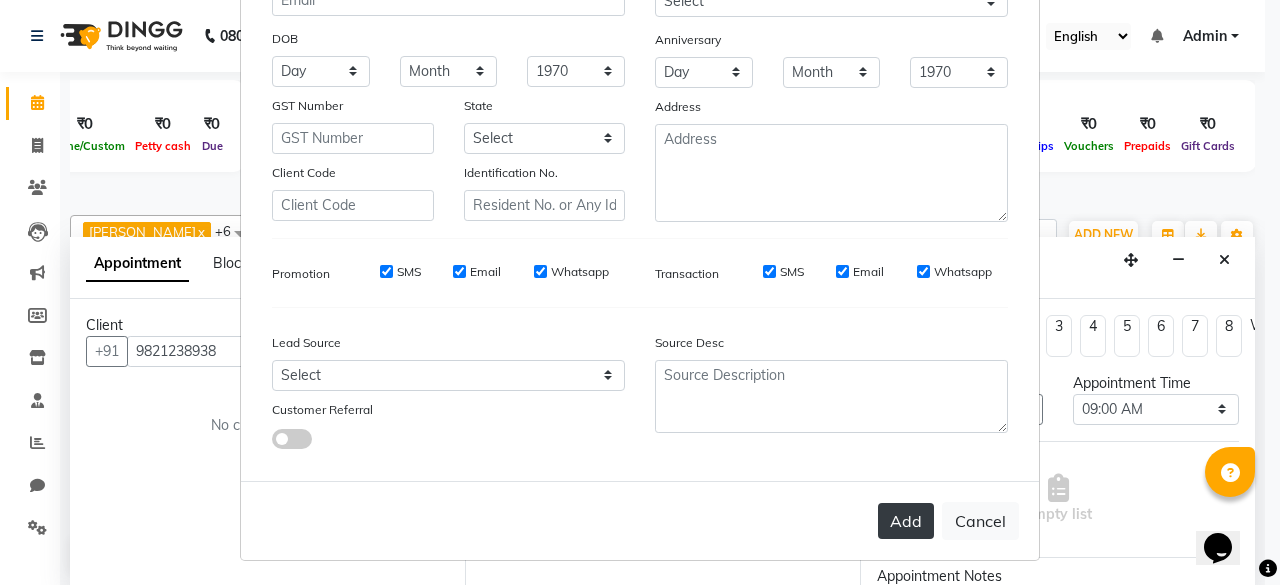 click on "Add" at bounding box center (906, 521) 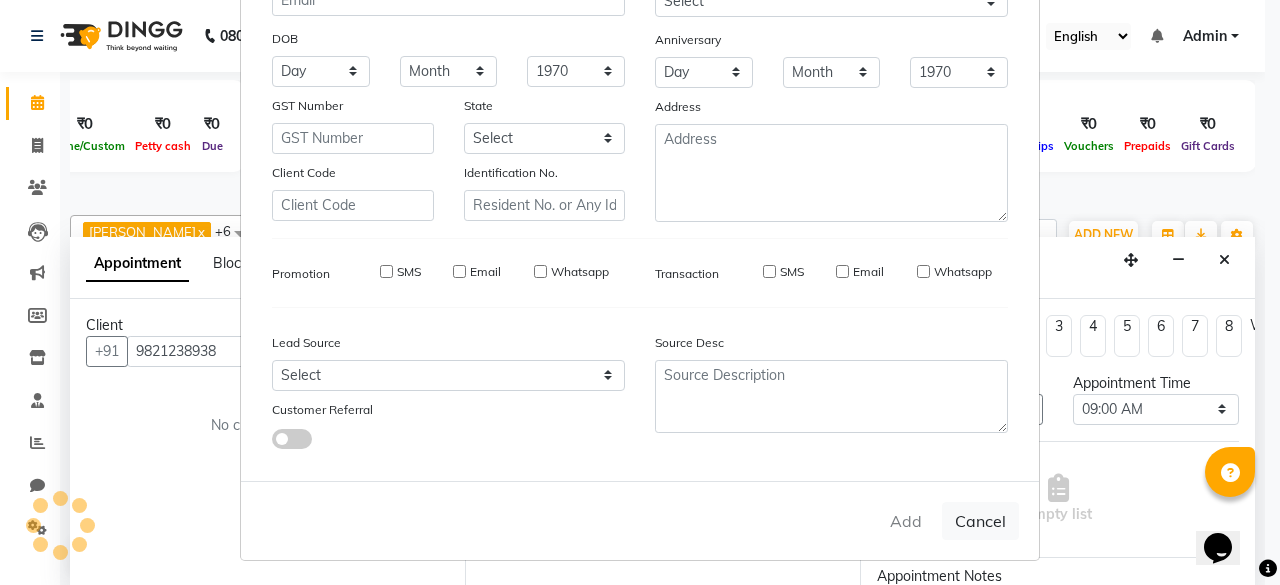 type 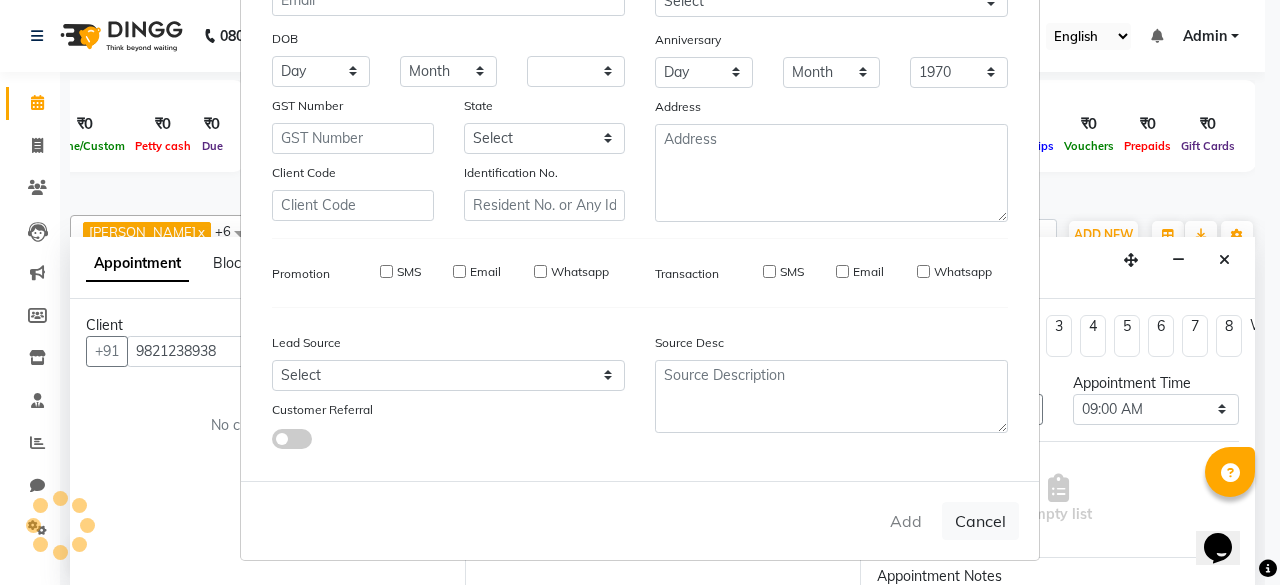 select 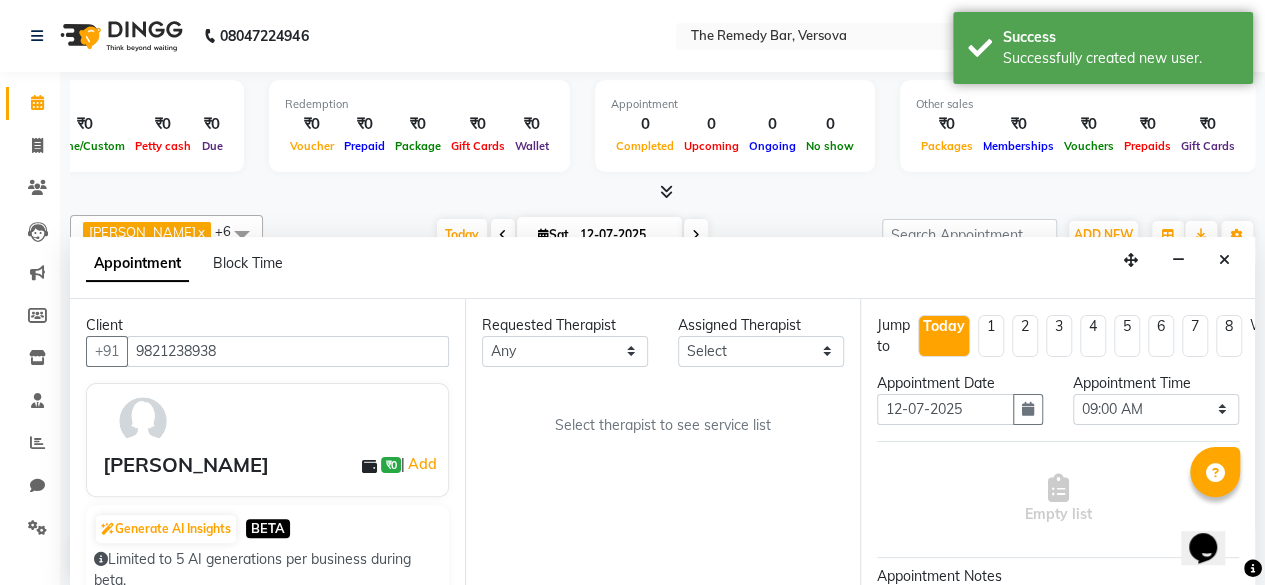 scroll, scrollTop: 0, scrollLeft: 374, axis: horizontal 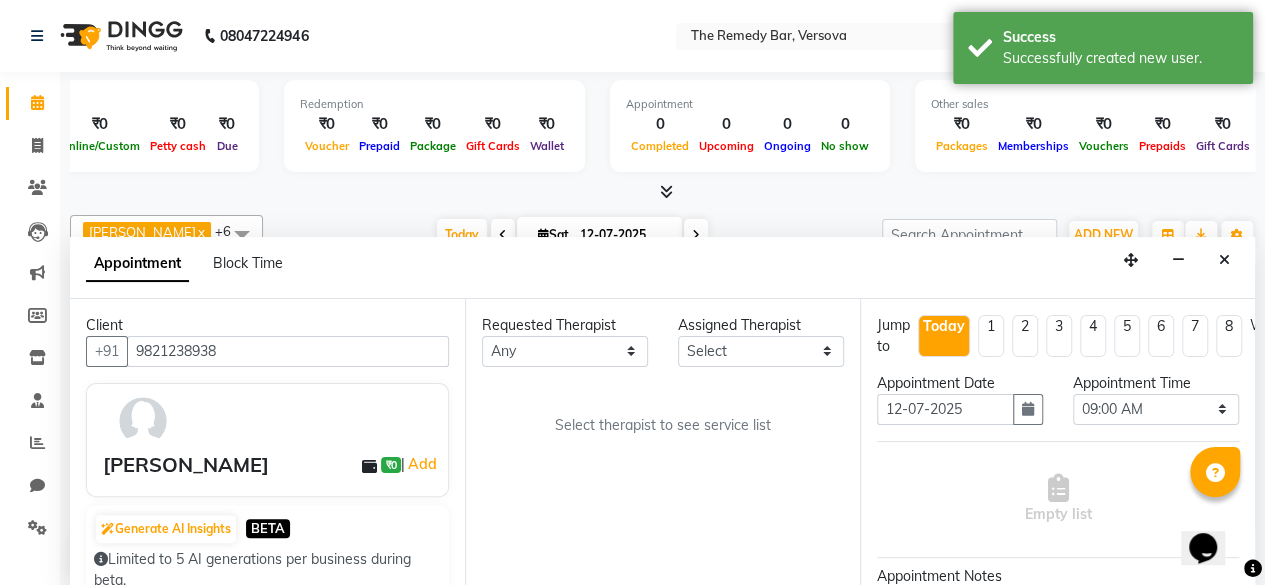 click on "Requested Therapist" at bounding box center (565, 325) 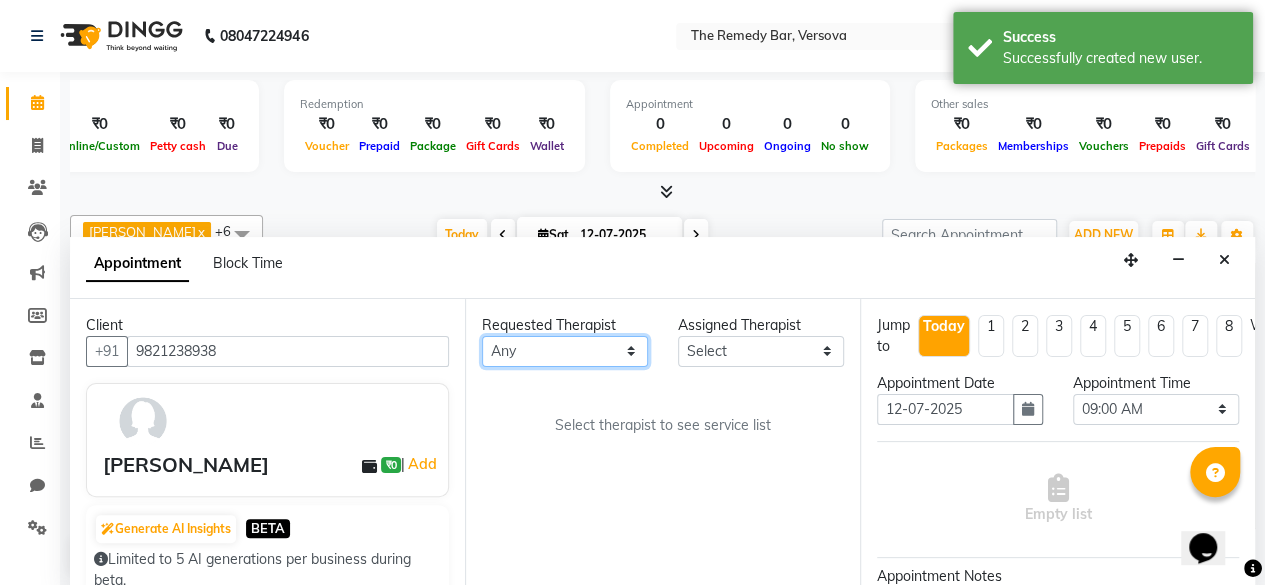 click on "Any [PERSON_NAME] S [PERSON_NAME] B Kajal G Pradeep C Puja B [PERSON_NAME] J" at bounding box center (565, 351) 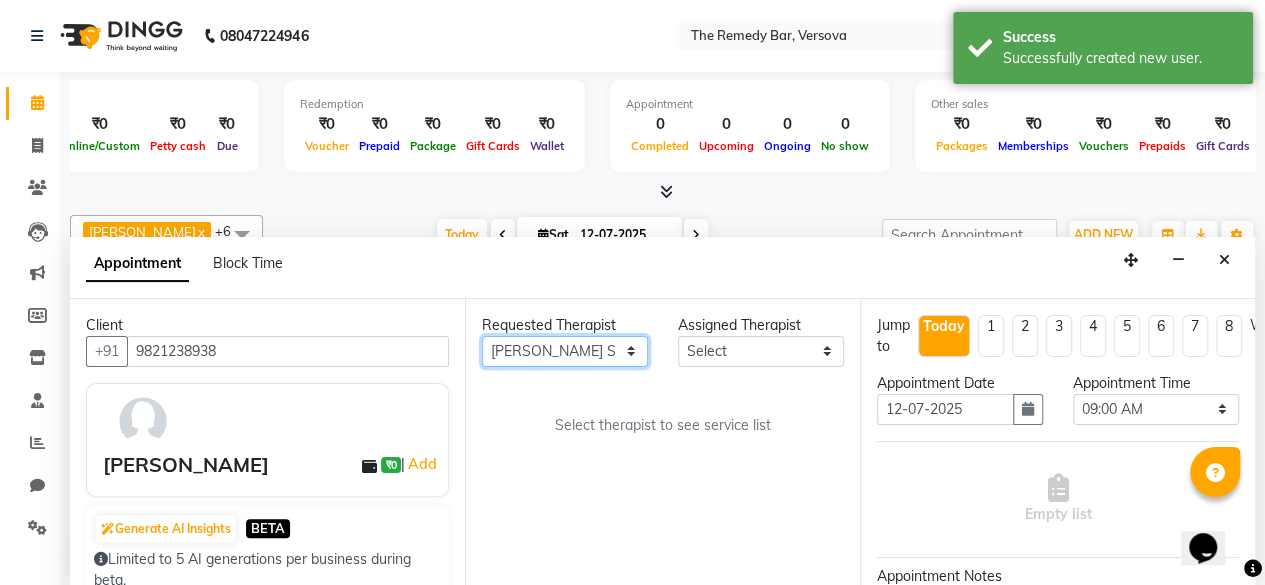click on "Any [PERSON_NAME] S [PERSON_NAME] B Kajal G Pradeep C Puja B [PERSON_NAME] J" at bounding box center (565, 351) 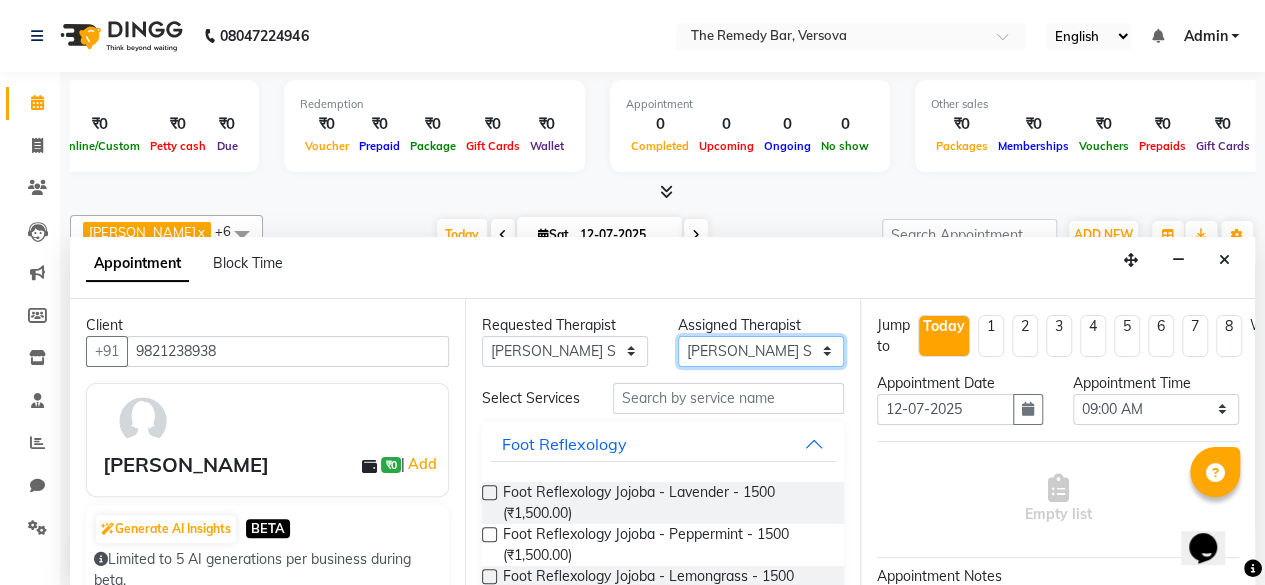 click on "Select [PERSON_NAME] S [PERSON_NAME] B Kajal G Pradeep C Puja B [PERSON_NAME] J" at bounding box center [761, 351] 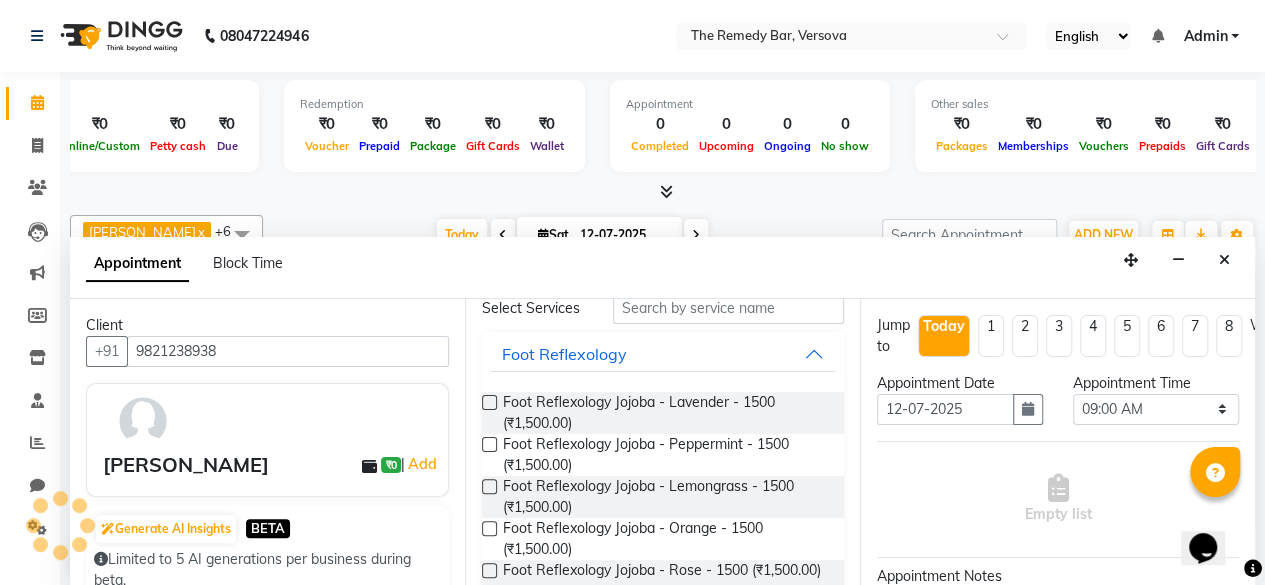 scroll, scrollTop: 93, scrollLeft: 0, axis: vertical 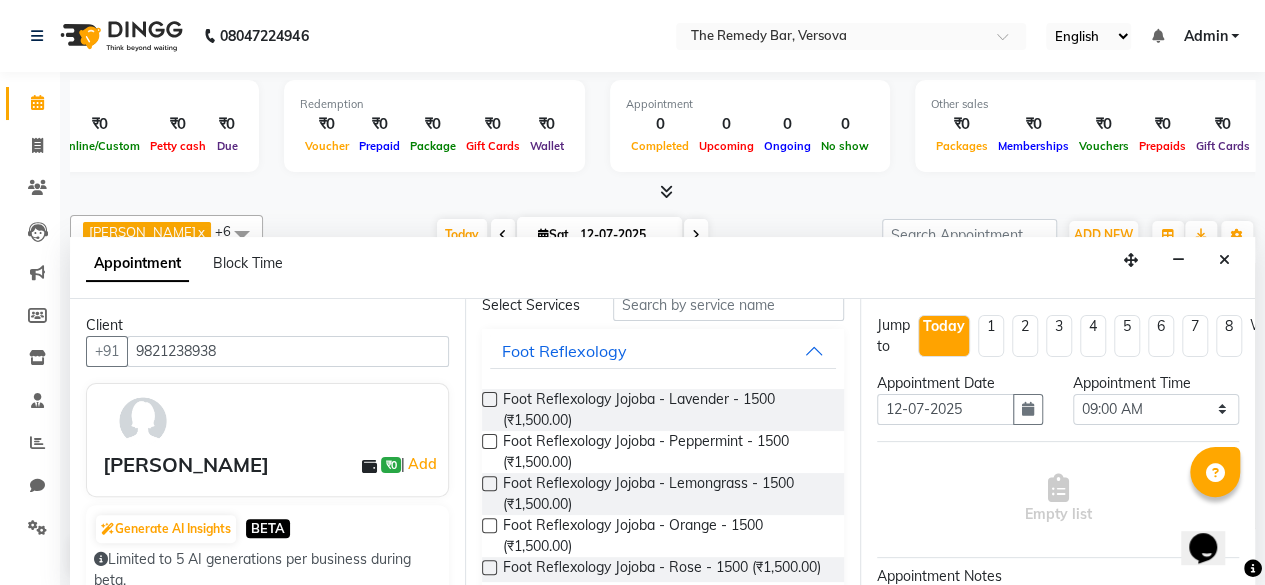 click at bounding box center (489, 399) 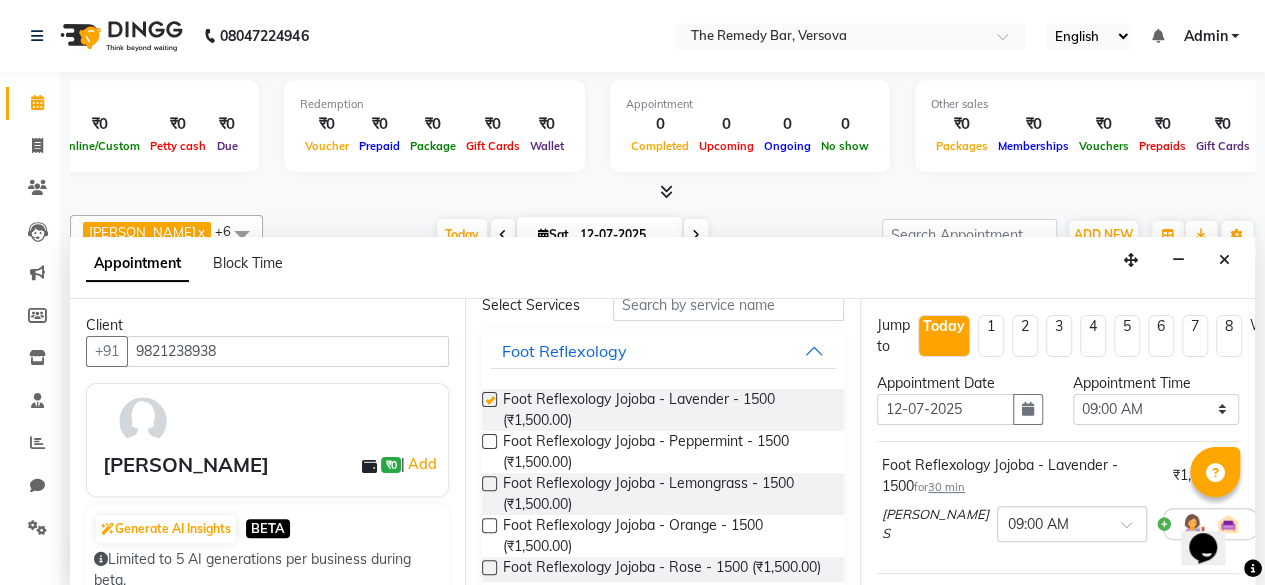checkbox on "false" 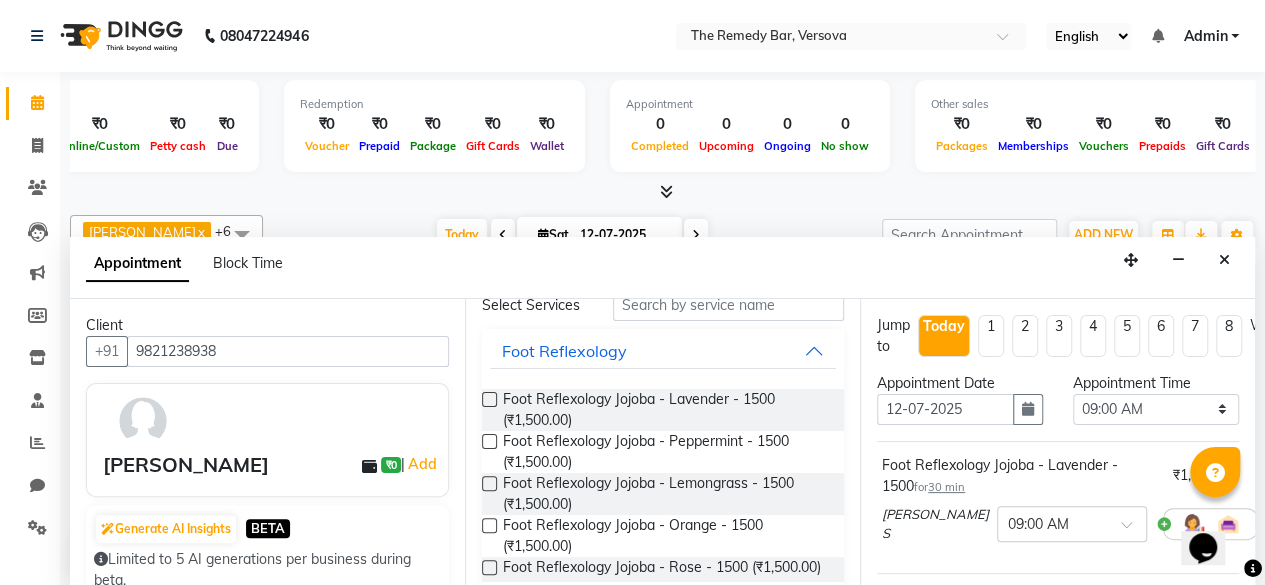 click at bounding box center [488, 496] 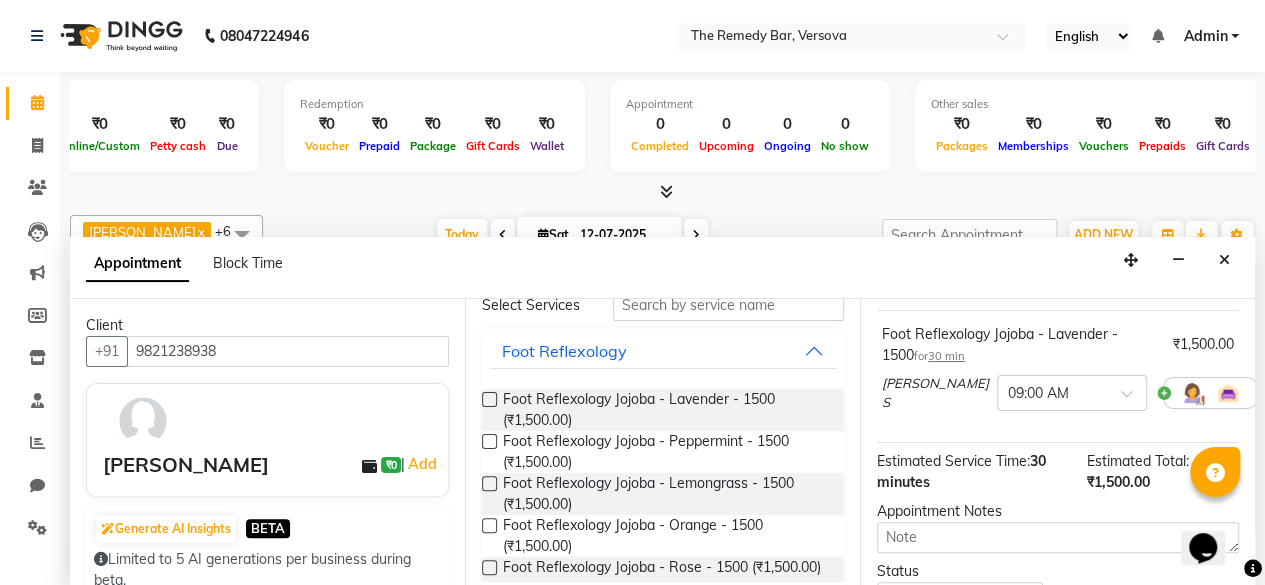 scroll, scrollTop: 120, scrollLeft: 0, axis: vertical 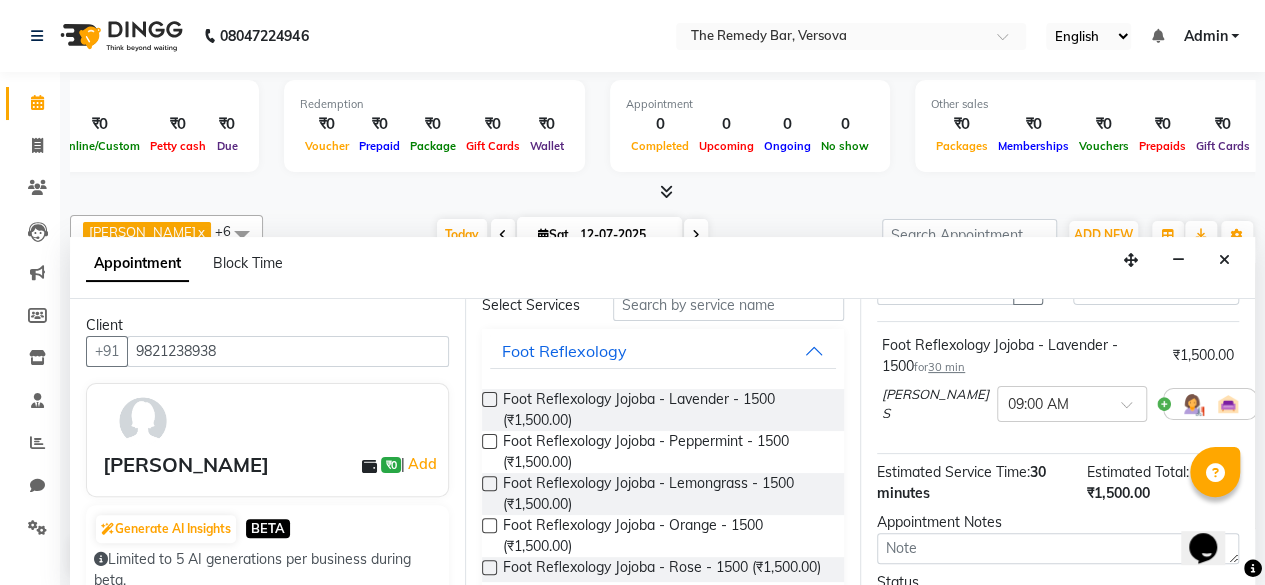 click at bounding box center [489, 525] 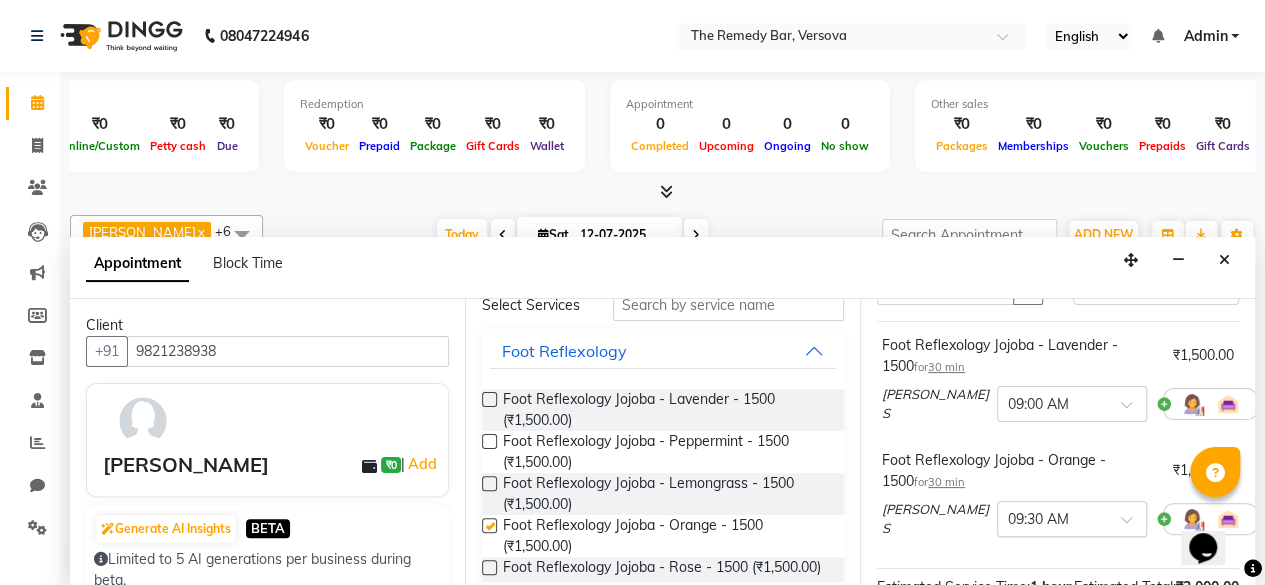 checkbox on "false" 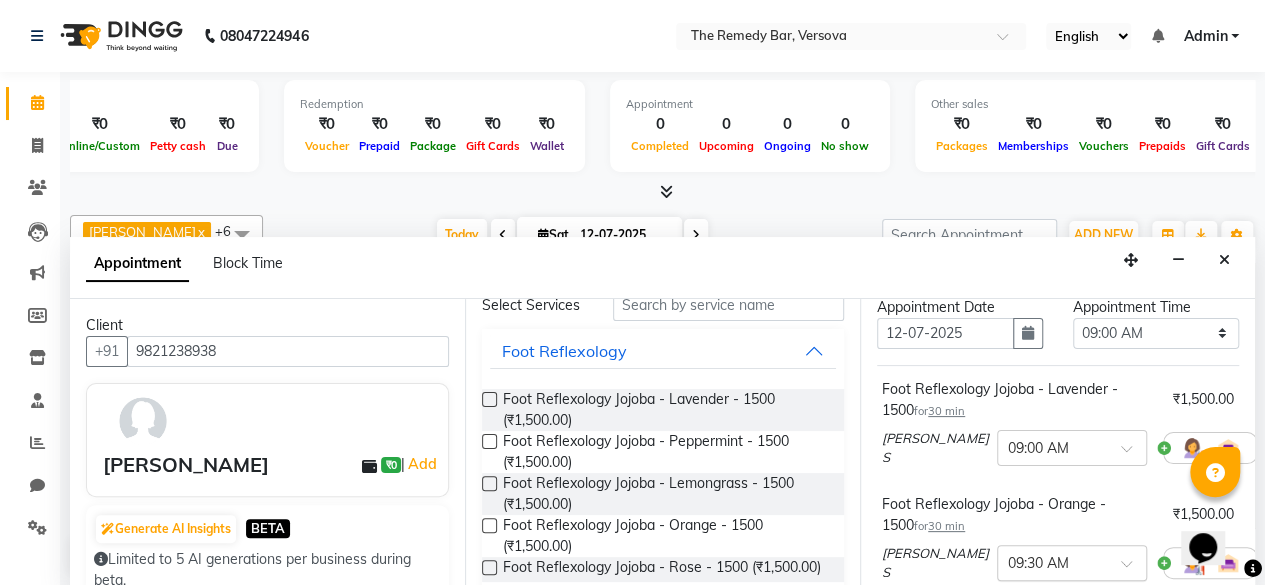 scroll, scrollTop: 0, scrollLeft: 0, axis: both 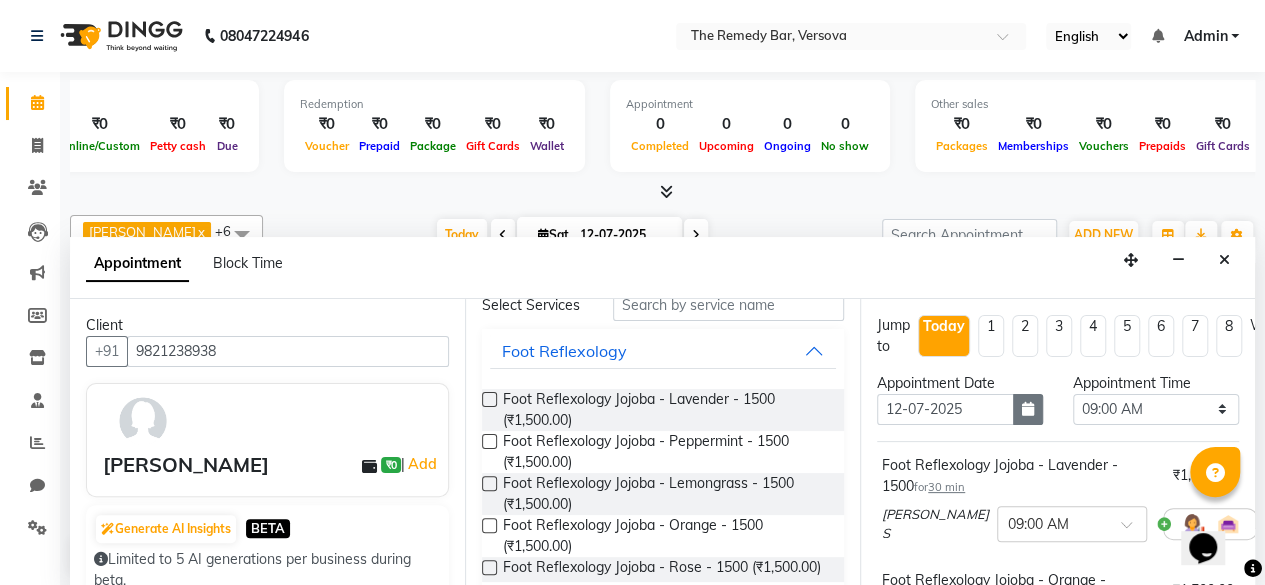 click at bounding box center [1028, 409] 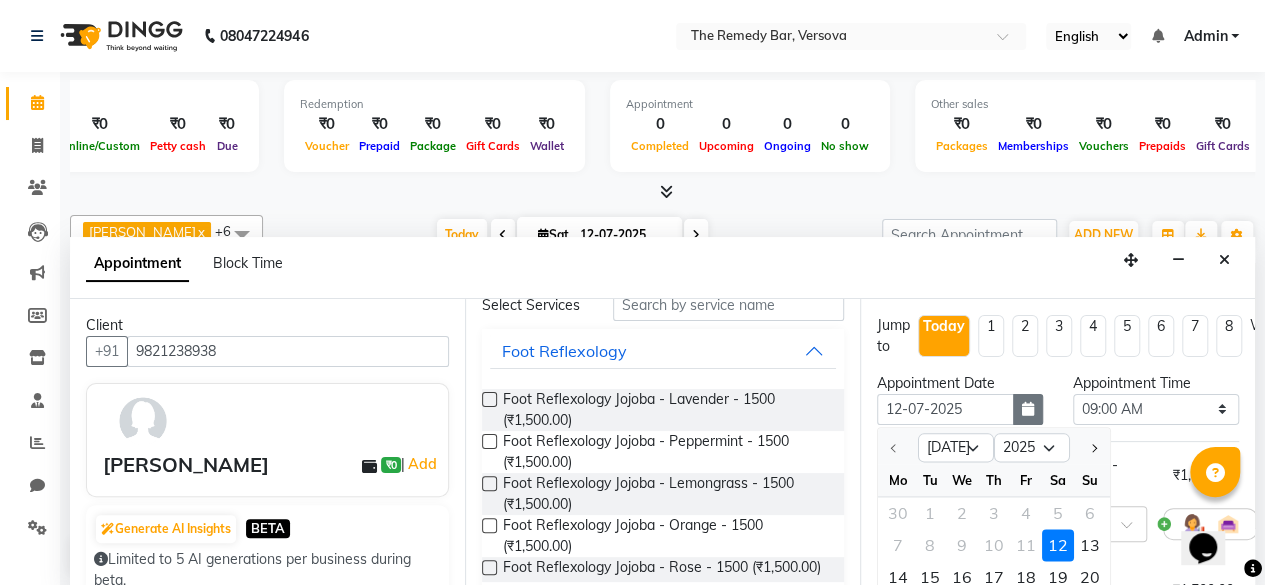click at bounding box center (1028, 409) 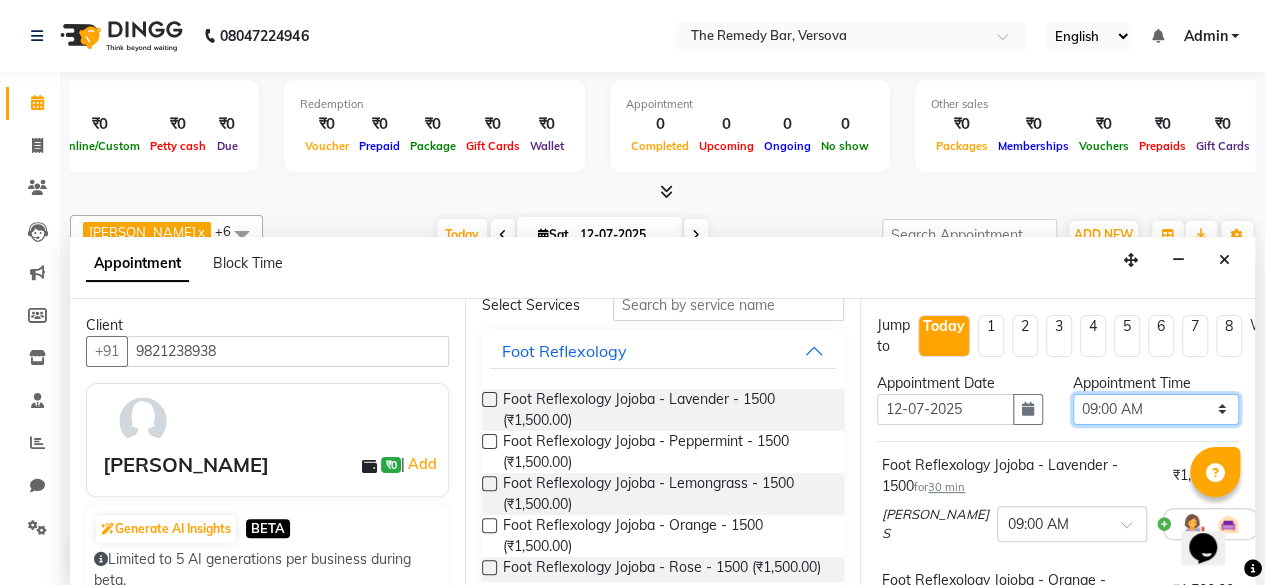 click on "Select 09:00 AM 09:15 AM 09:30 AM 09:45 AM 10:00 AM 10:15 AM 10:30 AM 10:45 AM 11:00 AM 11:15 AM 11:30 AM 11:45 AM 12:00 PM 12:15 PM 12:30 PM 12:45 PM 01:00 PM 01:15 PM 01:30 PM 01:45 PM 02:00 PM 02:15 PM 02:30 PM 02:45 PM 03:00 PM 03:15 PM 03:30 PM 03:45 PM 04:00 PM 04:15 PM 04:30 PM 04:45 PM 05:00 PM 05:15 PM 05:30 PM 05:45 PM 06:00 PM 06:15 PM 06:30 PM 06:45 PM 07:00 PM 07:15 PM 07:30 PM 07:45 PM 08:00 PM" at bounding box center [1156, 409] 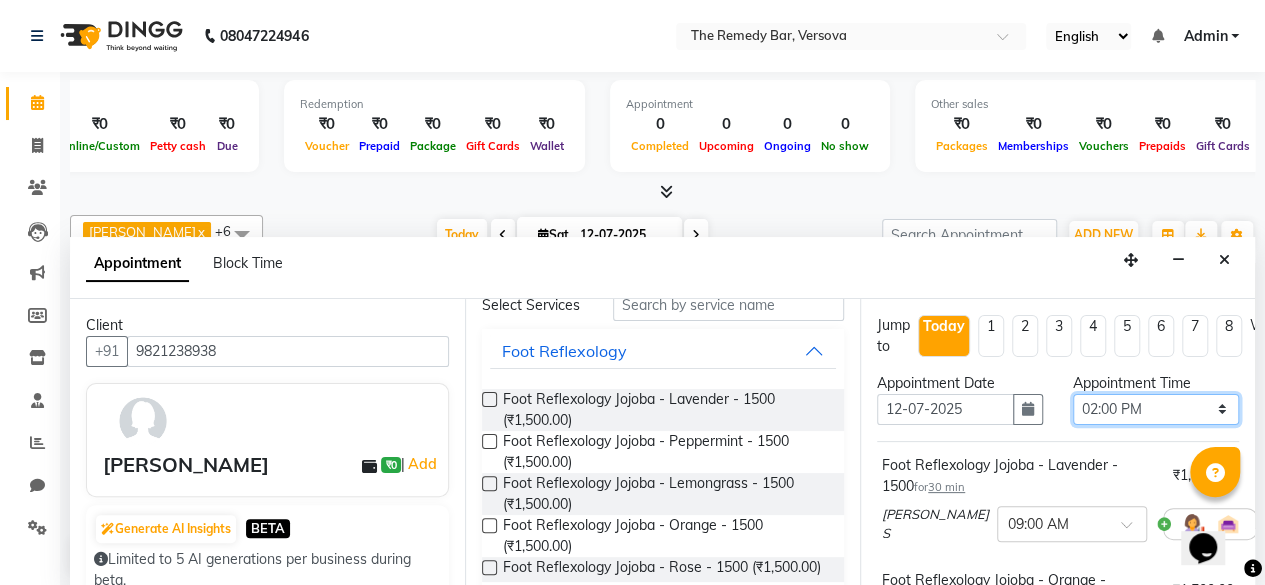 click on "Select 09:00 AM 09:15 AM 09:30 AM 09:45 AM 10:00 AM 10:15 AM 10:30 AM 10:45 AM 11:00 AM 11:15 AM 11:30 AM 11:45 AM 12:00 PM 12:15 PM 12:30 PM 12:45 PM 01:00 PM 01:15 PM 01:30 PM 01:45 PM 02:00 PM 02:15 PM 02:30 PM 02:45 PM 03:00 PM 03:15 PM 03:30 PM 03:45 PM 04:00 PM 04:15 PM 04:30 PM 04:45 PM 05:00 PM 05:15 PM 05:30 PM 05:45 PM 06:00 PM 06:15 PM 06:30 PM 06:45 PM 07:00 PM 07:15 PM 07:30 PM 07:45 PM 08:00 PM" at bounding box center (1156, 409) 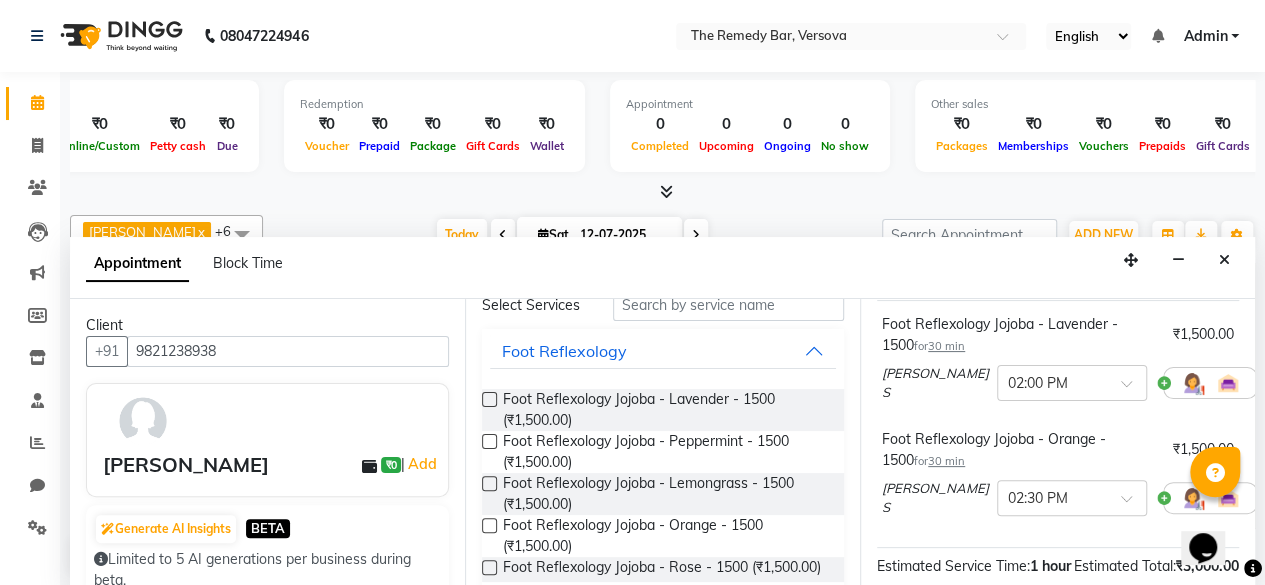scroll, scrollTop: 140, scrollLeft: 0, axis: vertical 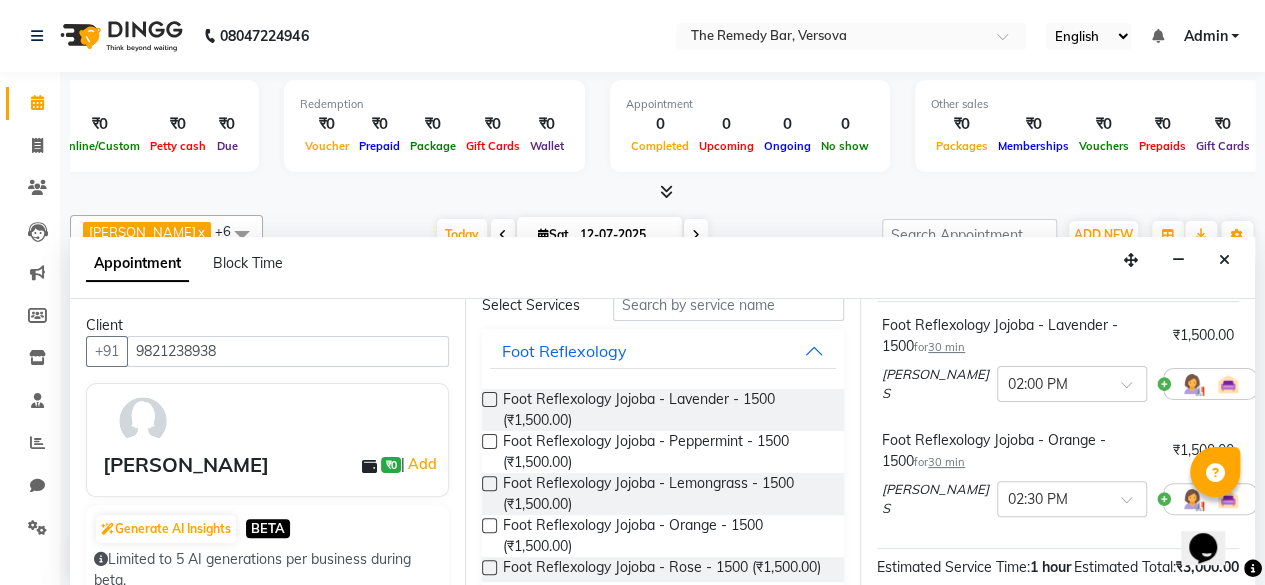 click on "Total  ₹0  Expenses ₹0  Sales ₹0  Services ₹0  Products Finance  ₹0  Cash ₹0  Card ₹0  Online/Custom ₹0 [PERSON_NAME] cash ₹0 Due  Redemption  ₹0 Voucher ₹0 Prepaid ₹0 Package ₹0  Gift Cards ₹0  Wallet  Appointment  0 Completed 0 Upcoming 0 Ongoing 0 No show  Other sales  ₹0  Packages ₹0  Memberships ₹0  Vouchers ₹0  Prepaids ₹0  Gift Cards [PERSON_NAME]  x [PERSON_NAME]  x [PERSON_NAME]  x [PERSON_NAME]  x Puja [PERSON_NAME]  x [PERSON_NAME]  x [PERSON_NAME]  x +6 UnSelect All [PERSON_NAME] S [PERSON_NAME] B Kajal G Pradeep C Puja B [PERSON_NAME] J [DATE]  [DATE] Toggle Dropdown Add Appointment Add Invoice Add Expense Add Attendance Add Client Add Transaction Toggle Dropdown Add Appointment Add Invoice Add Expense Add Attendance Add Client ADD NEW Toggle Dropdown Add Appointment Add Invoice Add Expense Add Attendance Add Client Add Transaction [PERSON_NAME]  x [PERSON_NAME]  x [PERSON_NAME]  x [PERSON_NAME]  x Puja [PERSON_NAME]  x [PERSON_NAME]  x [PERSON_NAME]  x +6 Zoom" 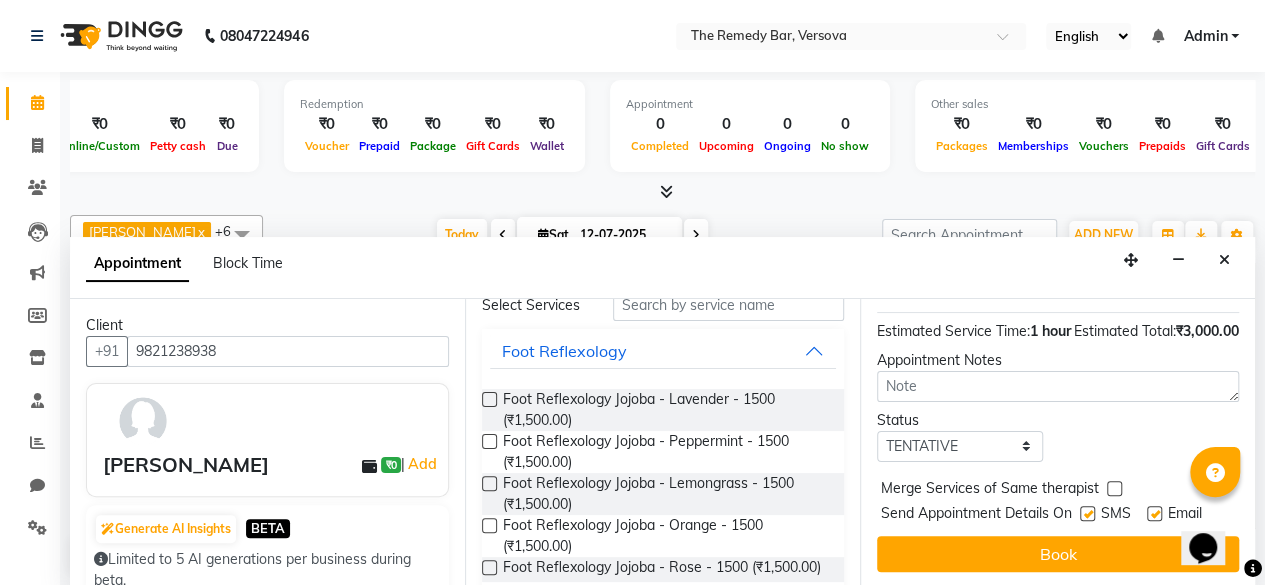 scroll, scrollTop: 386, scrollLeft: 0, axis: vertical 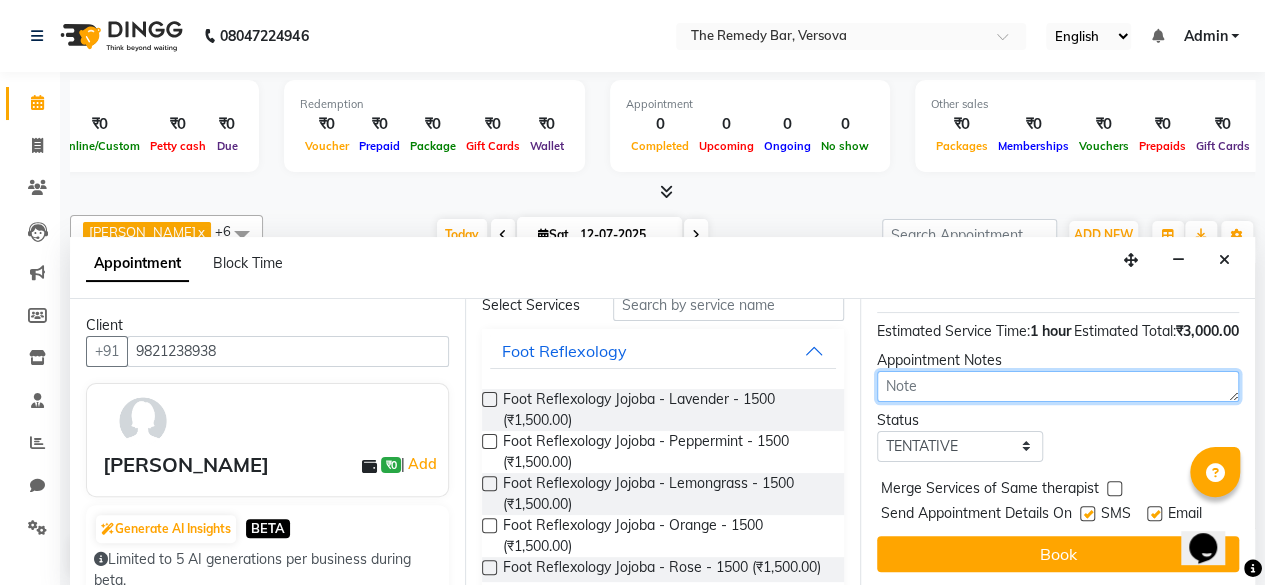 click at bounding box center (1058, 386) 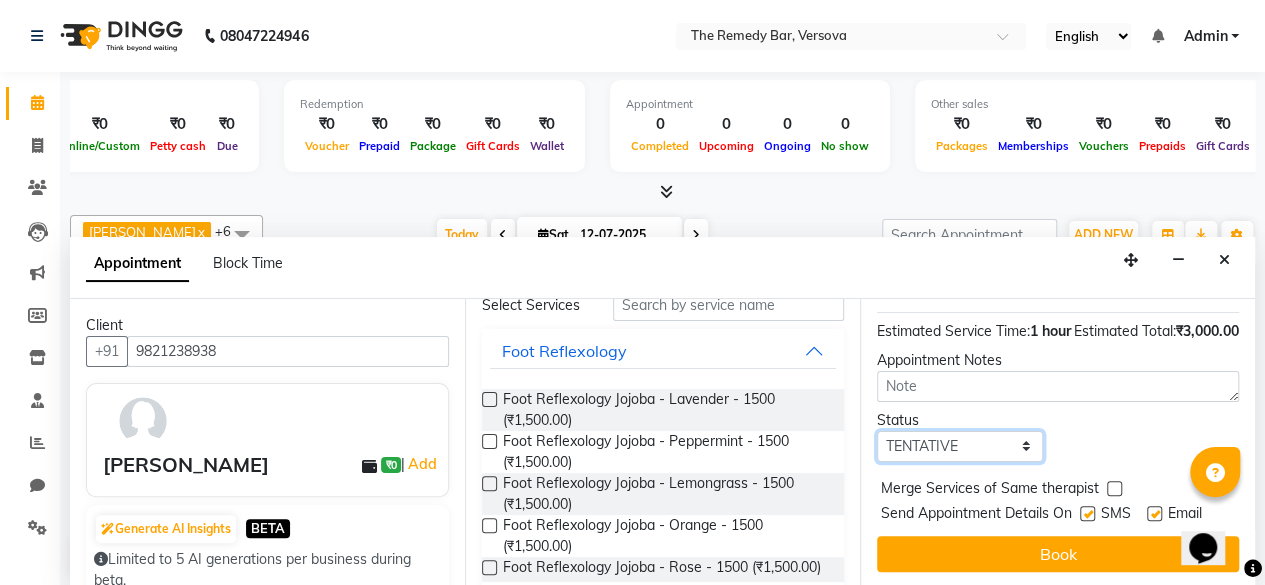 click on "Select TENTATIVE CONFIRM CHECK-IN UPCOMING" at bounding box center (960, 446) 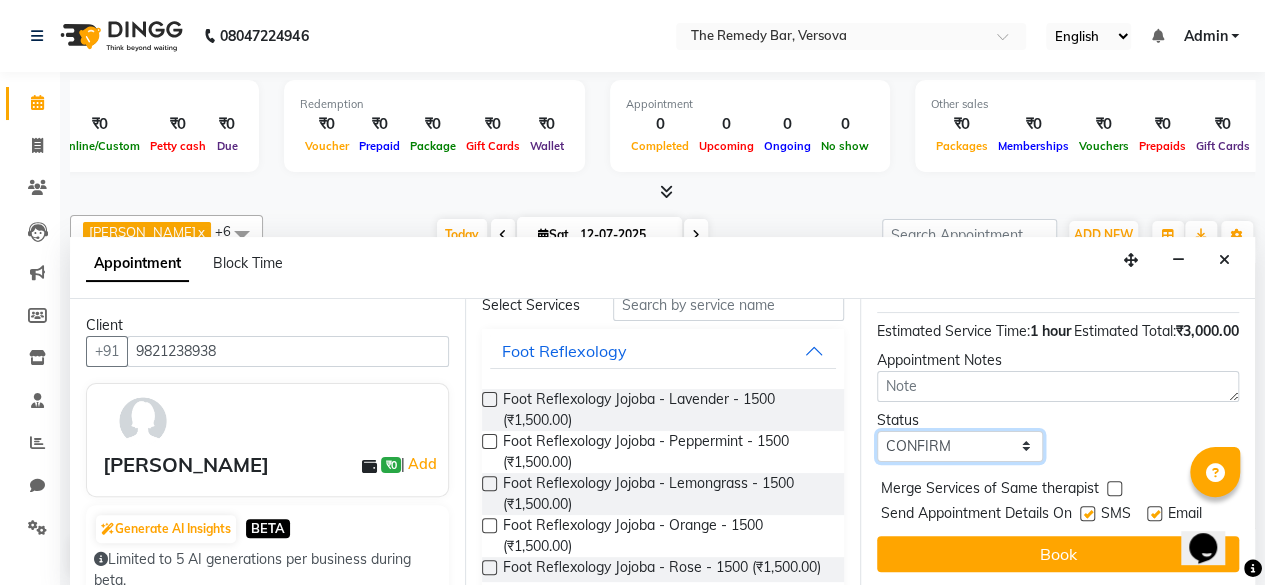 click on "Select TENTATIVE CONFIRM CHECK-IN UPCOMING" at bounding box center (960, 446) 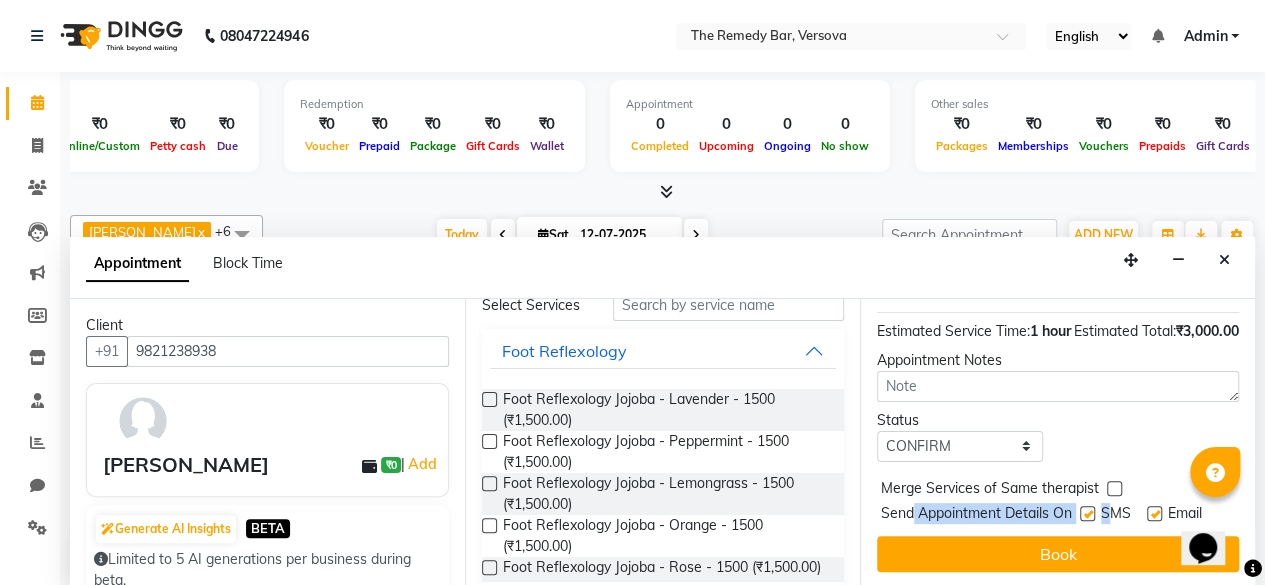 drag, startPoint x: 911, startPoint y: 487, endPoint x: 1115, endPoint y: 495, distance: 204.1568 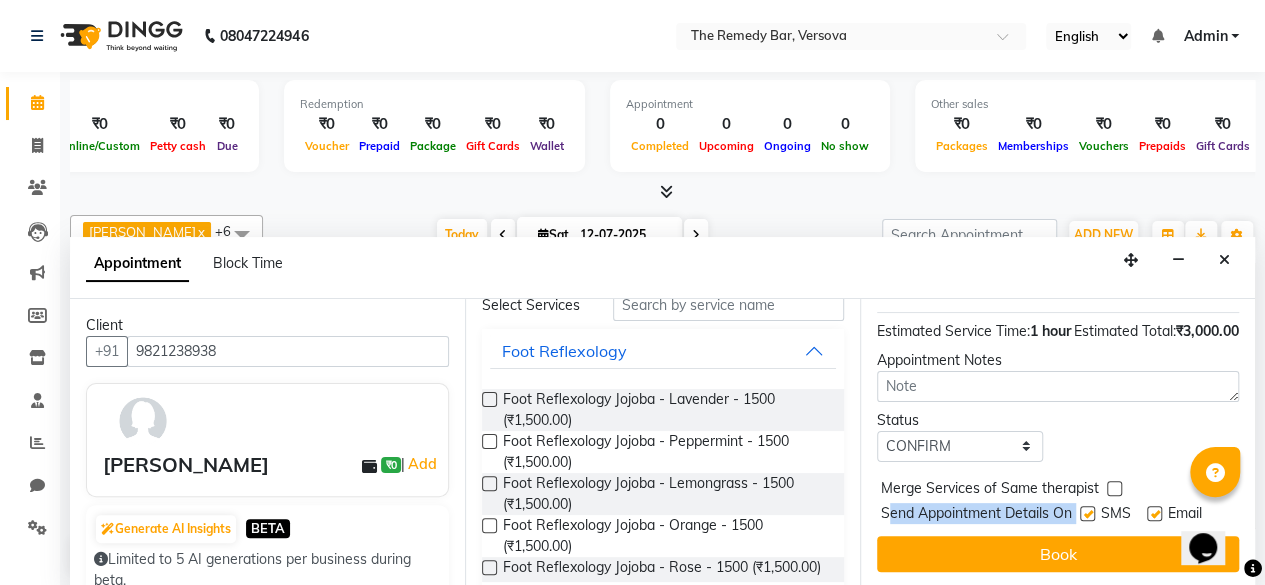 drag, startPoint x: 888, startPoint y: 493, endPoint x: 1100, endPoint y: 503, distance: 212.23572 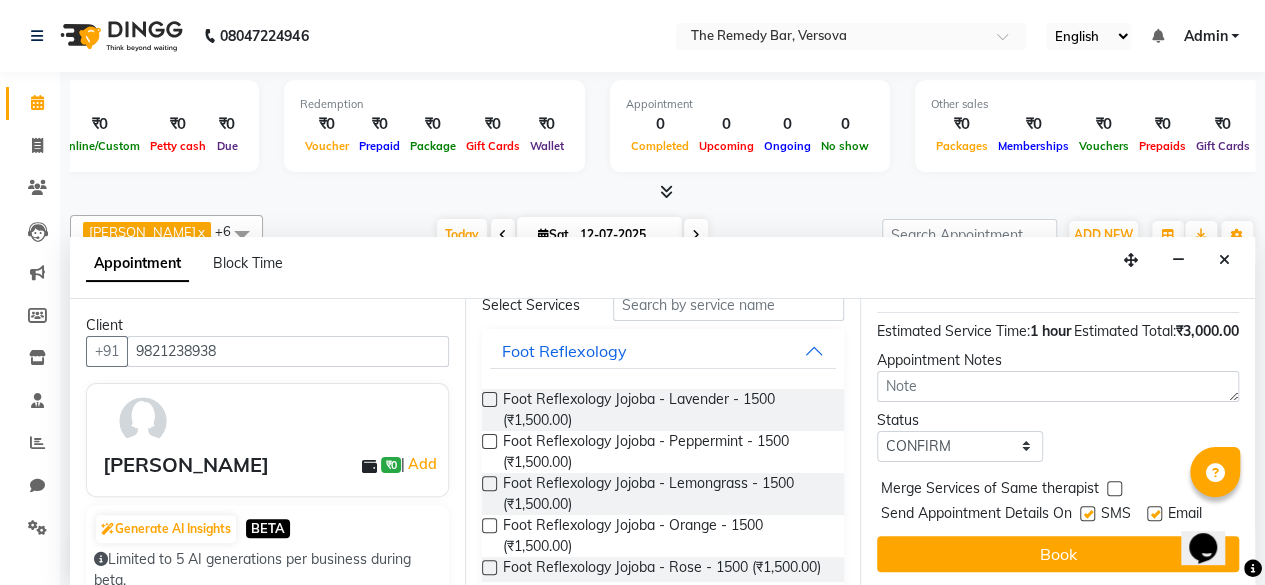 click at bounding box center [1253, 569] 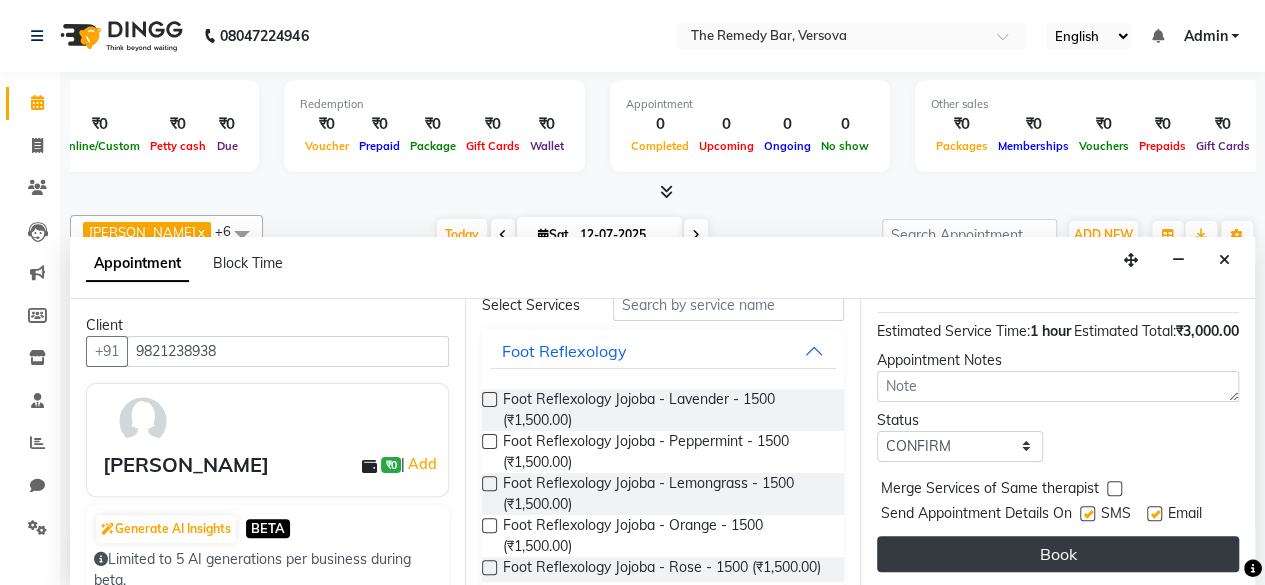 click on "Book" at bounding box center (1058, 554) 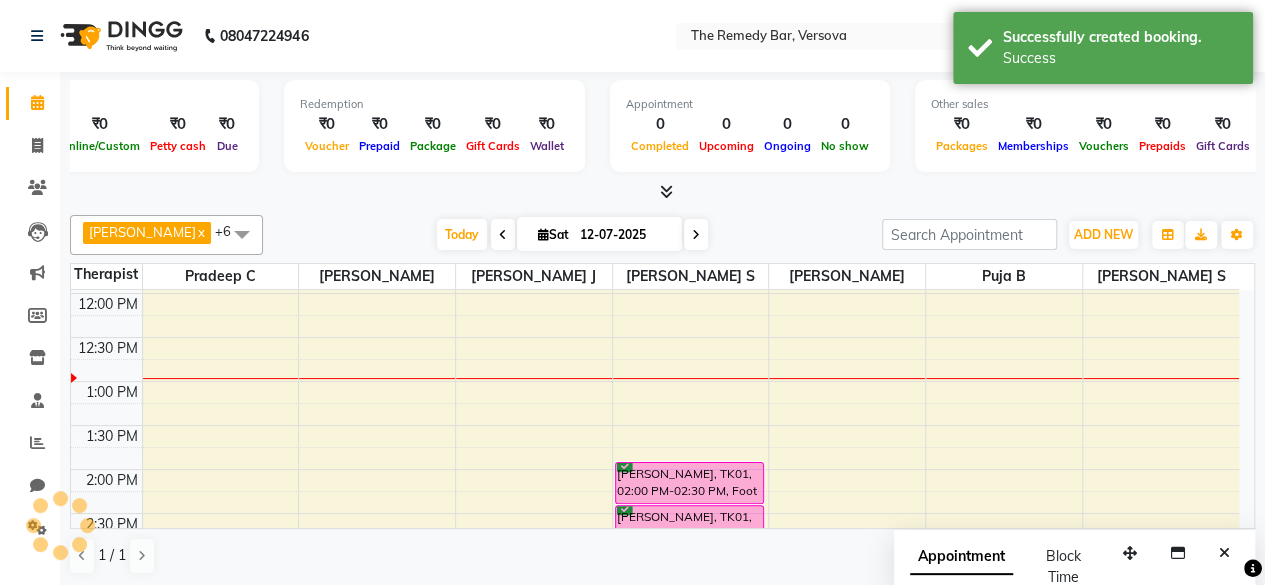 scroll, scrollTop: 0, scrollLeft: 0, axis: both 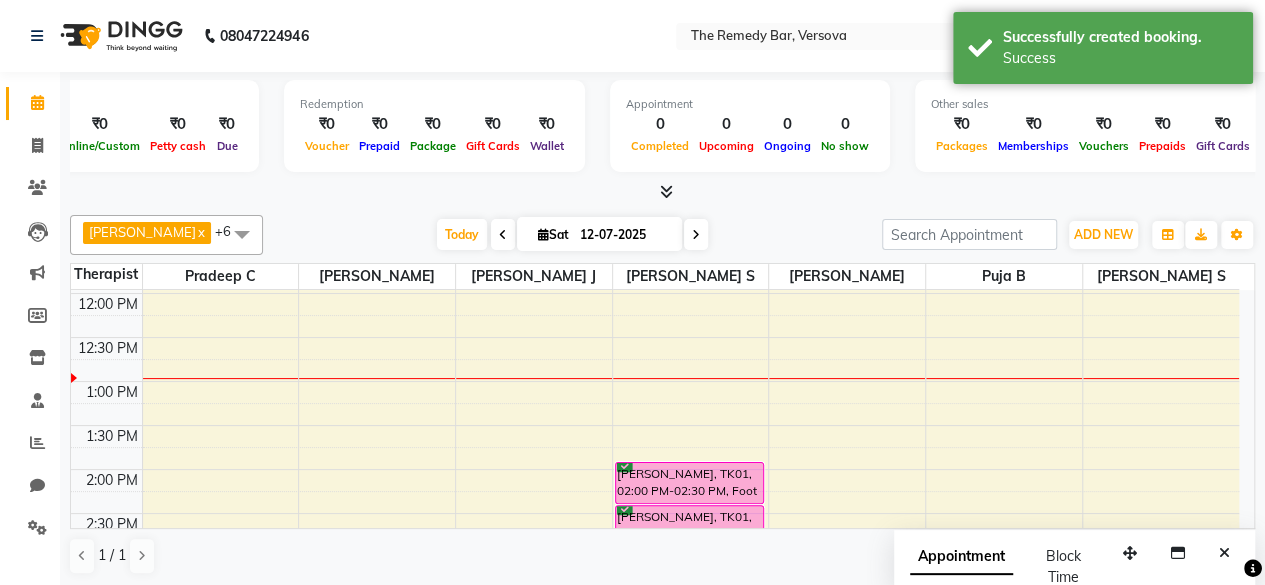 drag, startPoint x: 688, startPoint y: 483, endPoint x: 649, endPoint y: 476, distance: 39.623226 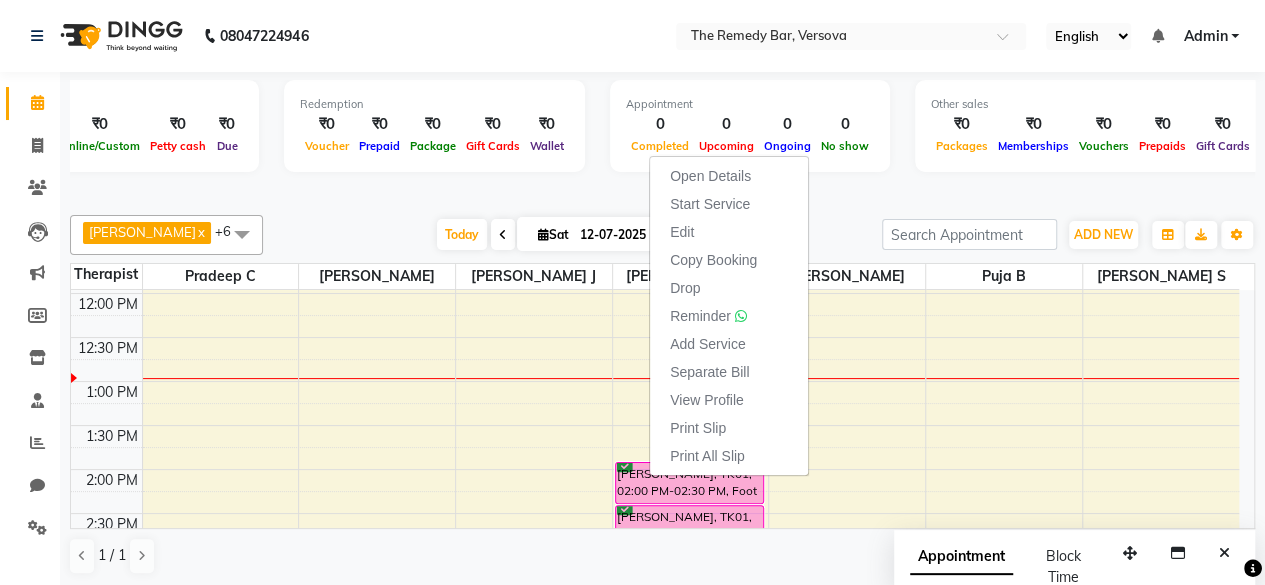 click at bounding box center (662, 192) 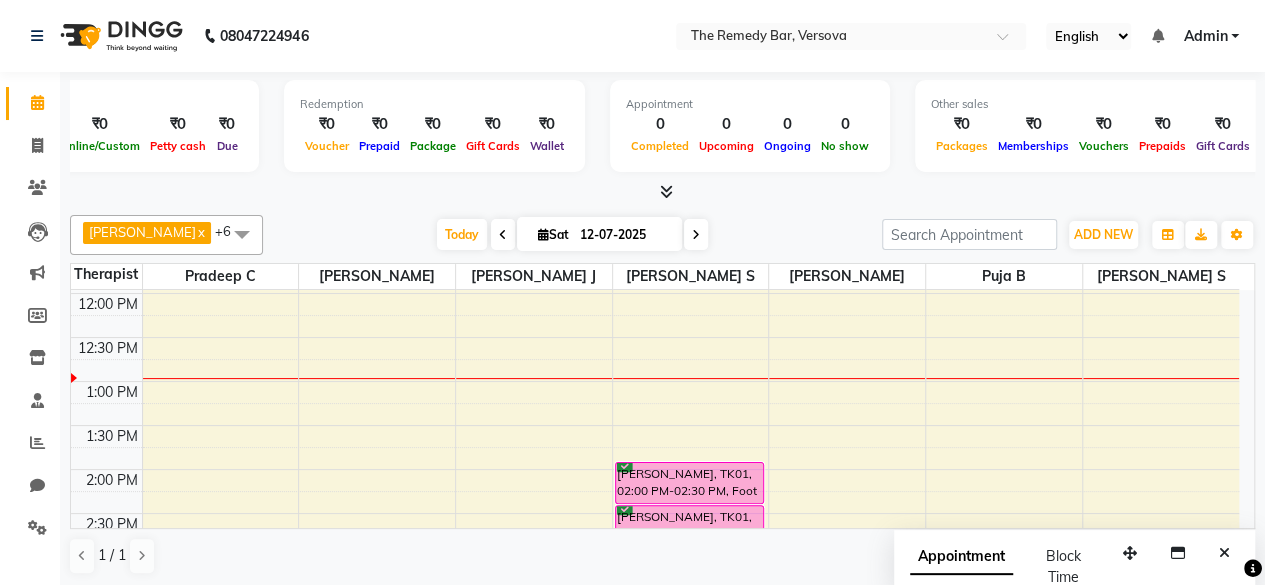 click on "[PERSON_NAME], TK01, 02:00 PM-02:30 PM, Foot Reflexology Jojoba - Lavender - 1500" at bounding box center [690, 483] 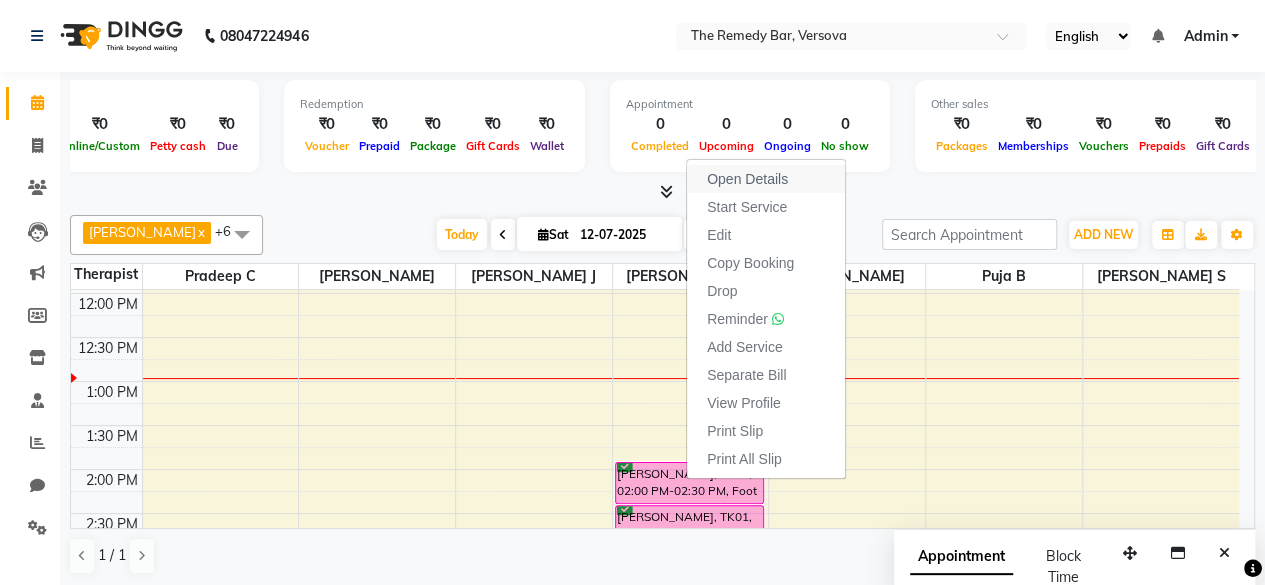 click on "Open Details" at bounding box center (747, 179) 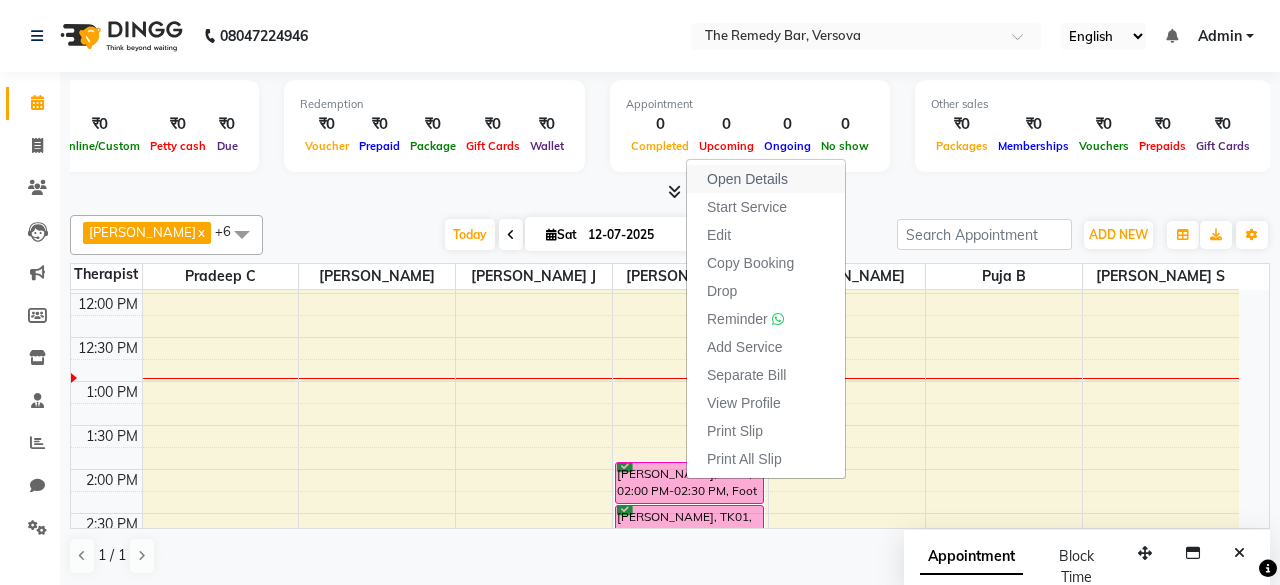 select on "6" 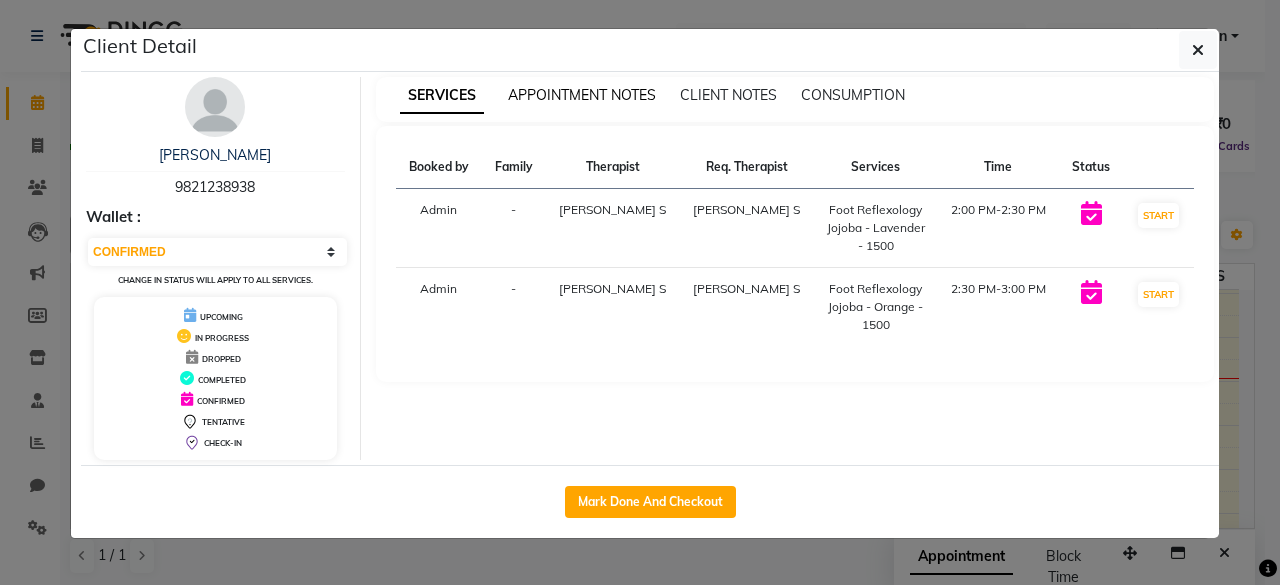 click on "APPOINTMENT NOTES" at bounding box center [582, 95] 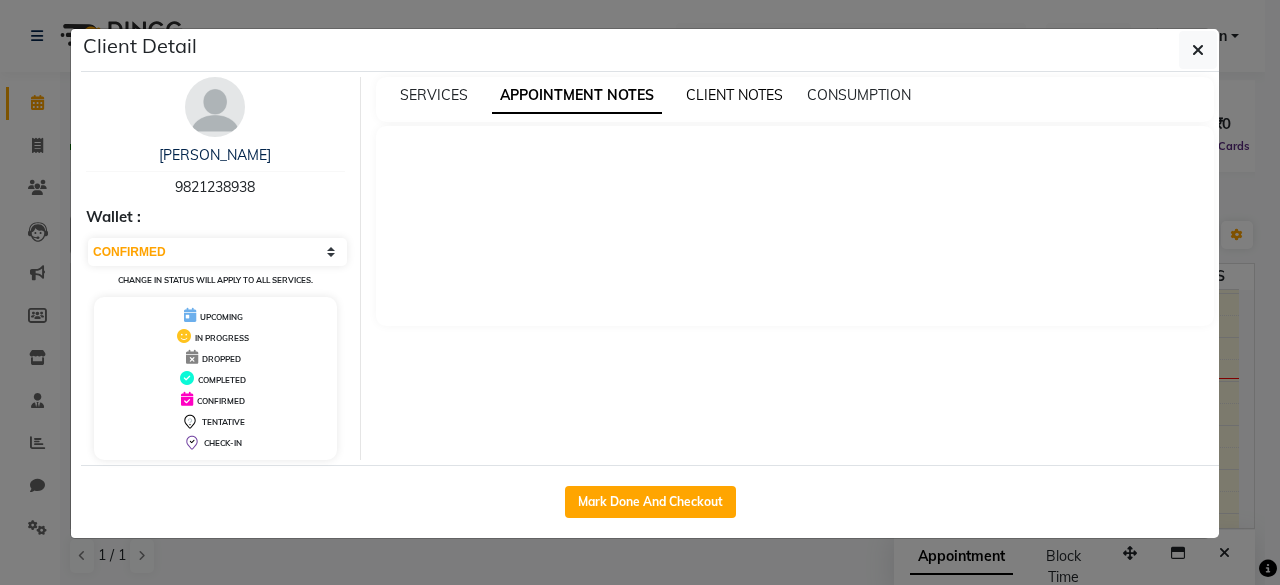 click on "CLIENT NOTES" at bounding box center [734, 95] 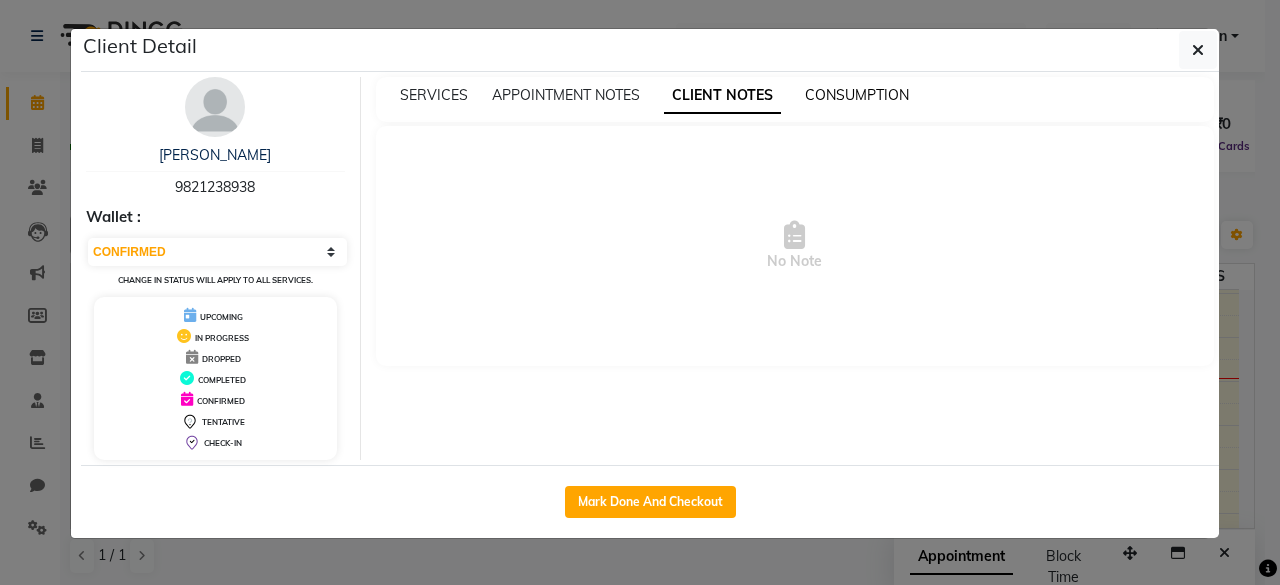 click on "CONSUMPTION" at bounding box center [857, 95] 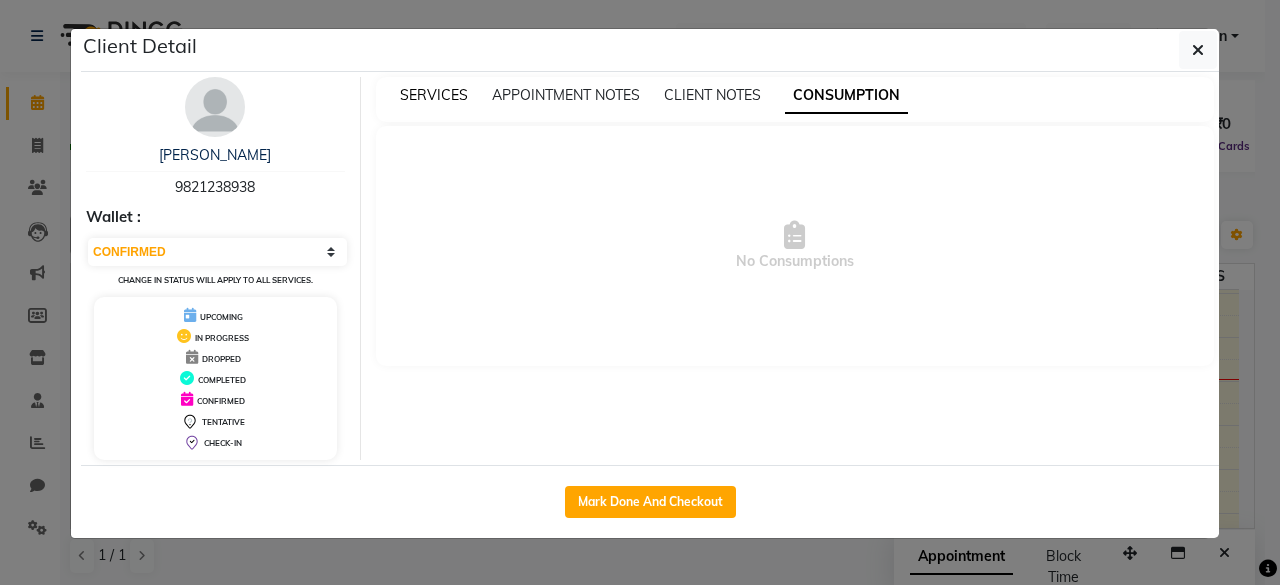 click on "SERVICES" at bounding box center [434, 95] 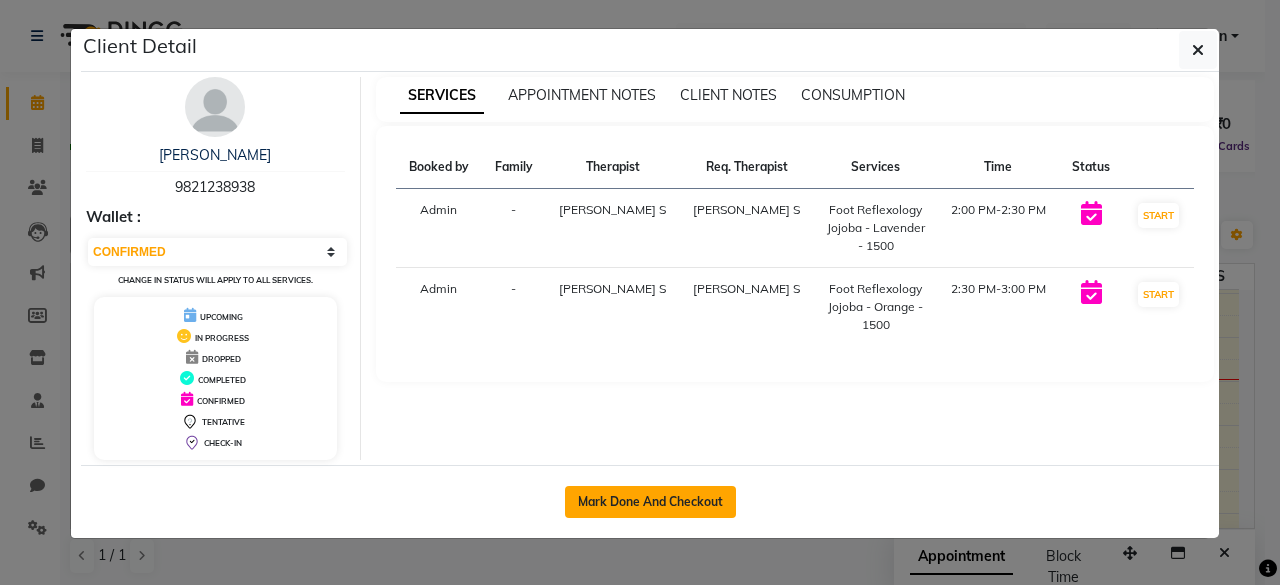 click on "Mark Done And Checkout" 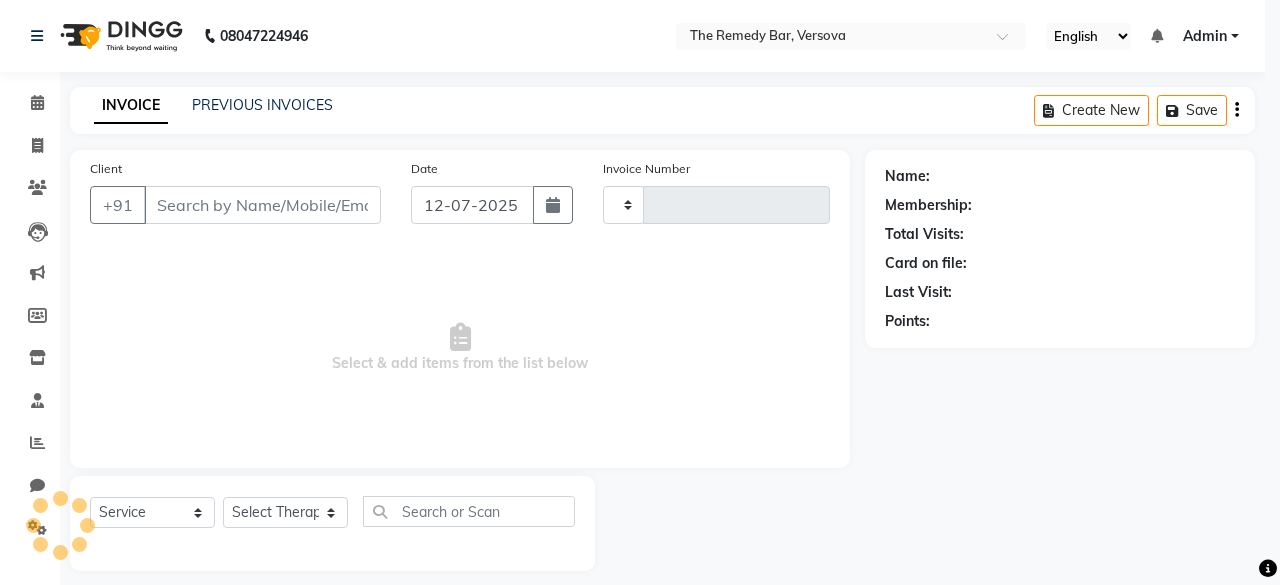 type on "0001" 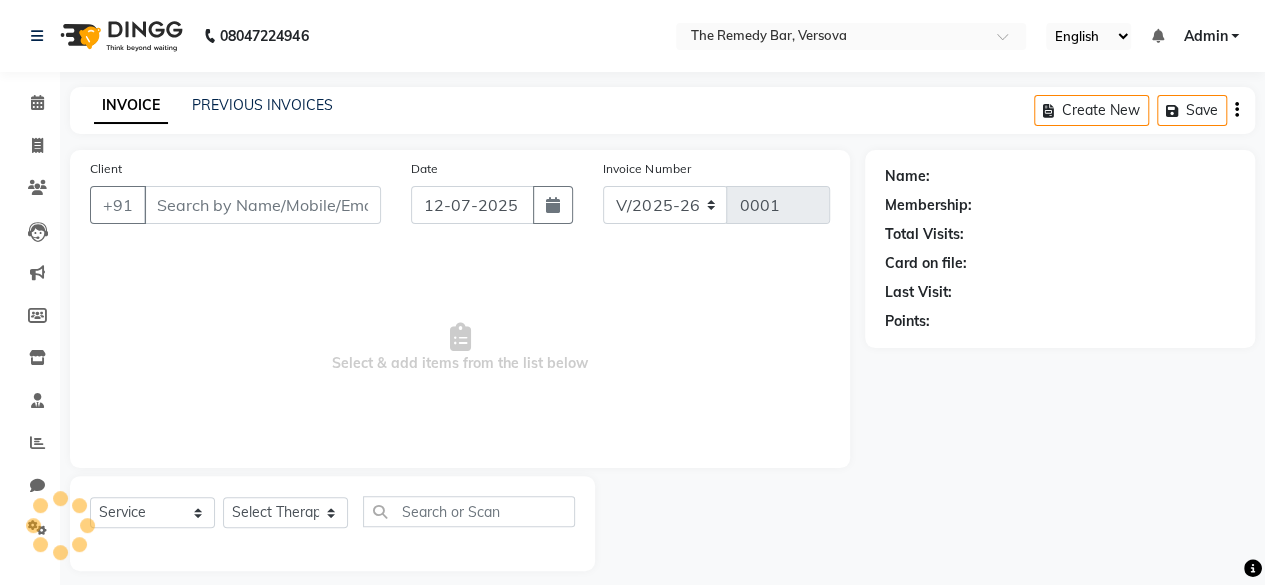 type on "9821238938" 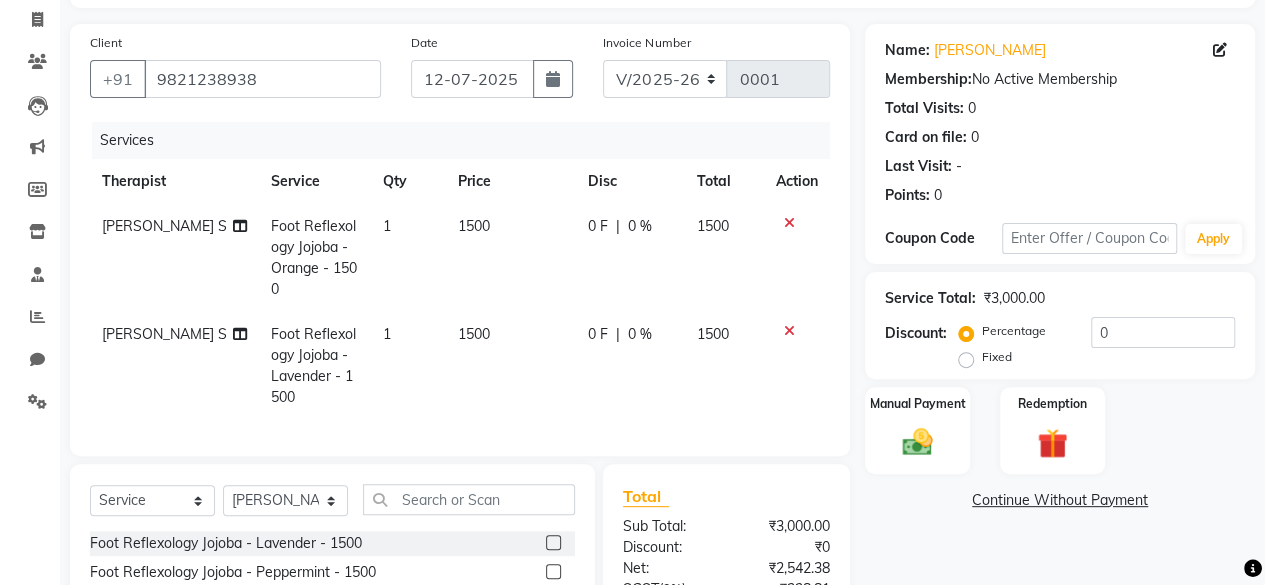 scroll, scrollTop: 220, scrollLeft: 0, axis: vertical 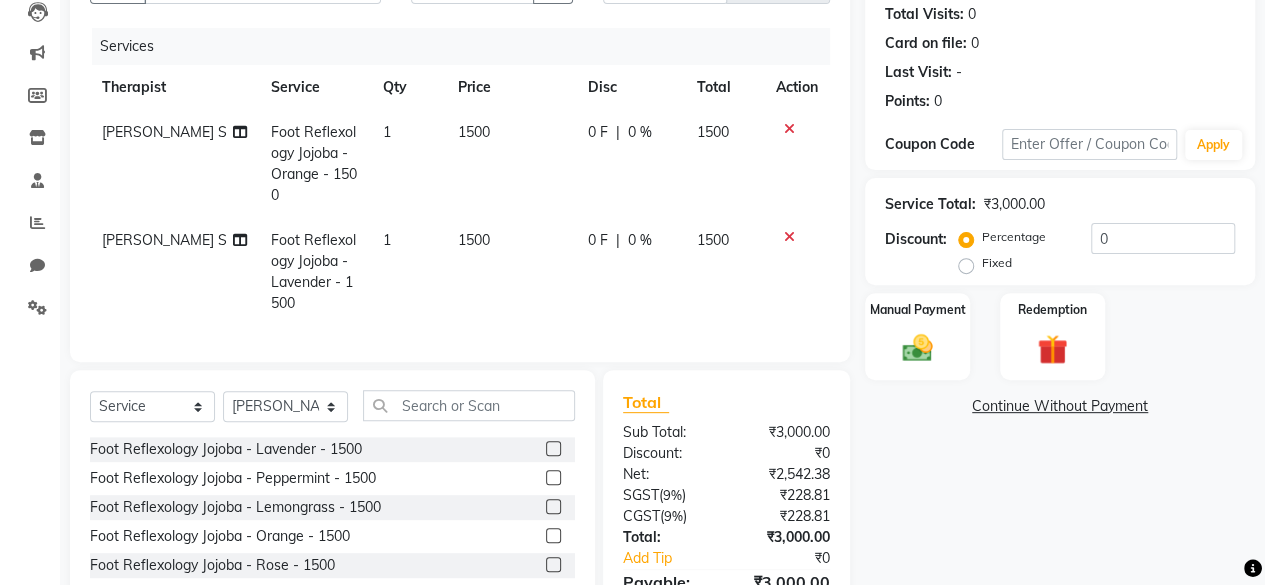 click 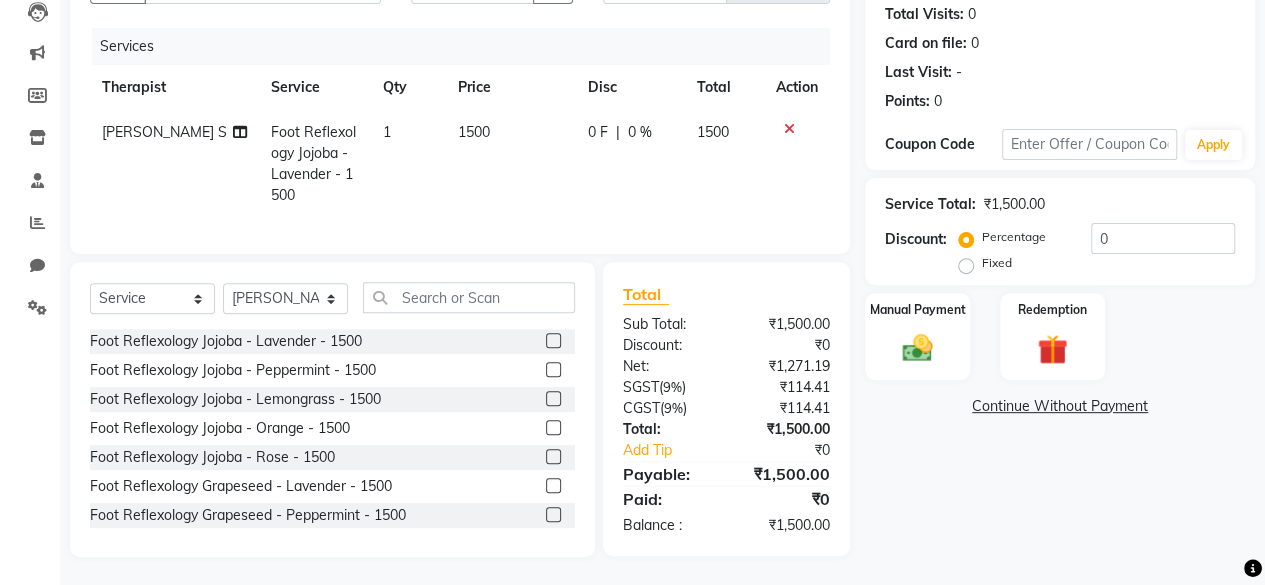 click 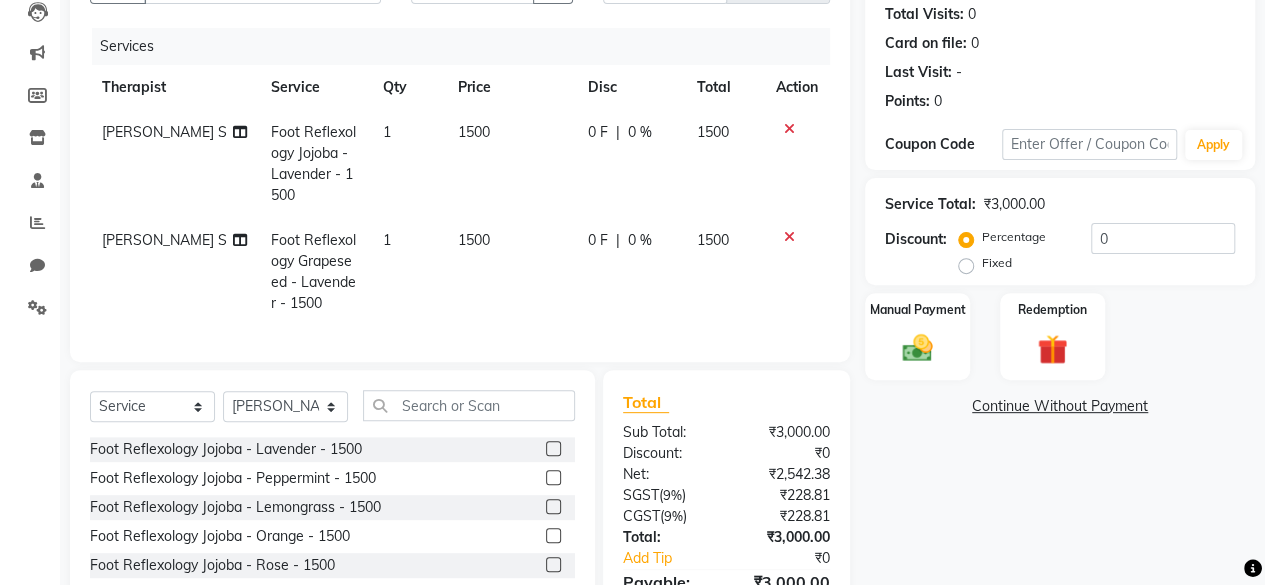 checkbox on "false" 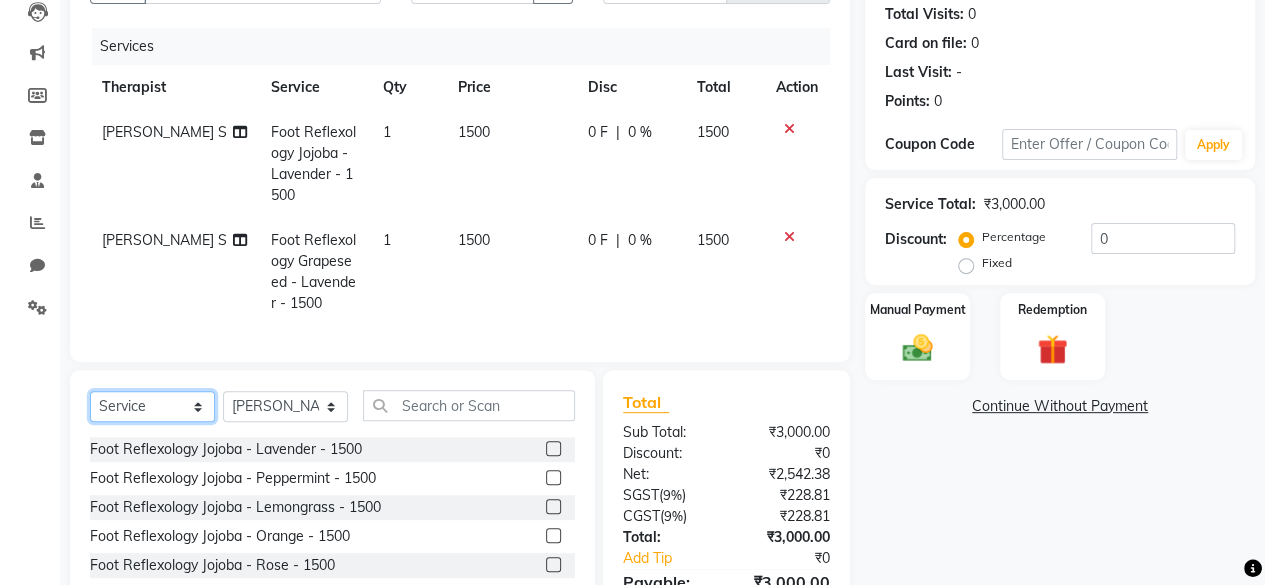 click on "Select  Service  Product  Membership  Package Voucher Prepaid Gift Card" 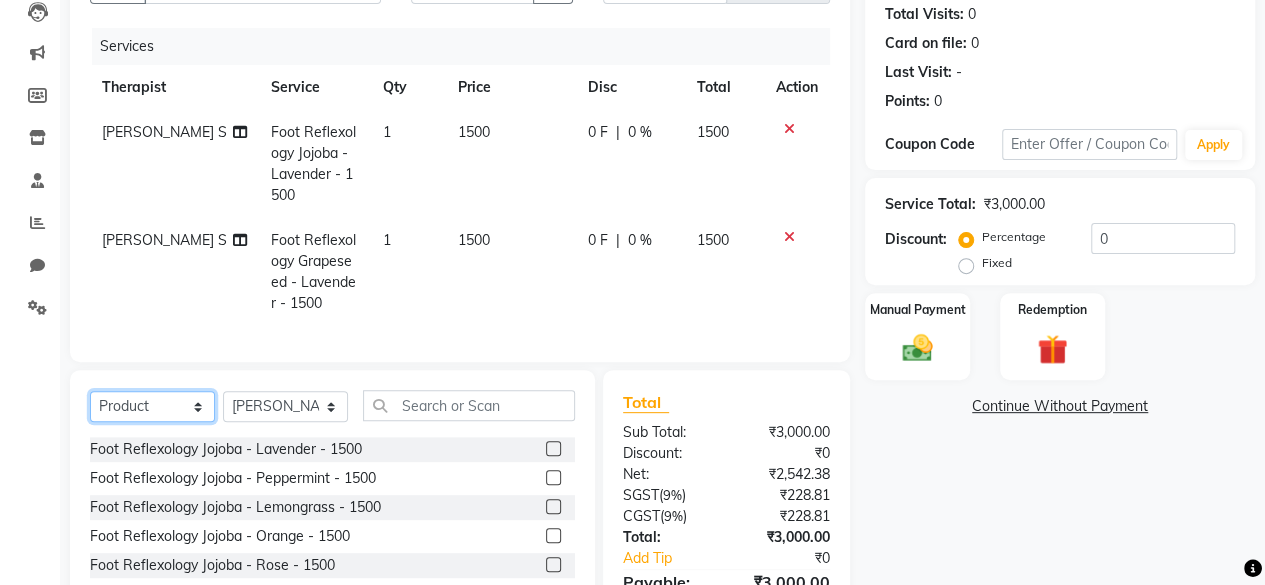 click on "Select  Service  Product  Membership  Package Voucher Prepaid Gift Card" 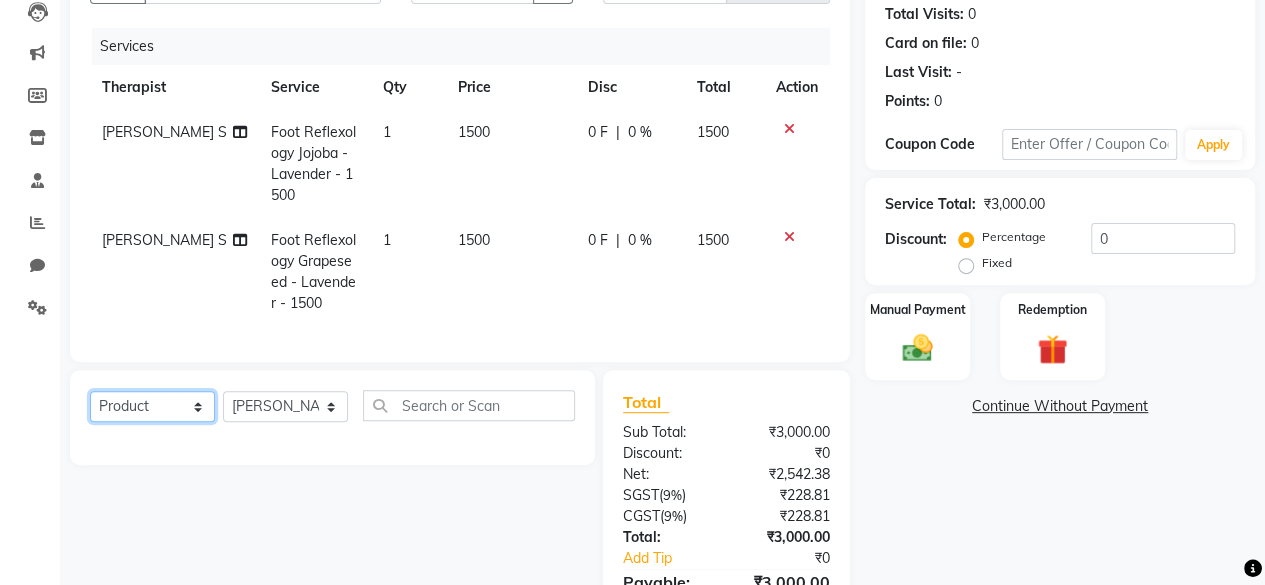 click on "Select  Service  Product  Membership  Package Voucher Prepaid Gift Card" 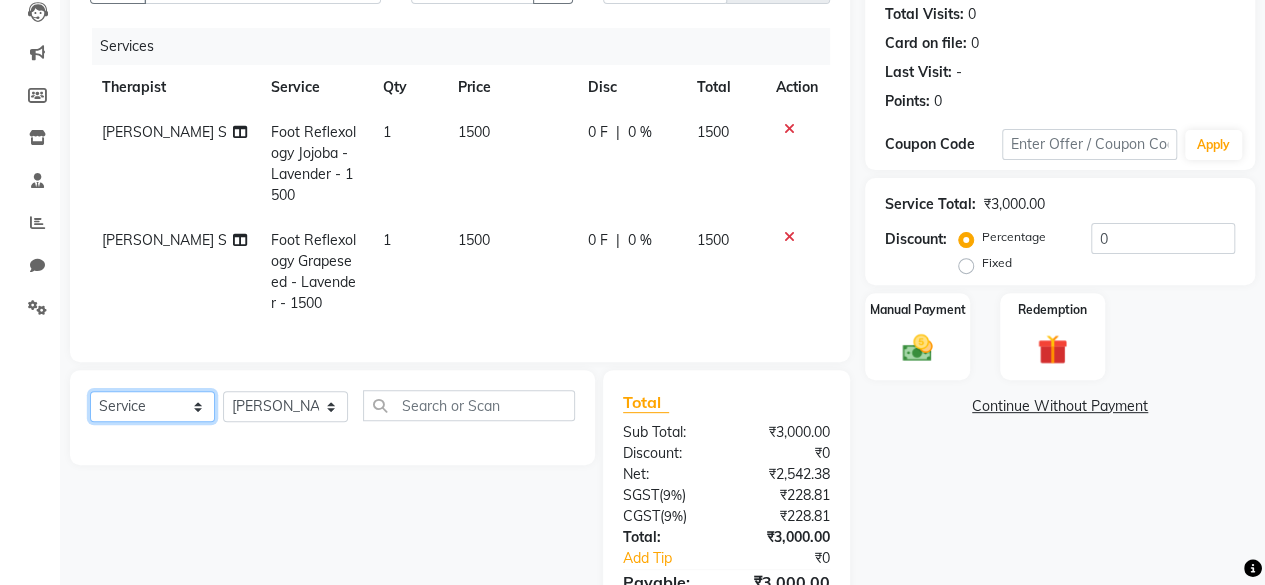 click on "Select  Service  Product  Membership  Package Voucher Prepaid Gift Card" 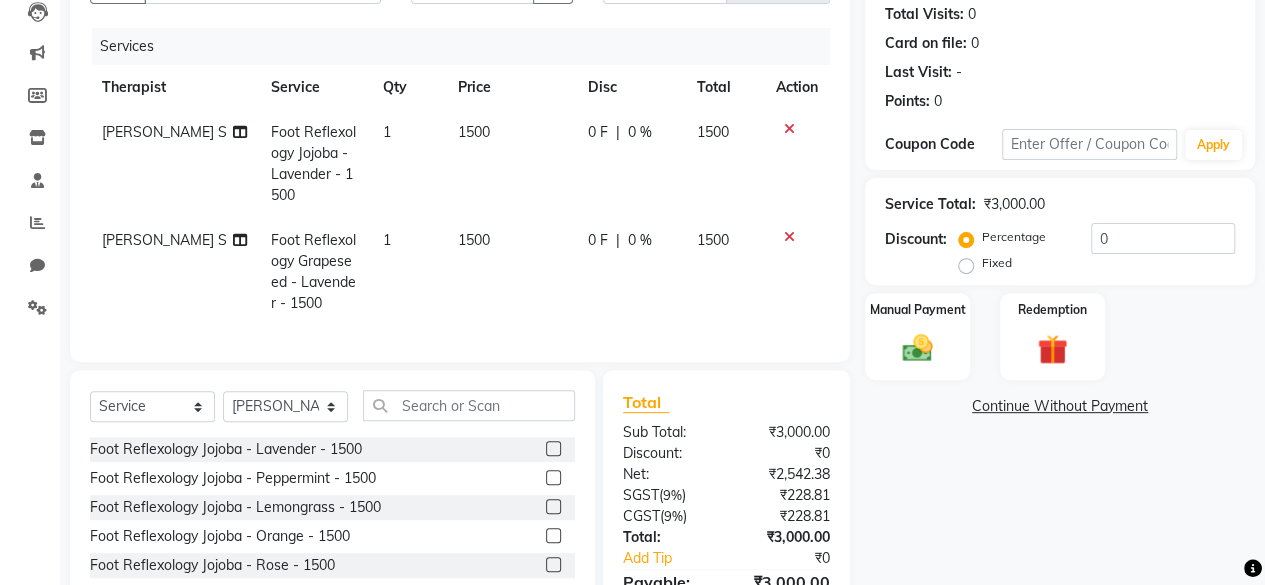 click on "Select  Service  Product  Membership  Package Voucher Prepaid Gift Card  Select Therapist [PERSON_NAME] S [PERSON_NAME] B Kajal G Pradeep C Puja B [PERSON_NAME] J" 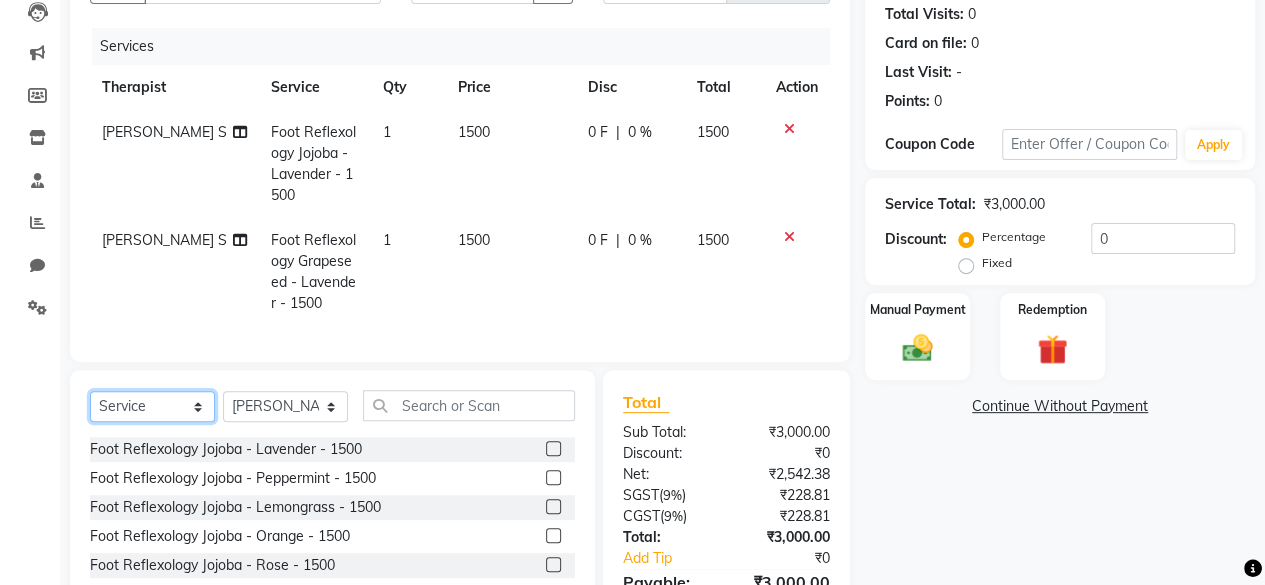 click on "Select  Service  Product  Membership  Package Voucher Prepaid Gift Card" 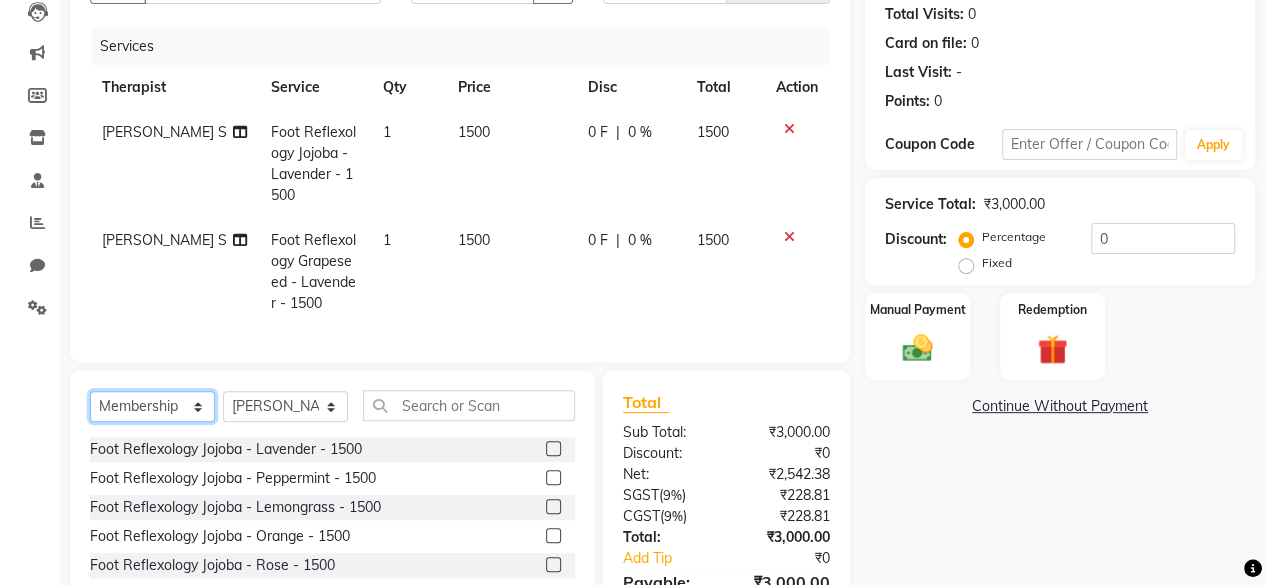 click on "Select  Service  Product  Membership  Package Voucher Prepaid Gift Card" 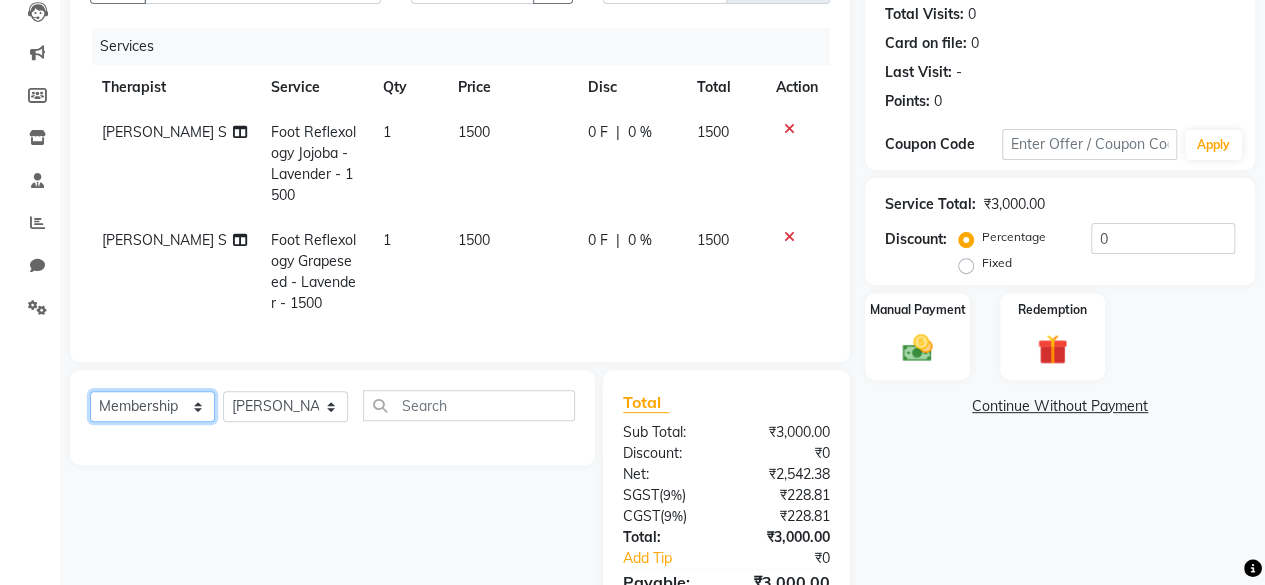 click on "Select  Service  Product  Membership  Package Voucher Prepaid Gift Card" 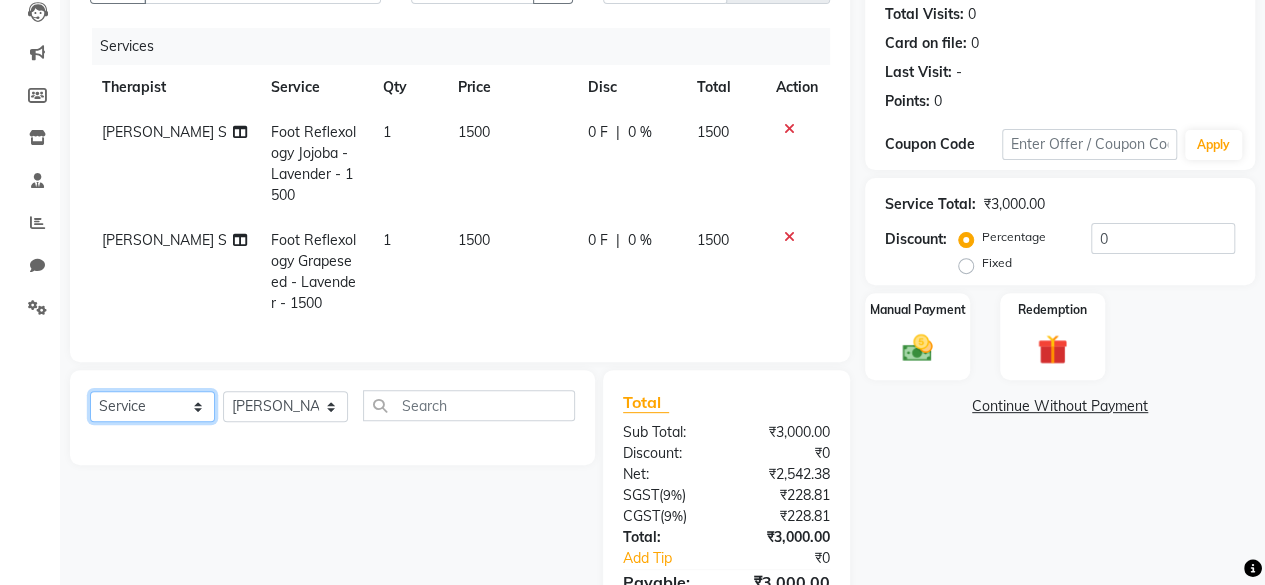 click on "Select  Service  Product  Membership  Package Voucher Prepaid Gift Card" 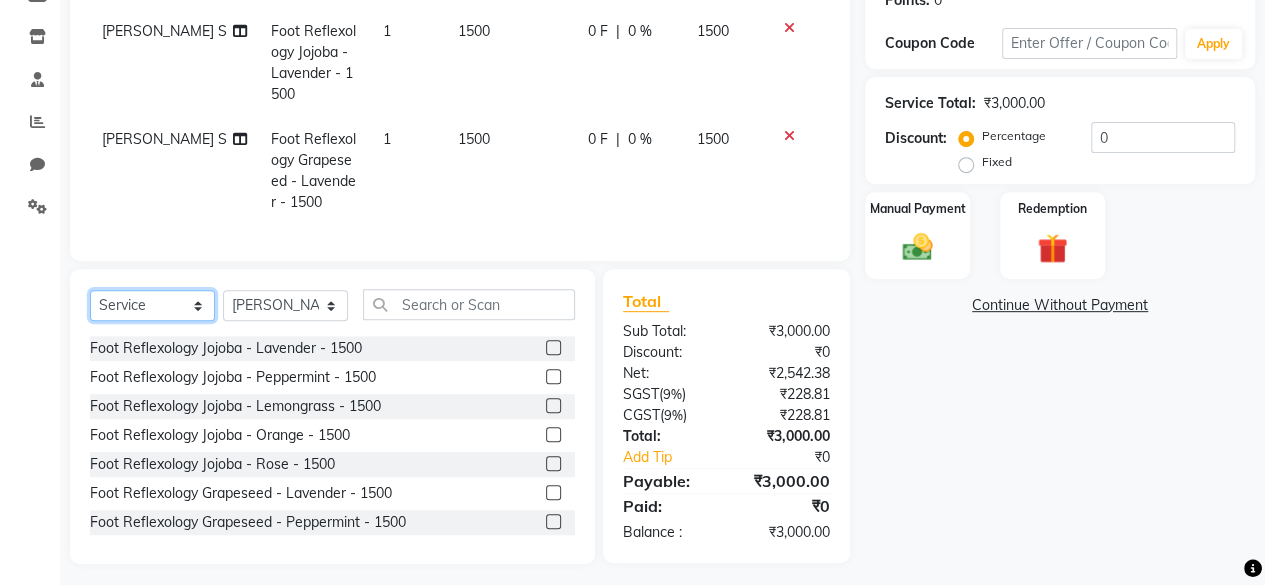 scroll, scrollTop: 344, scrollLeft: 0, axis: vertical 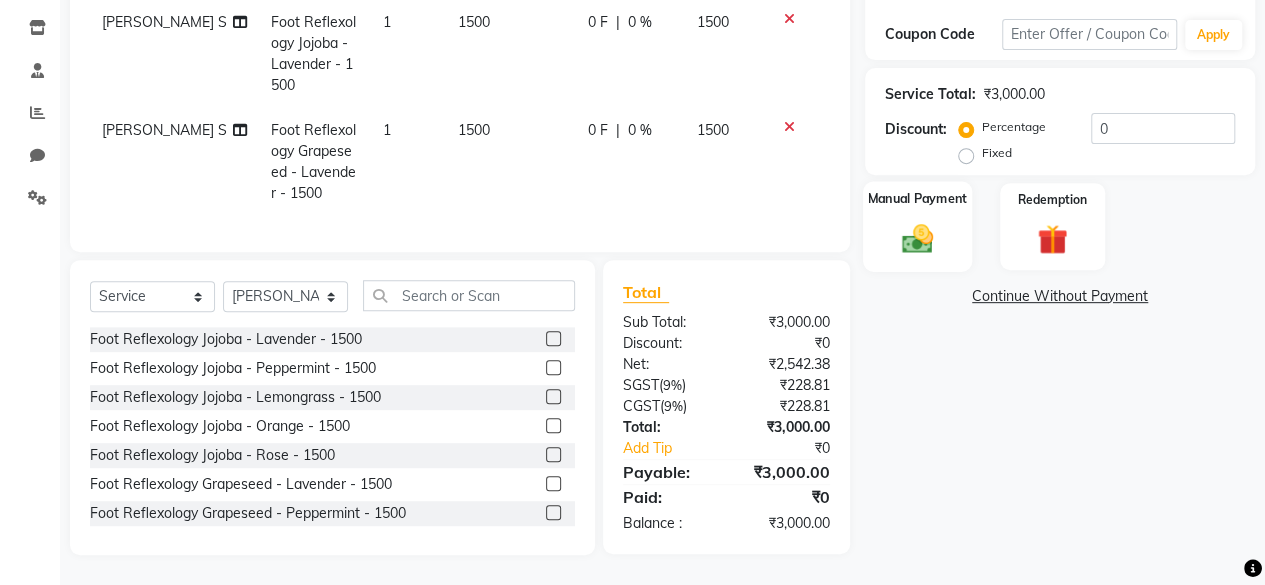 click on "Manual Payment" 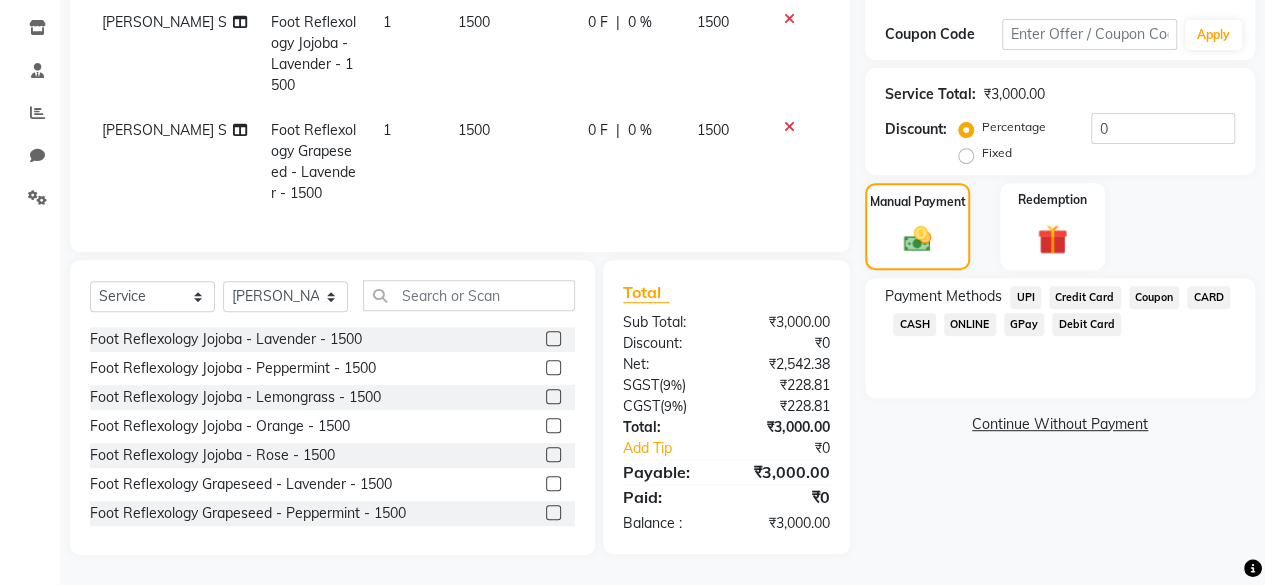 click on "CASH" 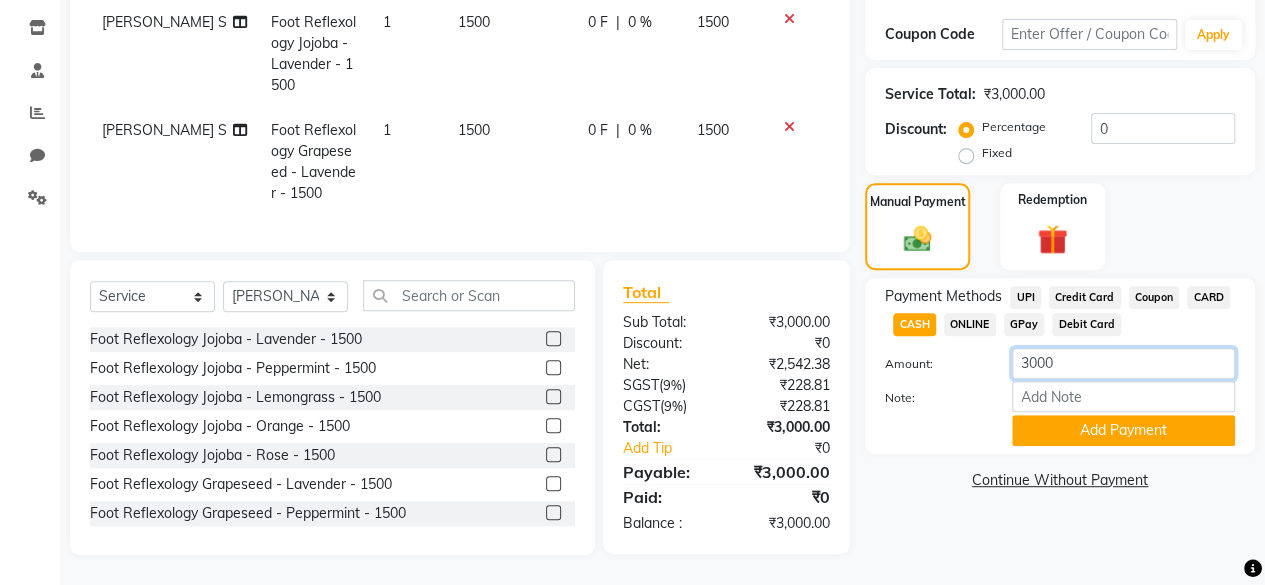 click on "3000" 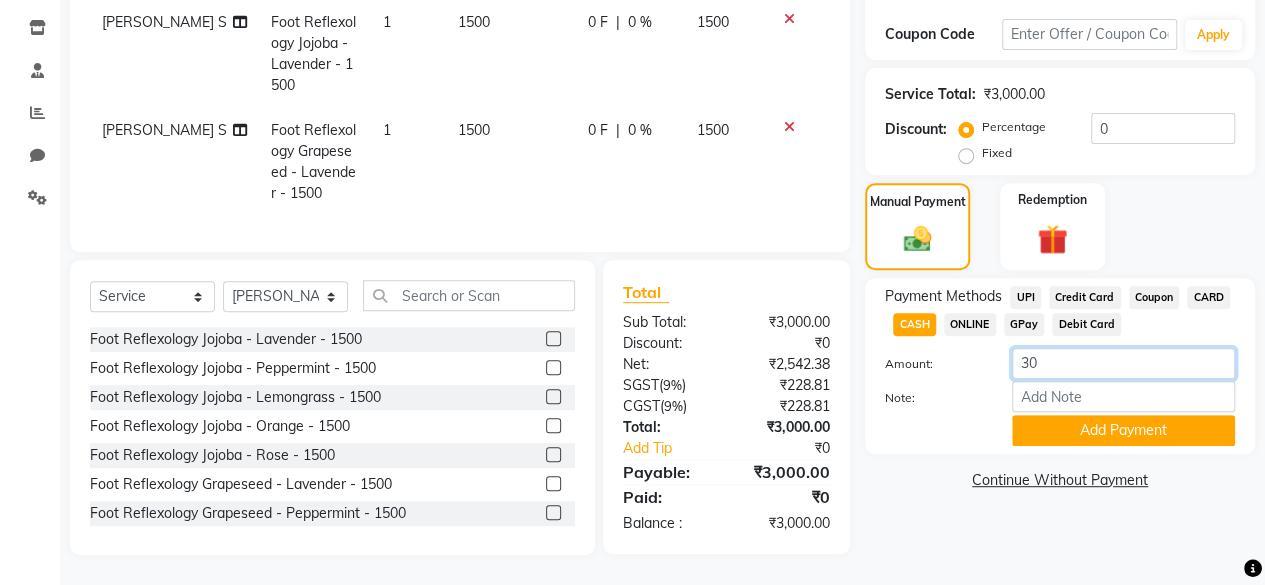 type on "3" 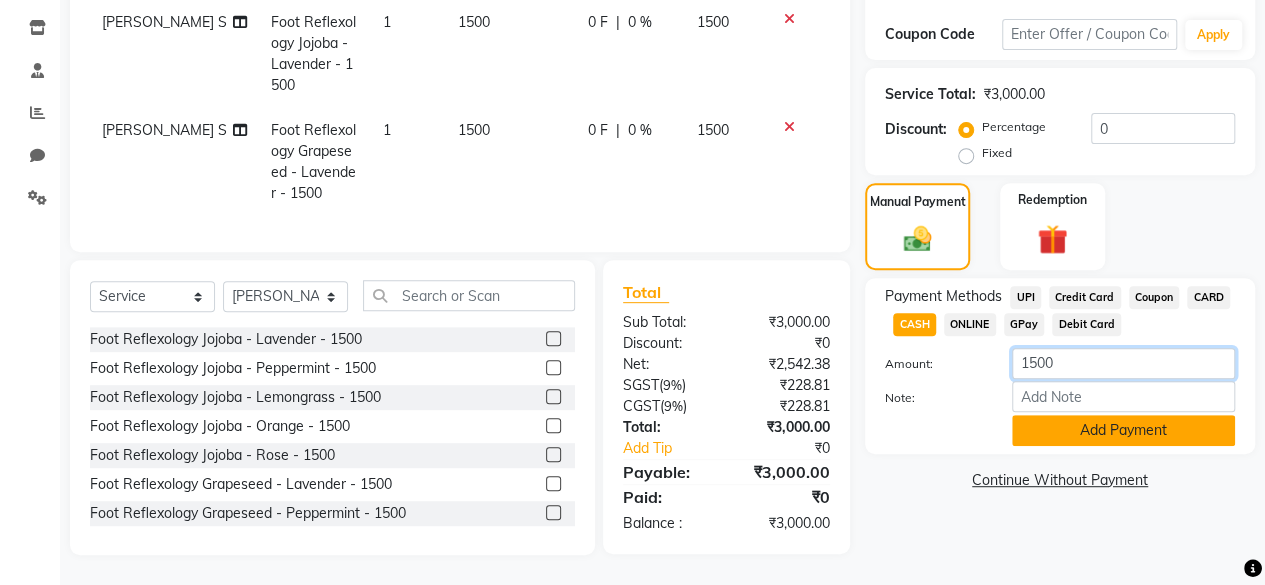 type on "1500" 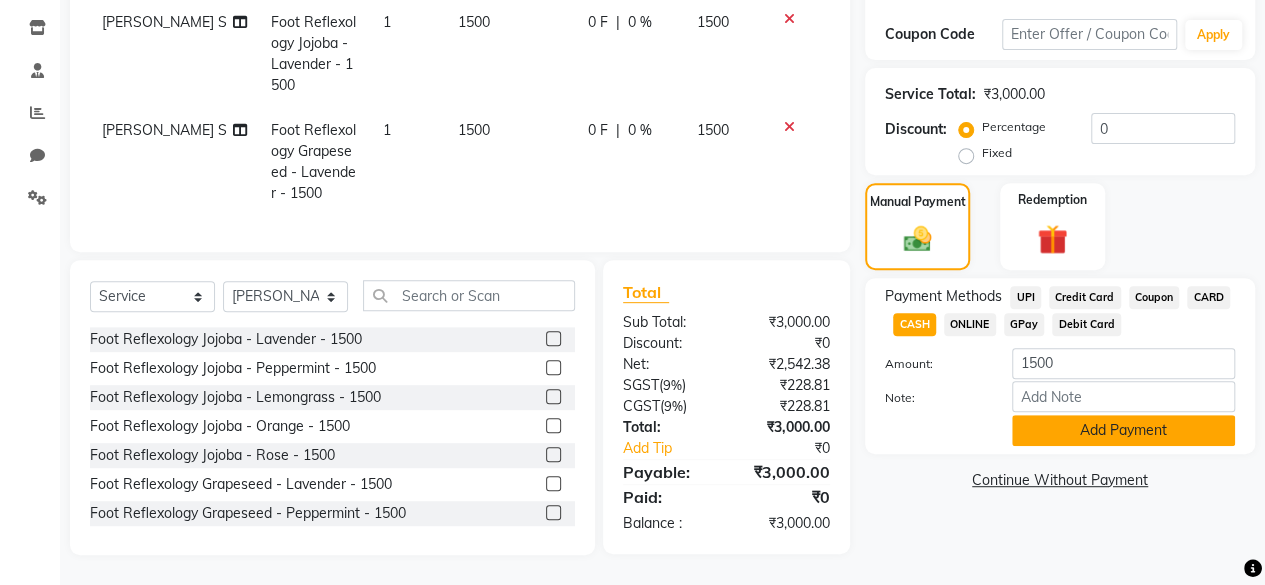 click on "Add Payment" 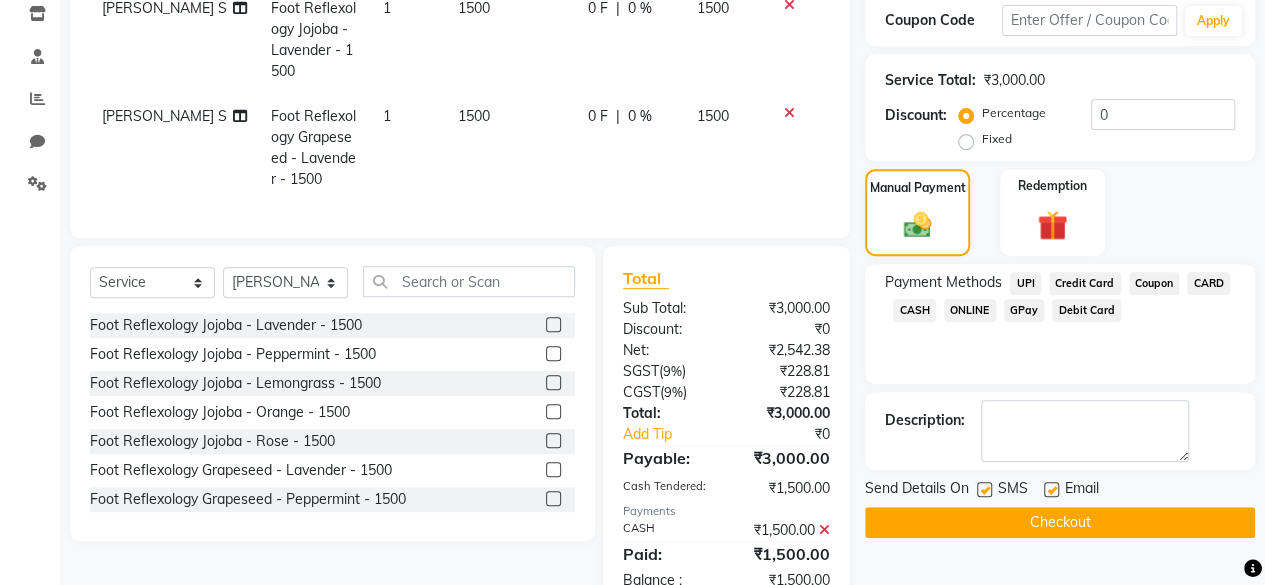 scroll, scrollTop: 413, scrollLeft: 0, axis: vertical 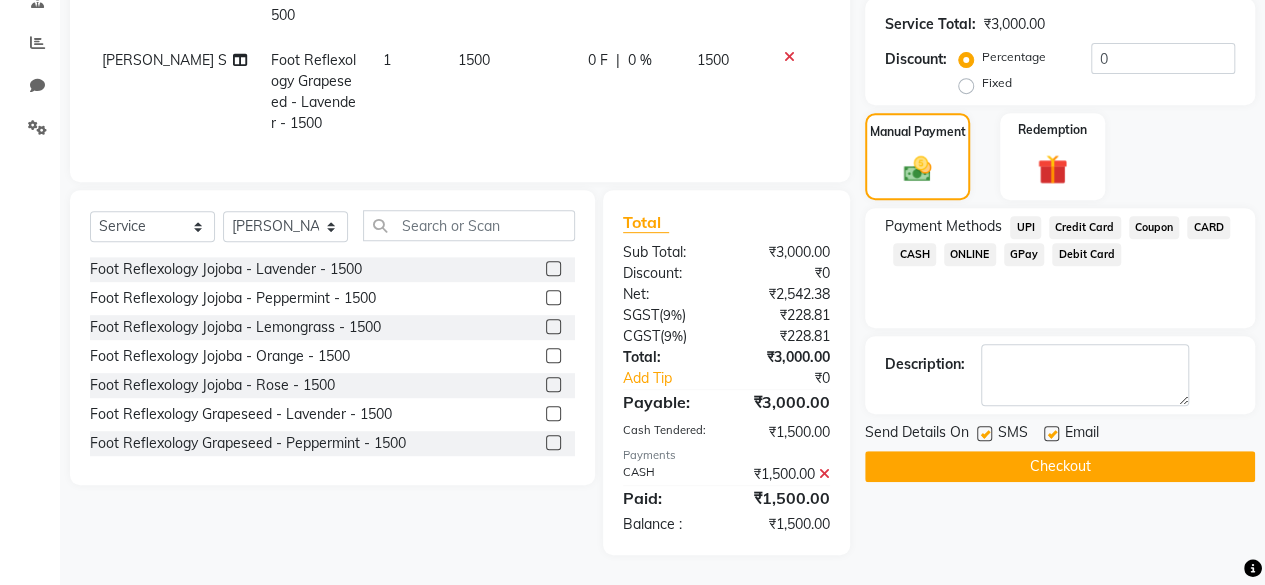 click on "GPay" 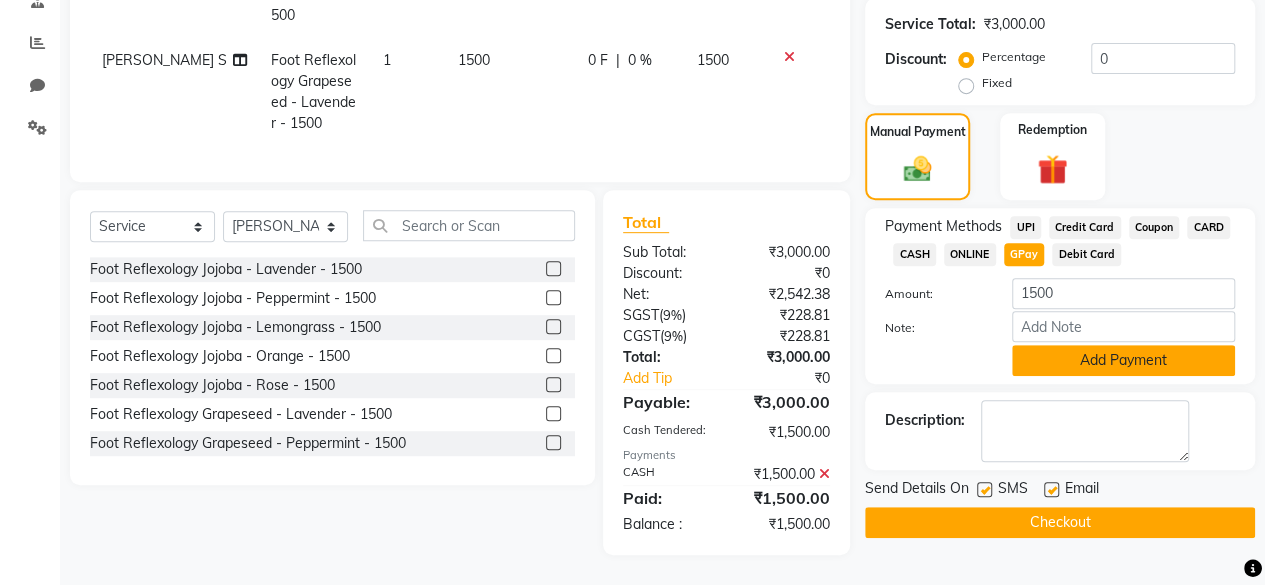 click on "Add Payment" 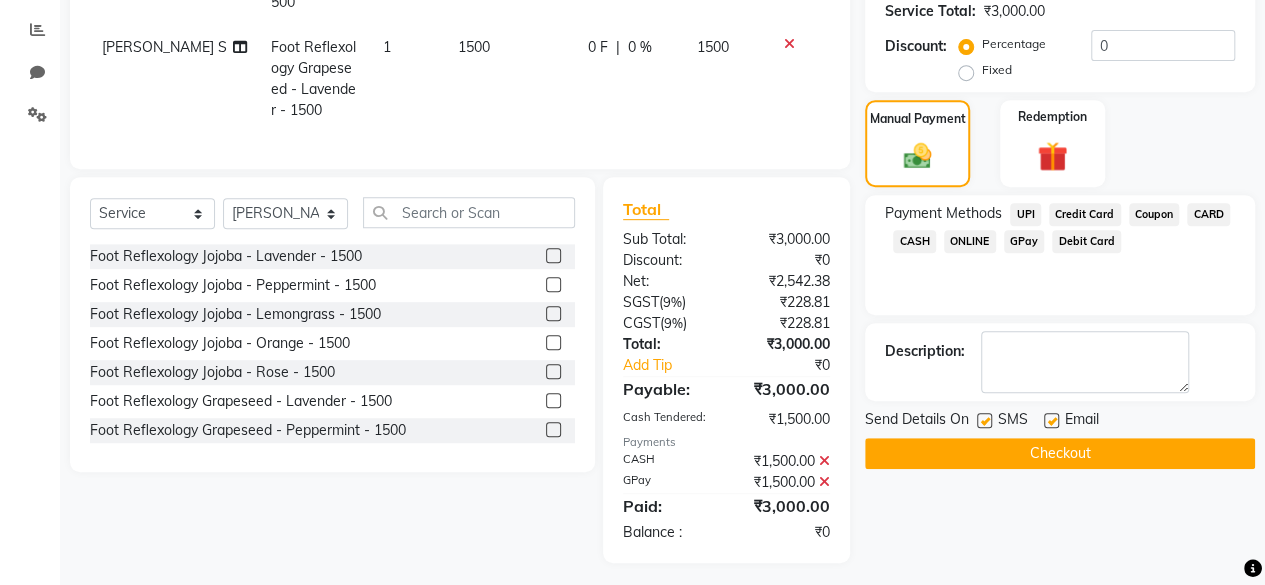 click 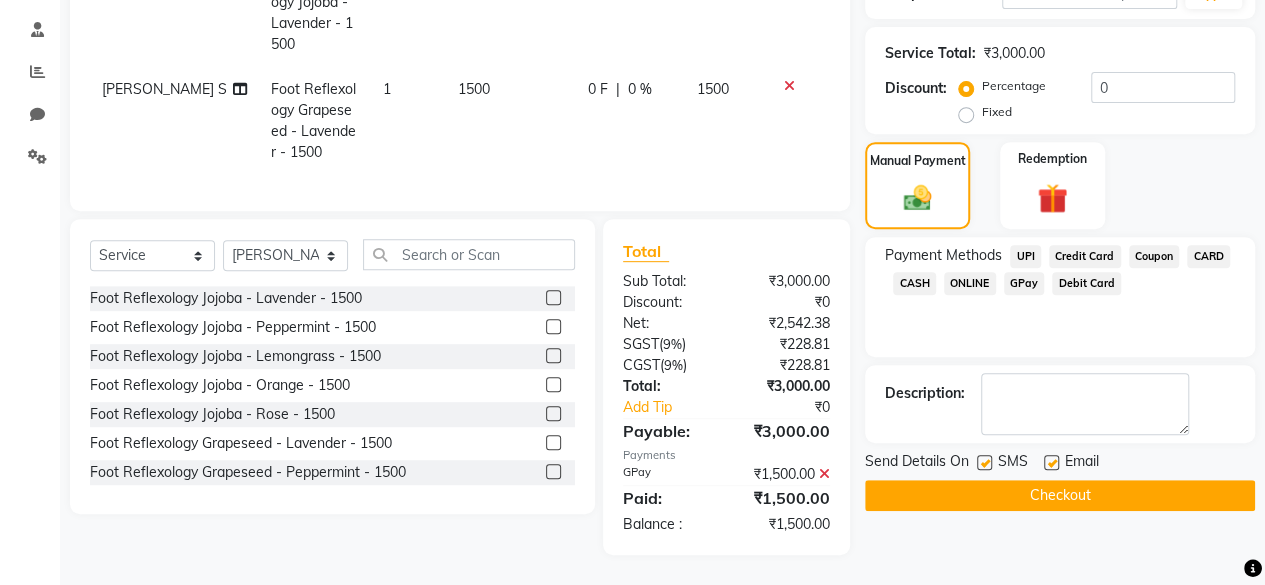click 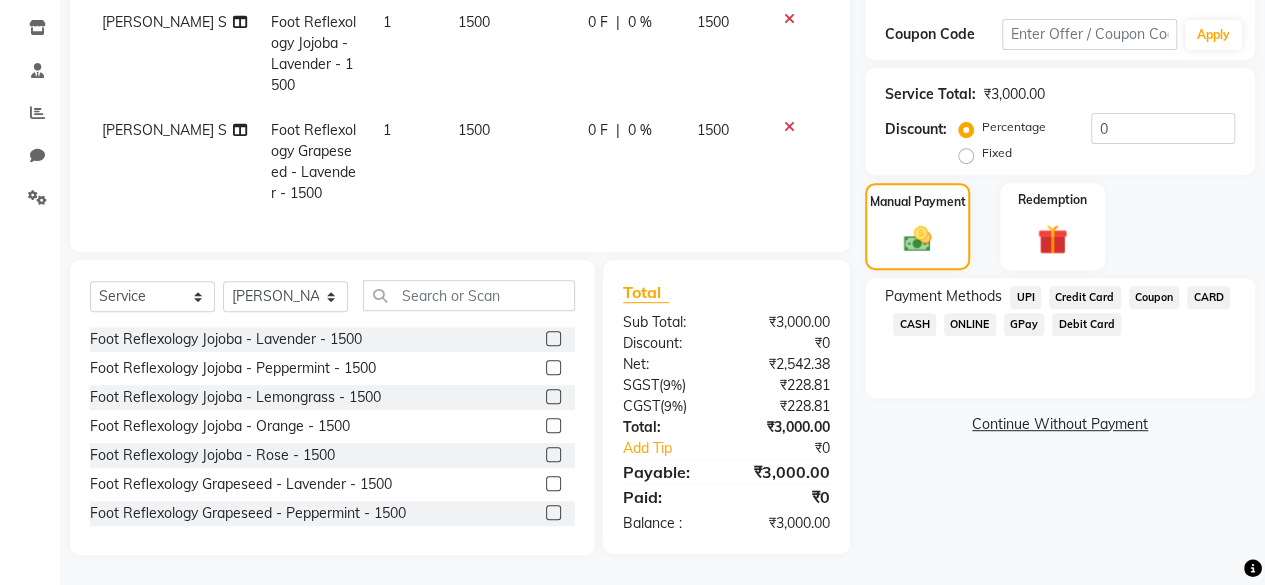 scroll, scrollTop: 344, scrollLeft: 0, axis: vertical 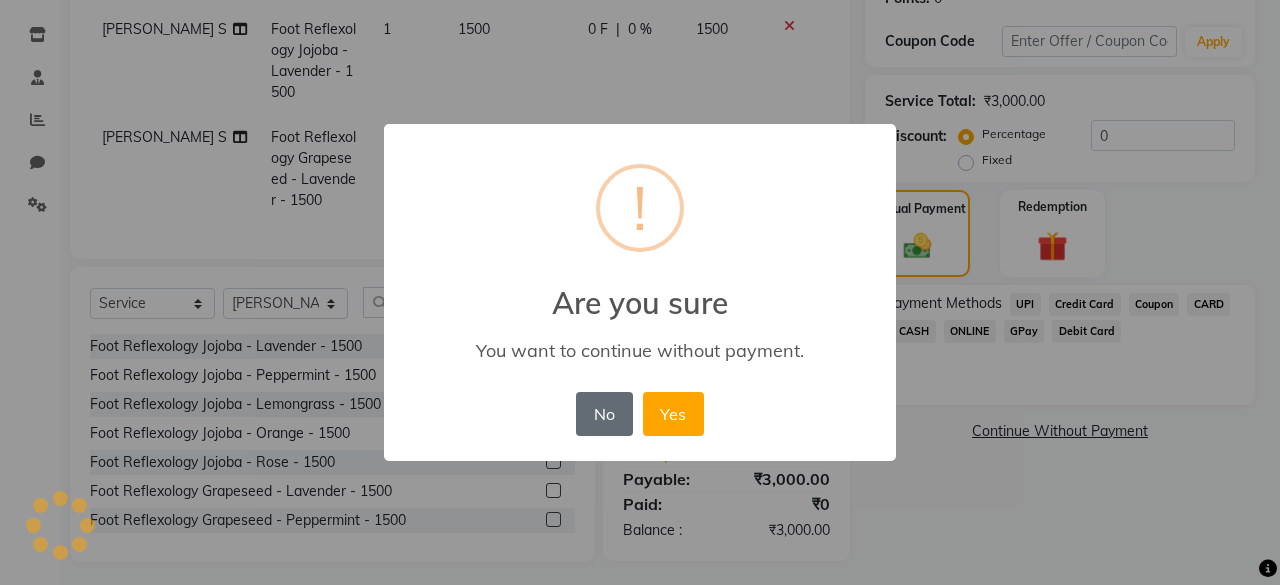 click on "No" at bounding box center (604, 414) 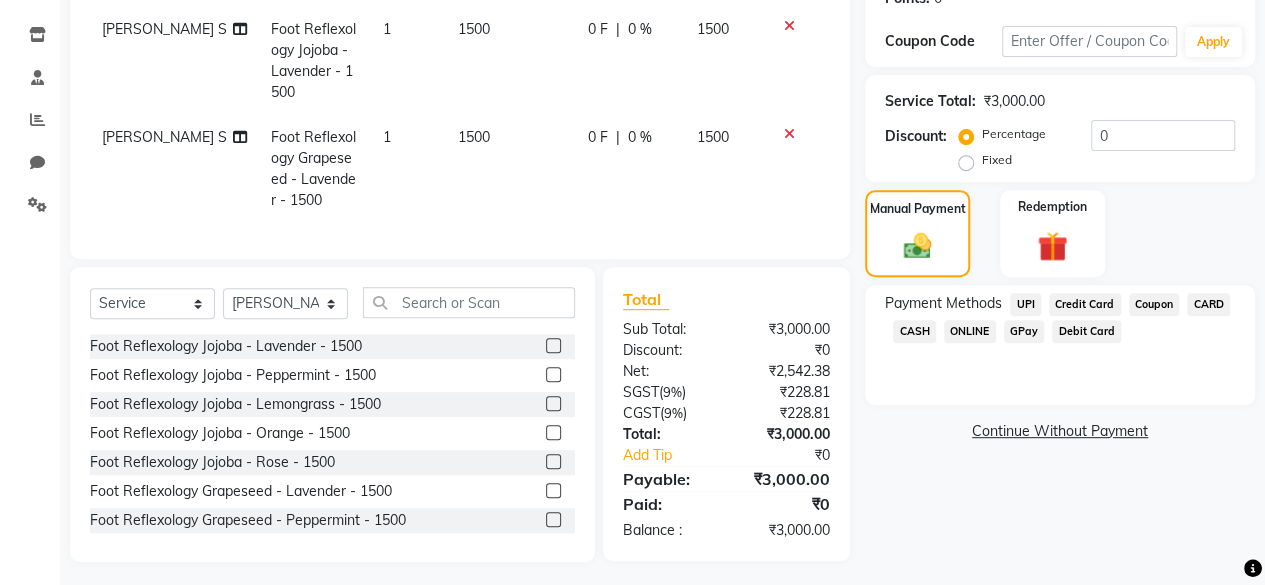 click on "CASH" 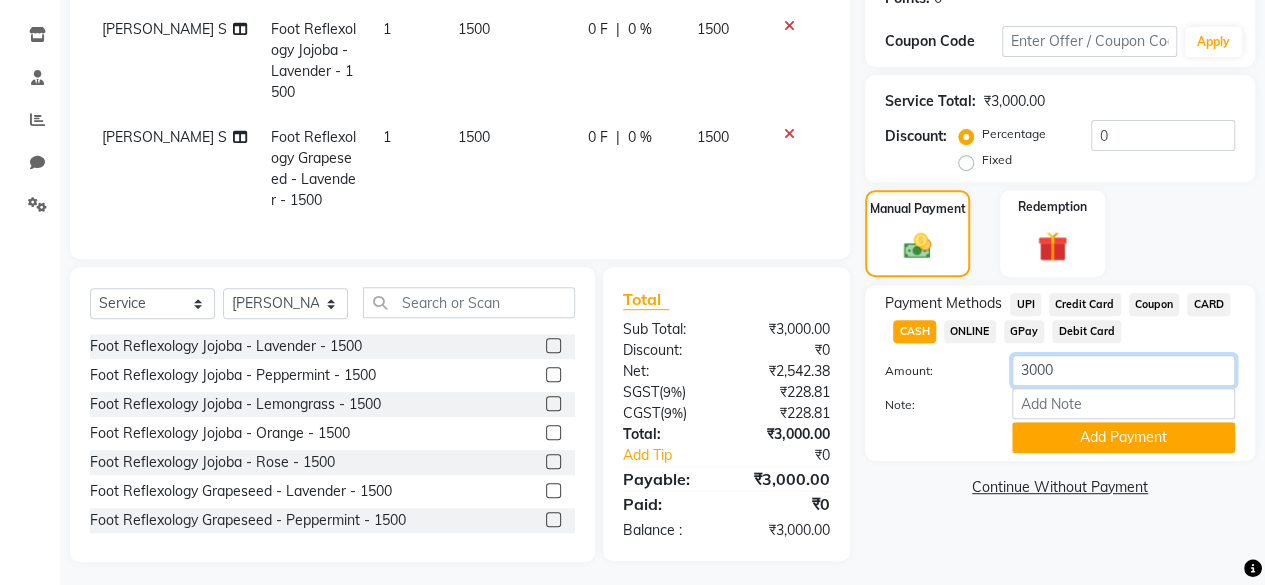 click on "3000" 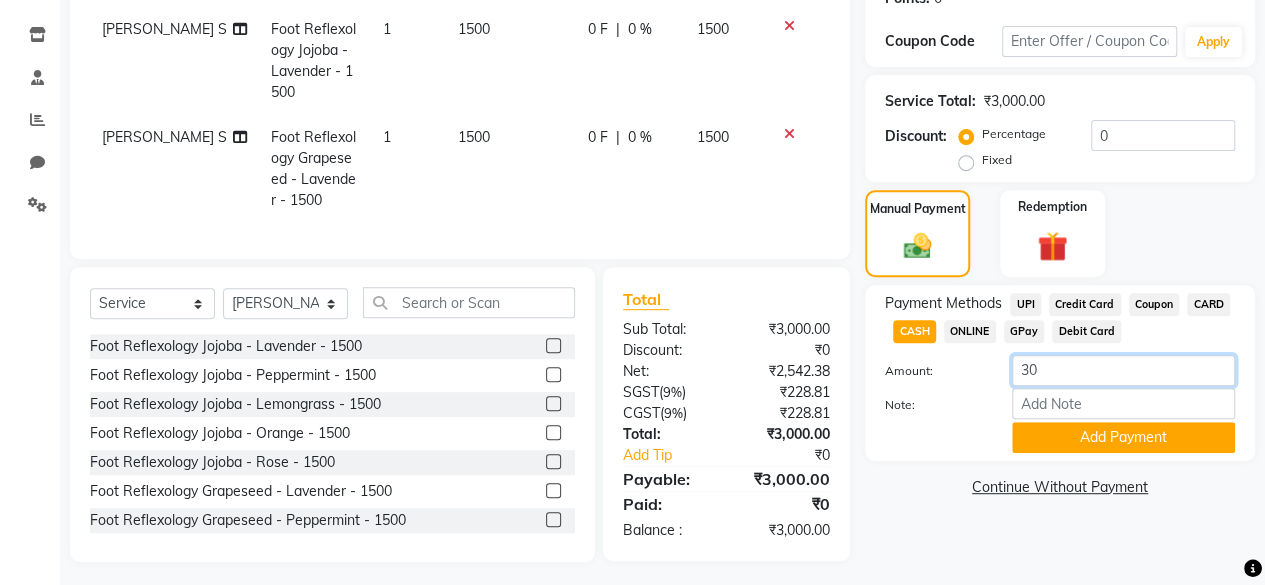 type on "3" 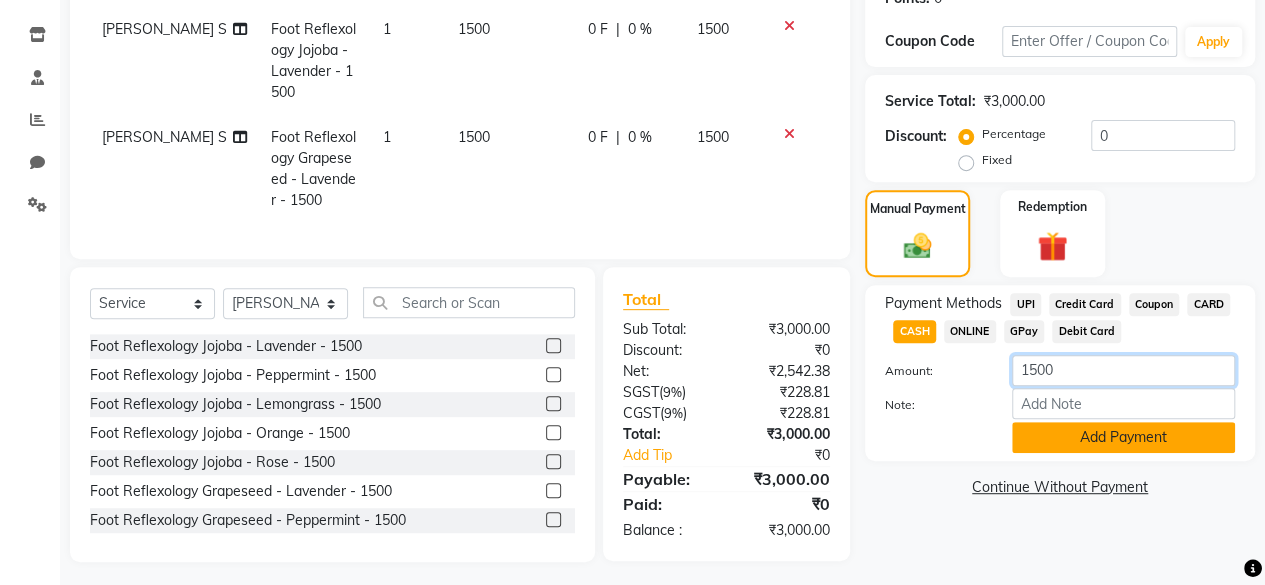 type on "1500" 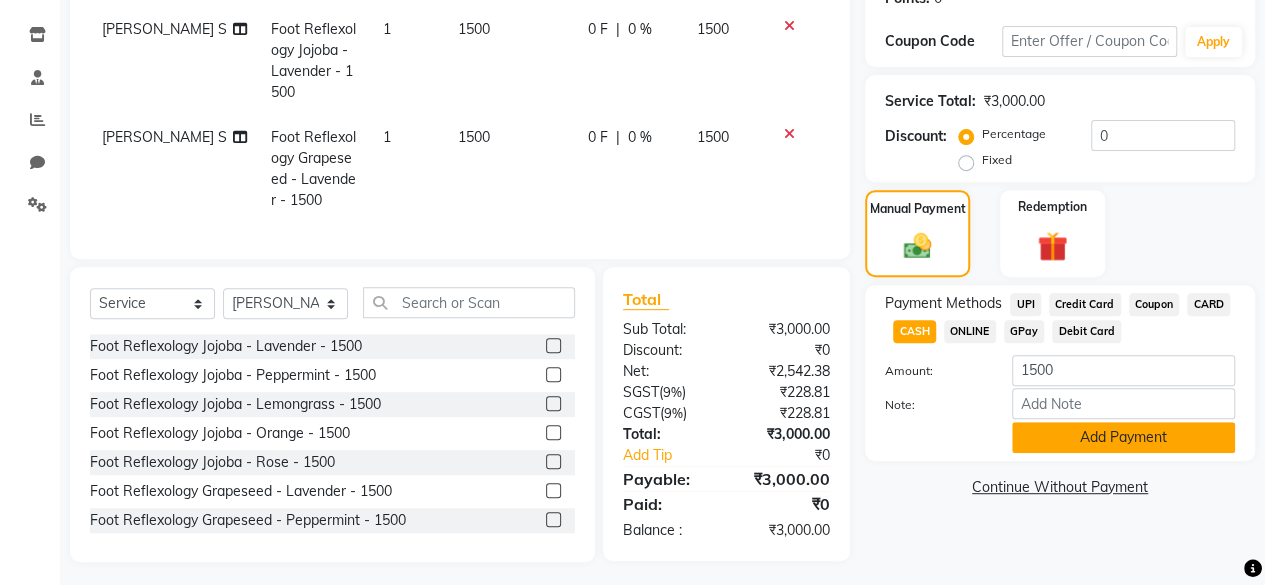 click on "Add Payment" 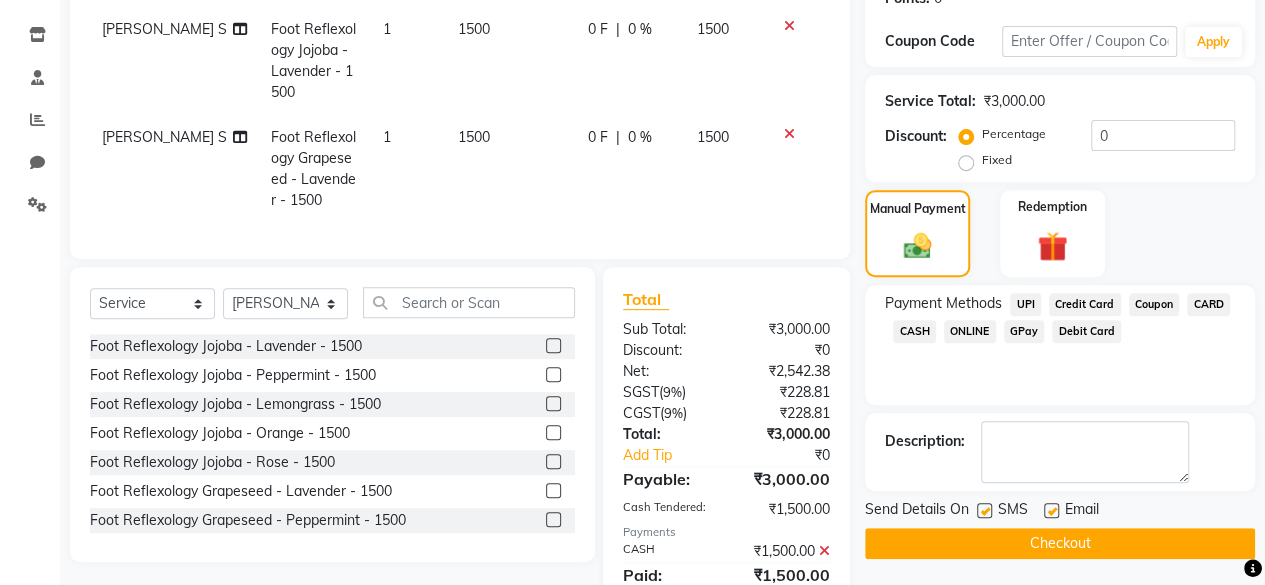 click on "GPay" 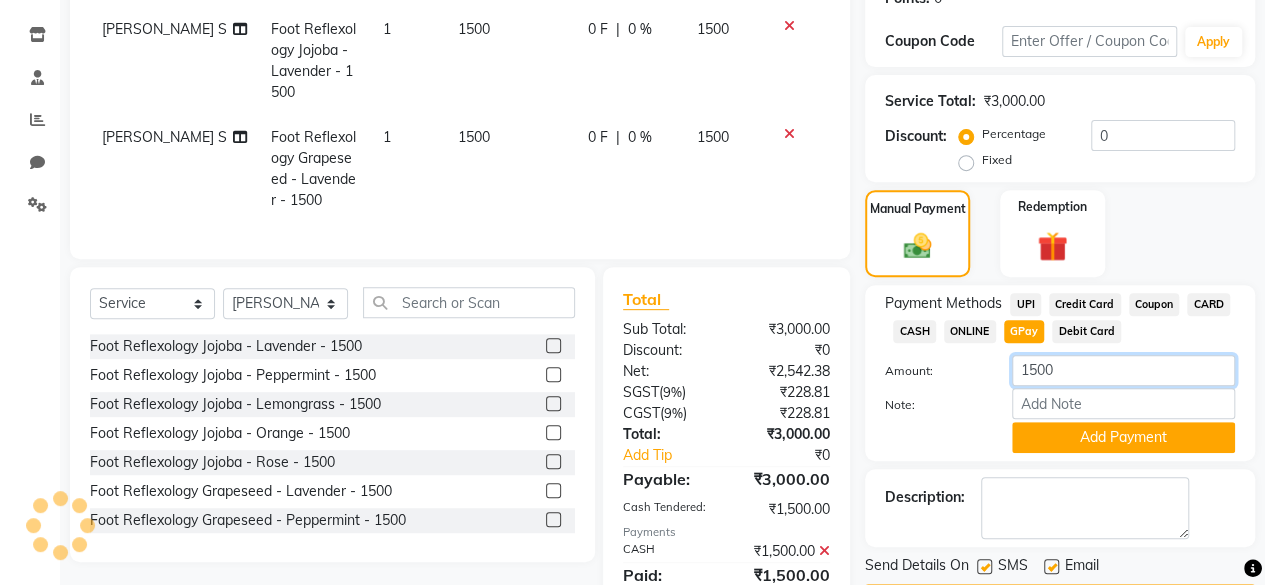 click on "1500" 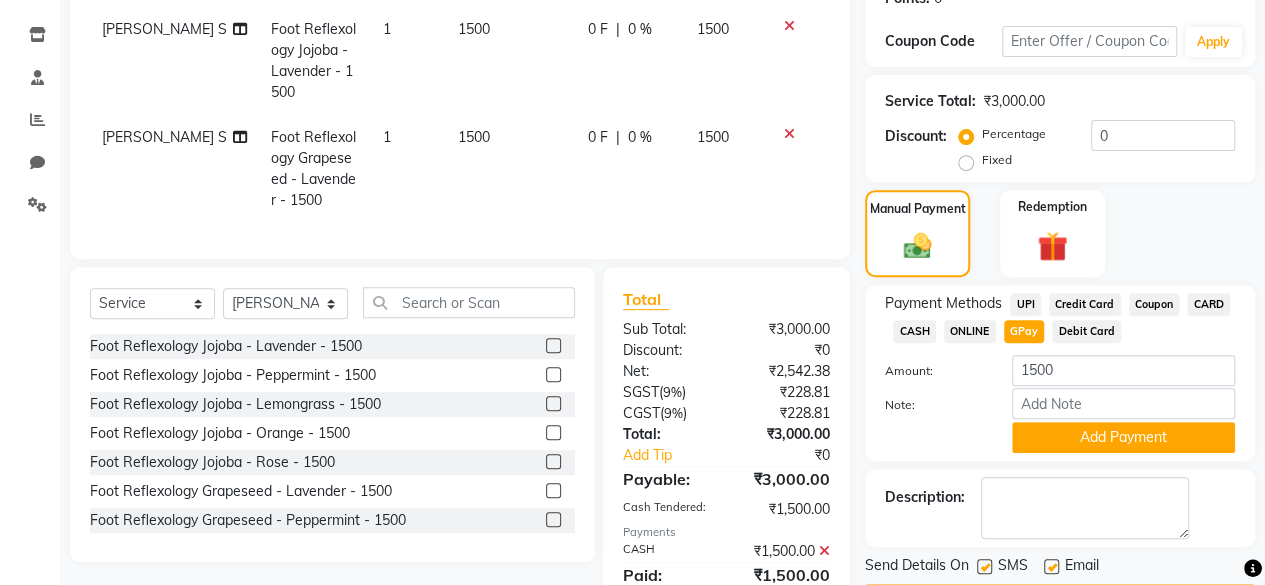 click on "Payment Methods  UPI   Credit Card   Coupon   CARD   CASH   ONLINE   GPay   Debit Card  Amount: 1500 Note: Add Payment" 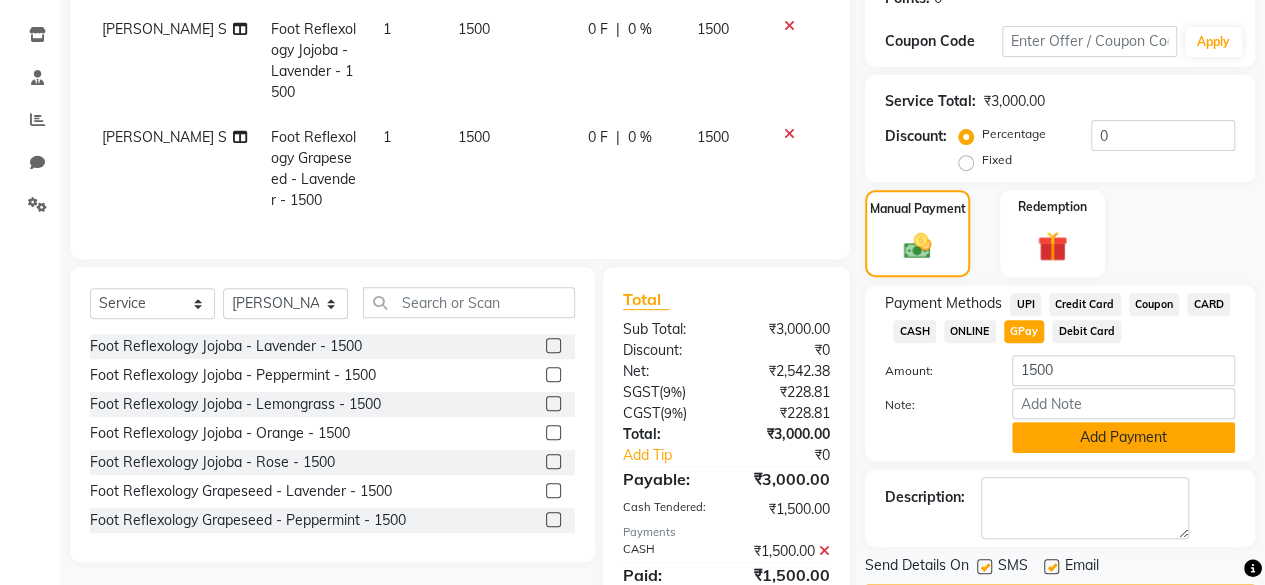 click on "Add Payment" 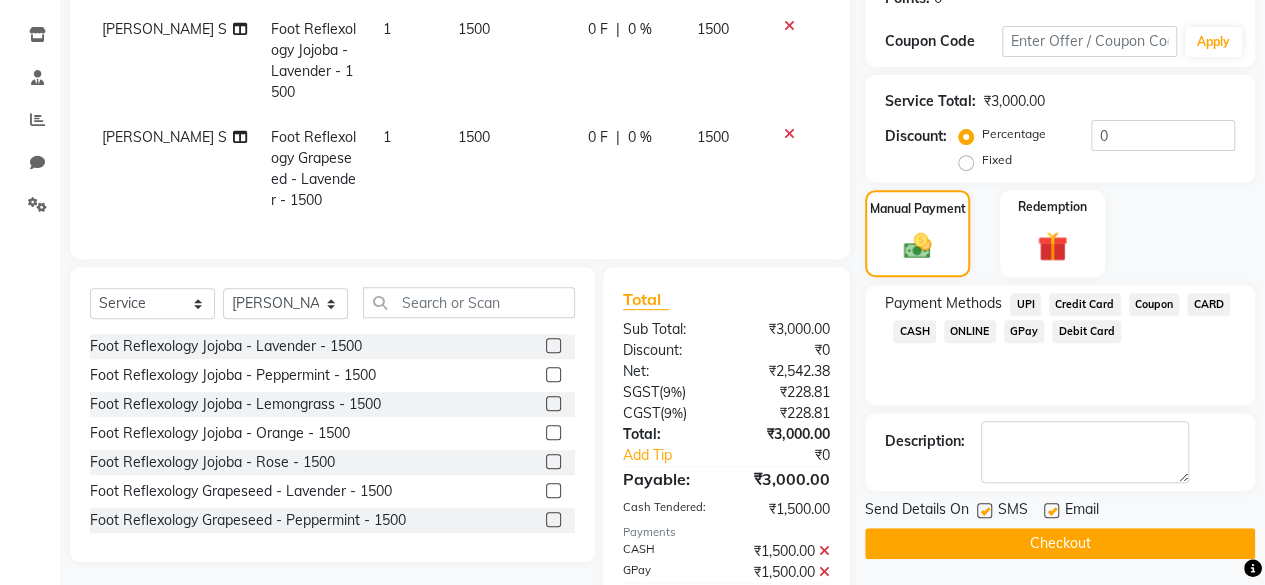 scroll, scrollTop: 434, scrollLeft: 0, axis: vertical 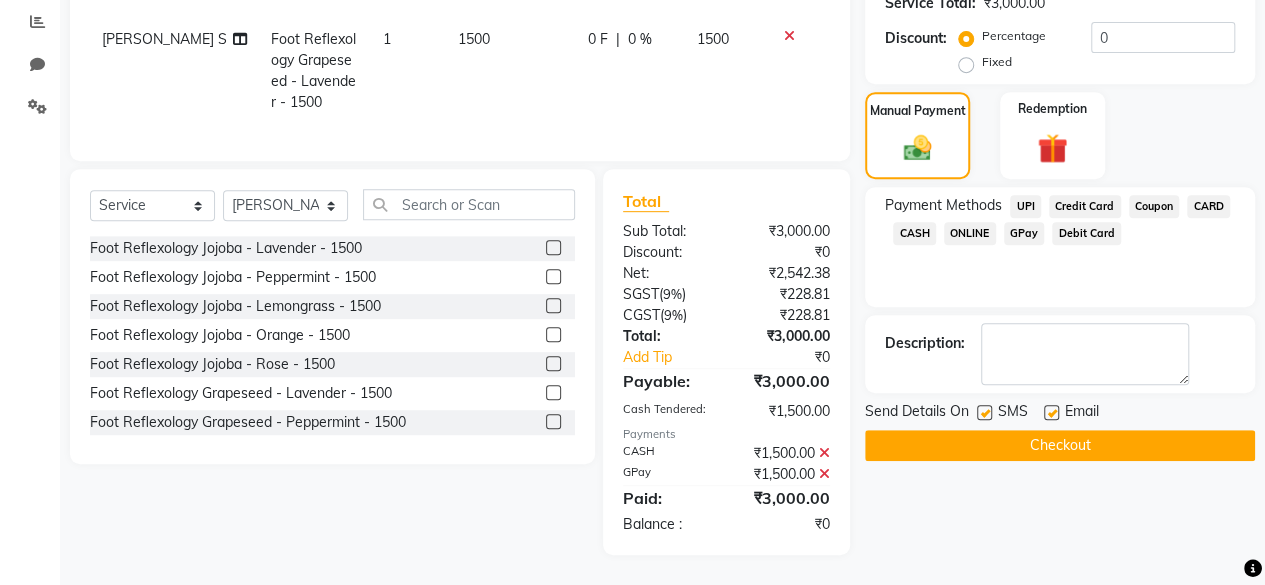 click on "Checkout" 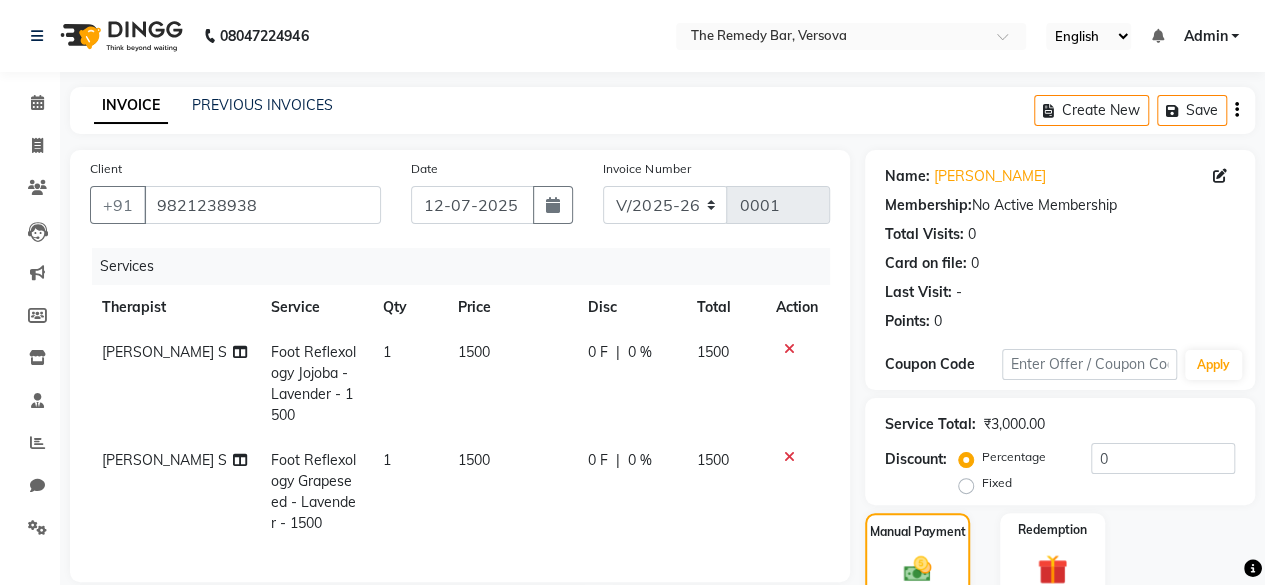 scroll, scrollTop: 434, scrollLeft: 0, axis: vertical 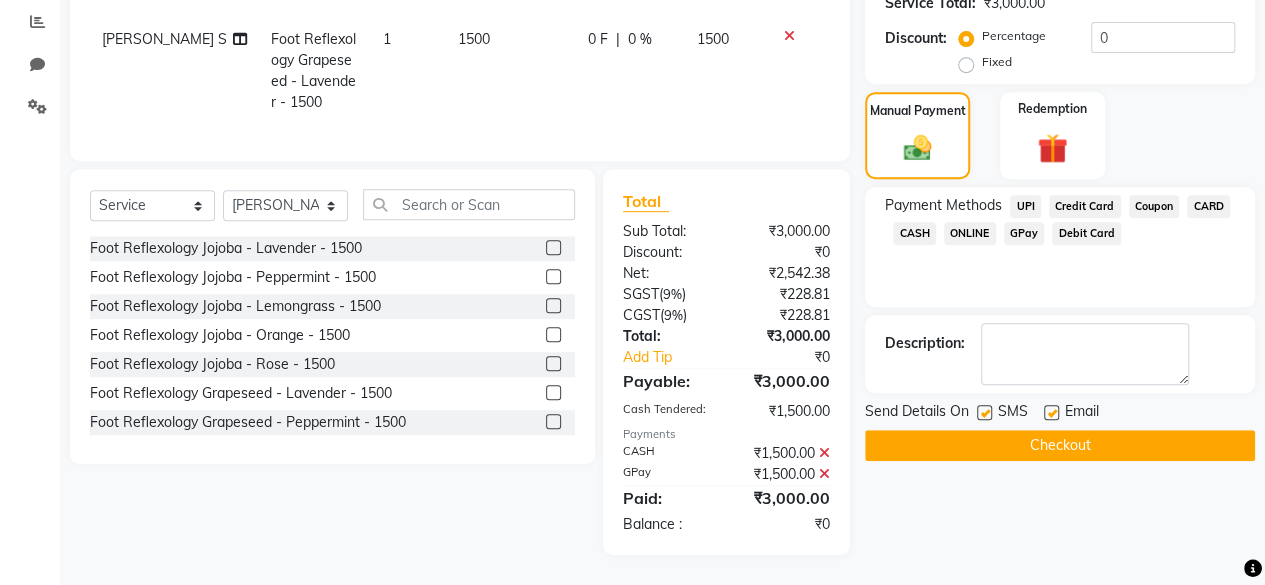 click on "Checkout" 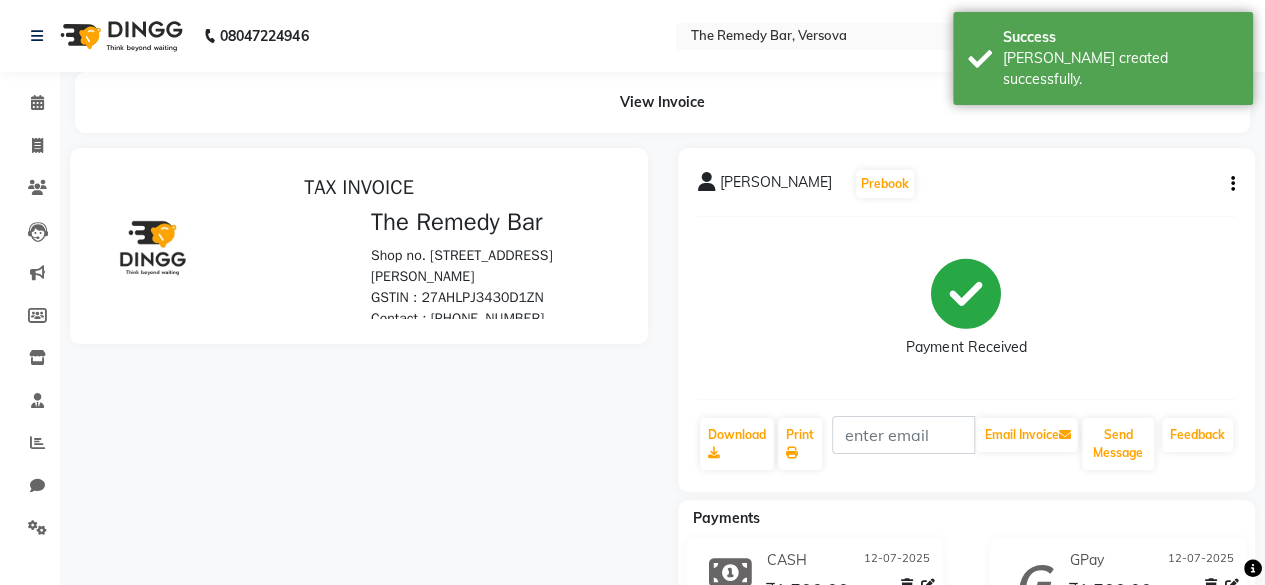scroll, scrollTop: 0, scrollLeft: 0, axis: both 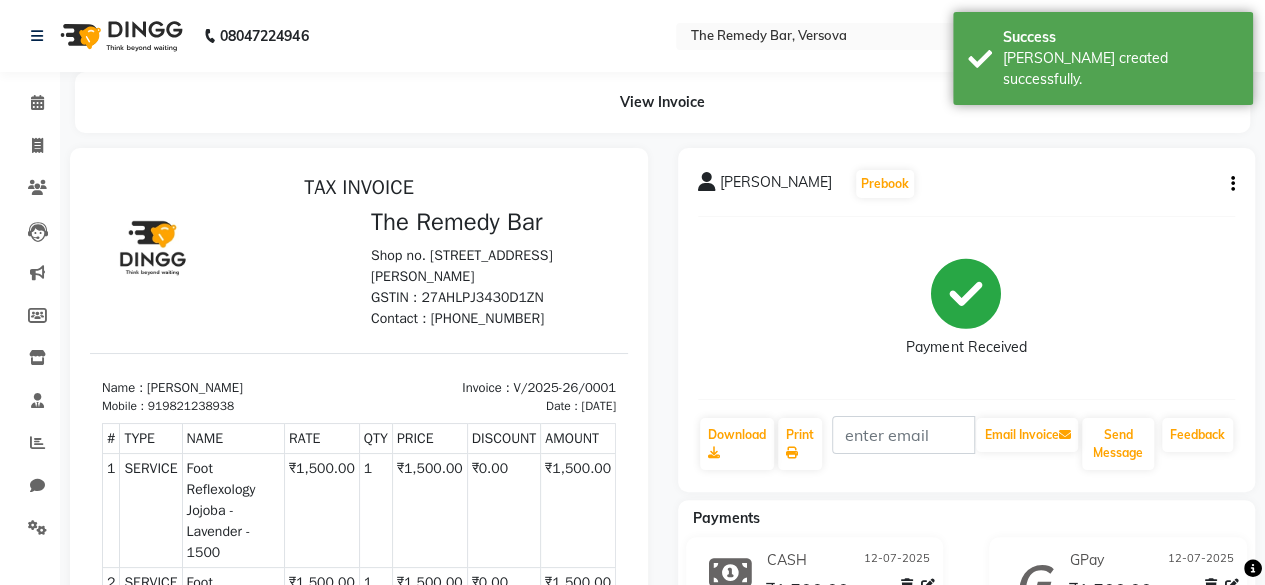 click on "Shop no. [STREET_ADDRESS][PERSON_NAME]" at bounding box center [493, 266] 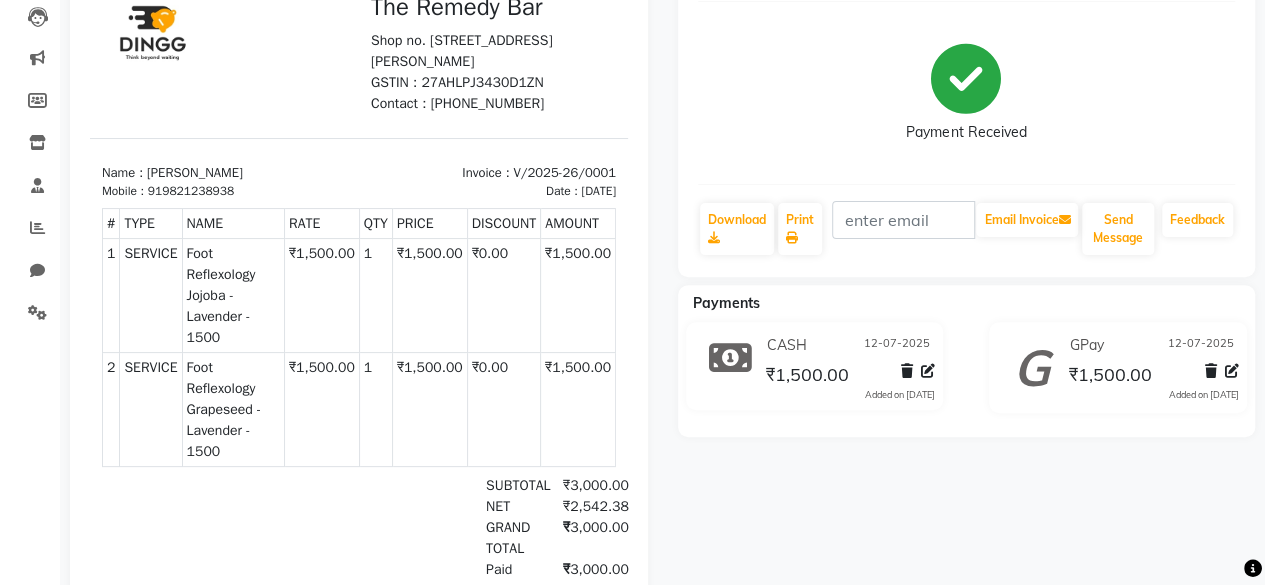 scroll, scrollTop: 0, scrollLeft: 0, axis: both 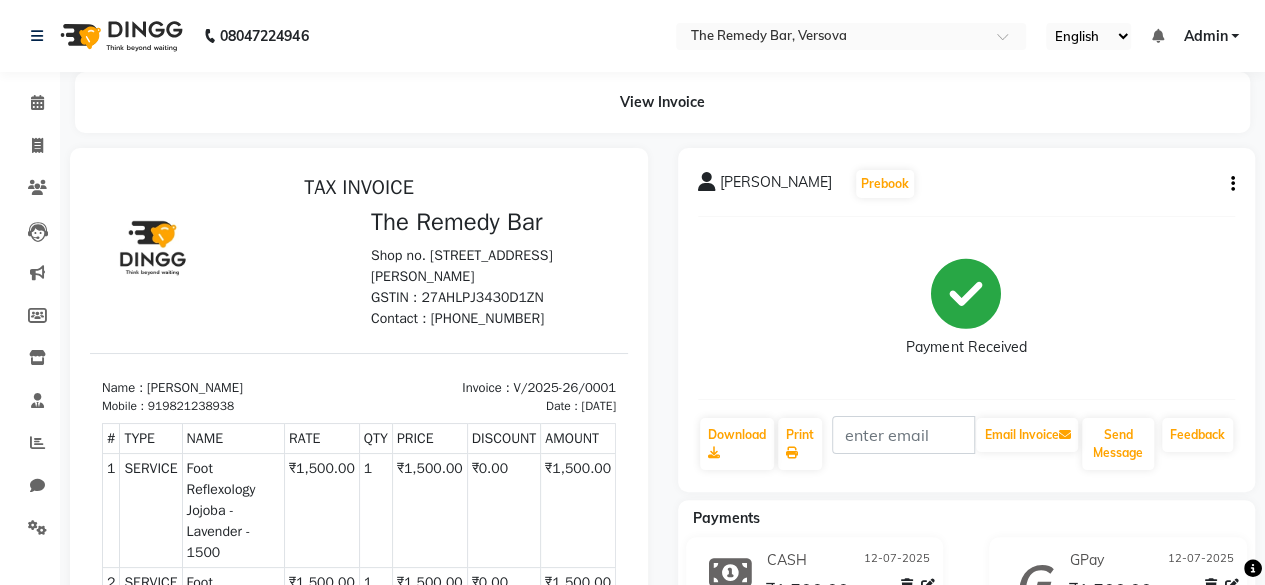 click 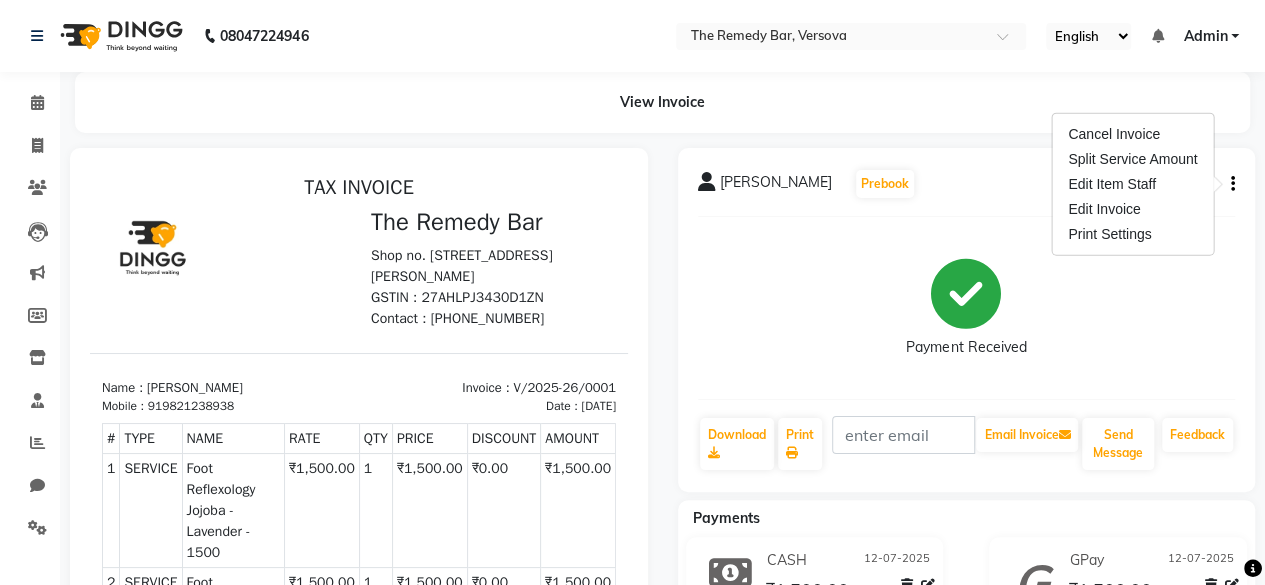 click on "[PERSON_NAME]  Prebook   Payment Received  Download  Print   Email Invoice   Send Message Feedback" 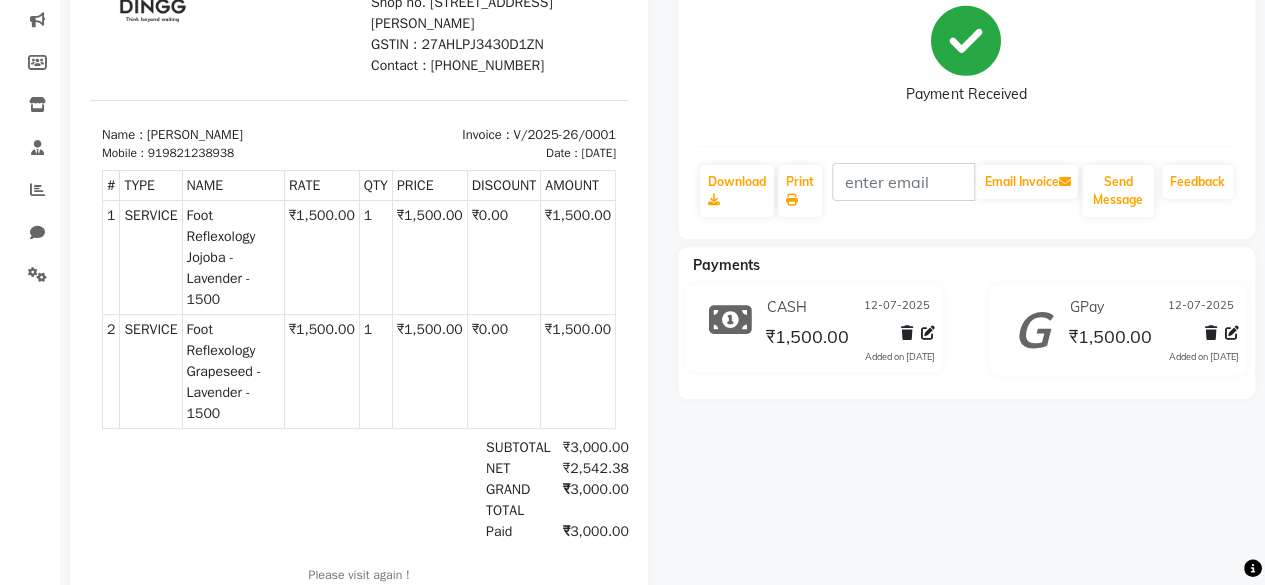 scroll, scrollTop: 0, scrollLeft: 0, axis: both 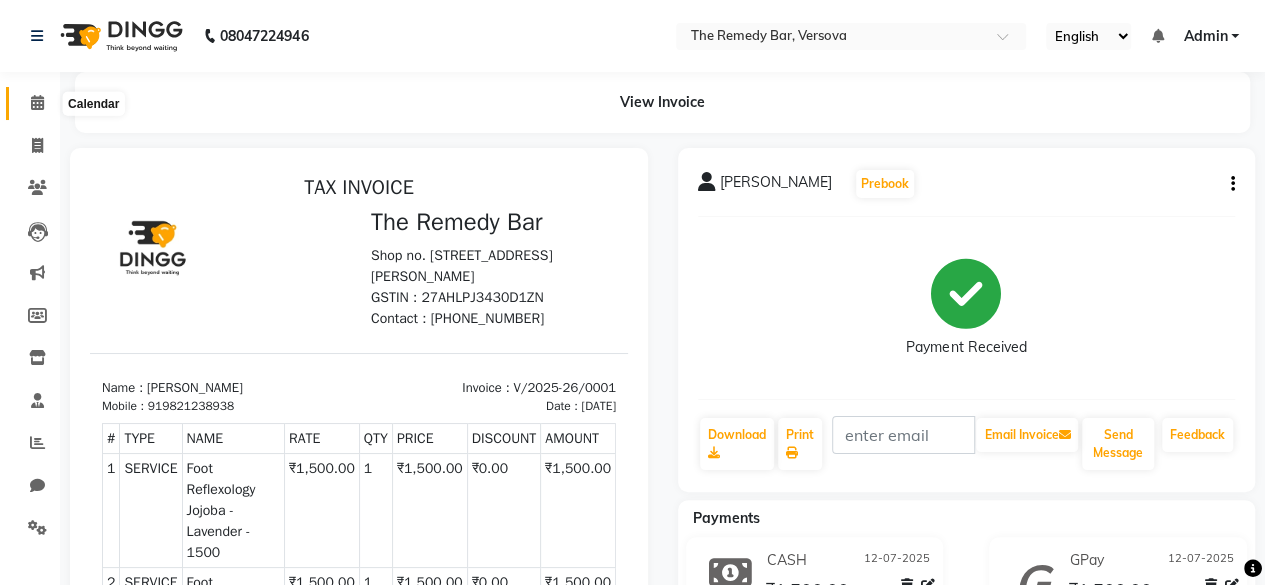 click 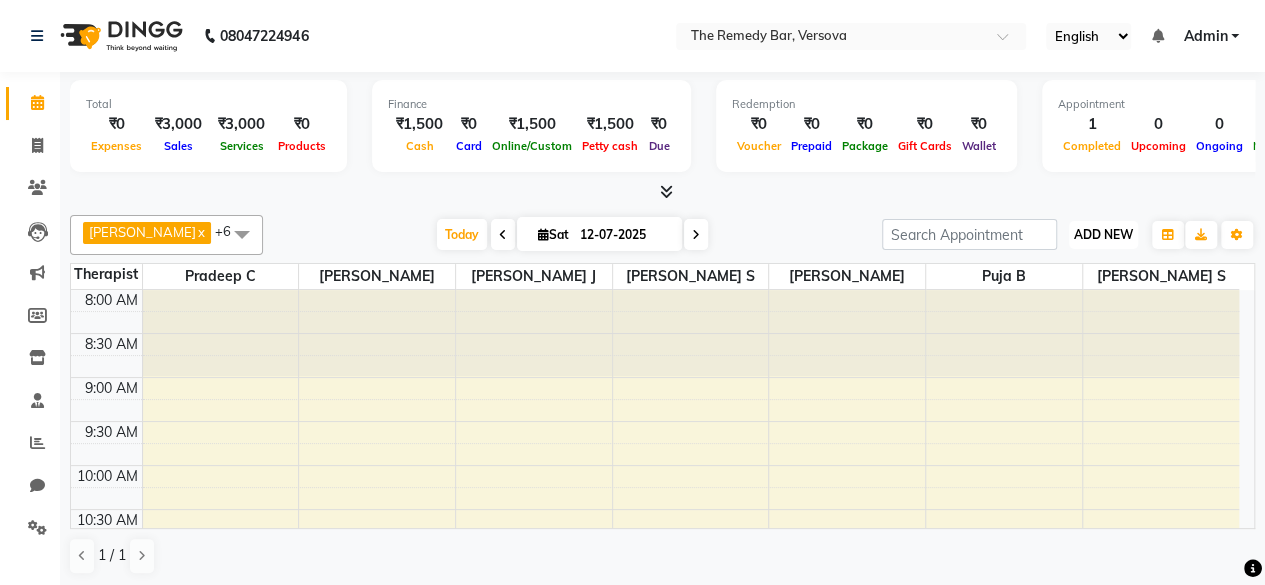 click on "ADD NEW" at bounding box center [1103, 234] 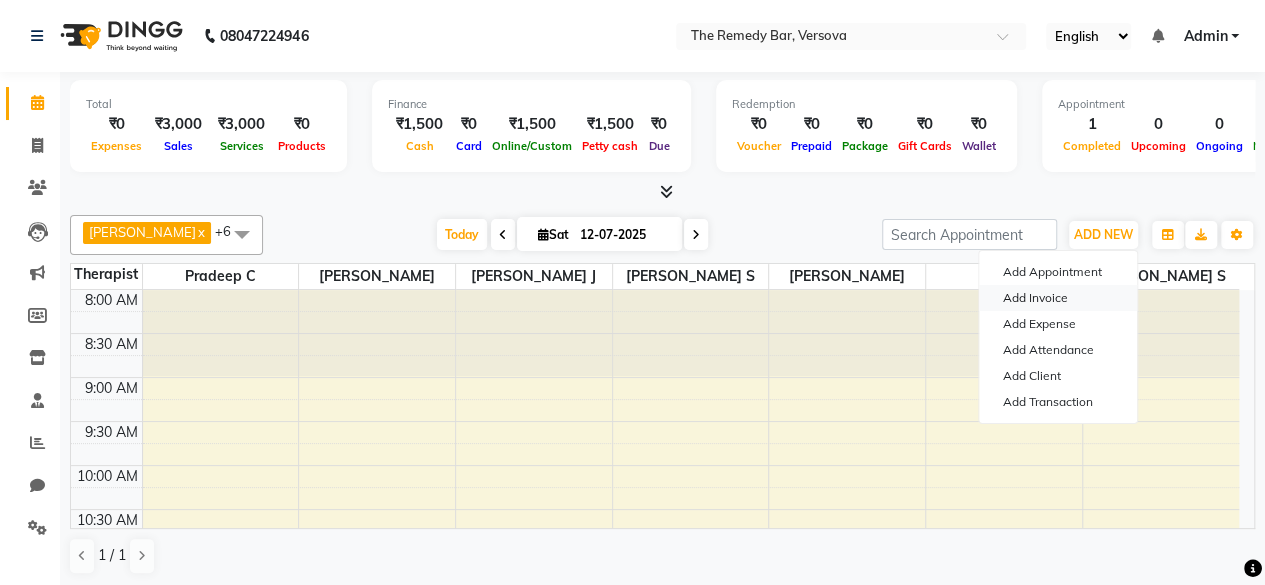 click on "Add Invoice" at bounding box center (1058, 298) 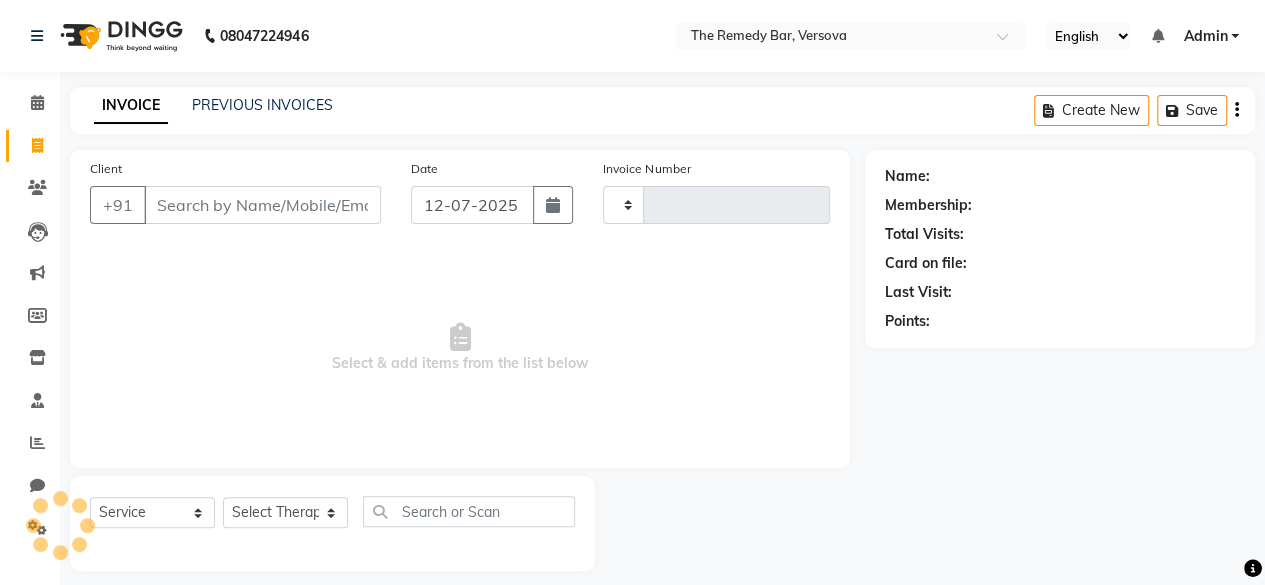 type on "0002" 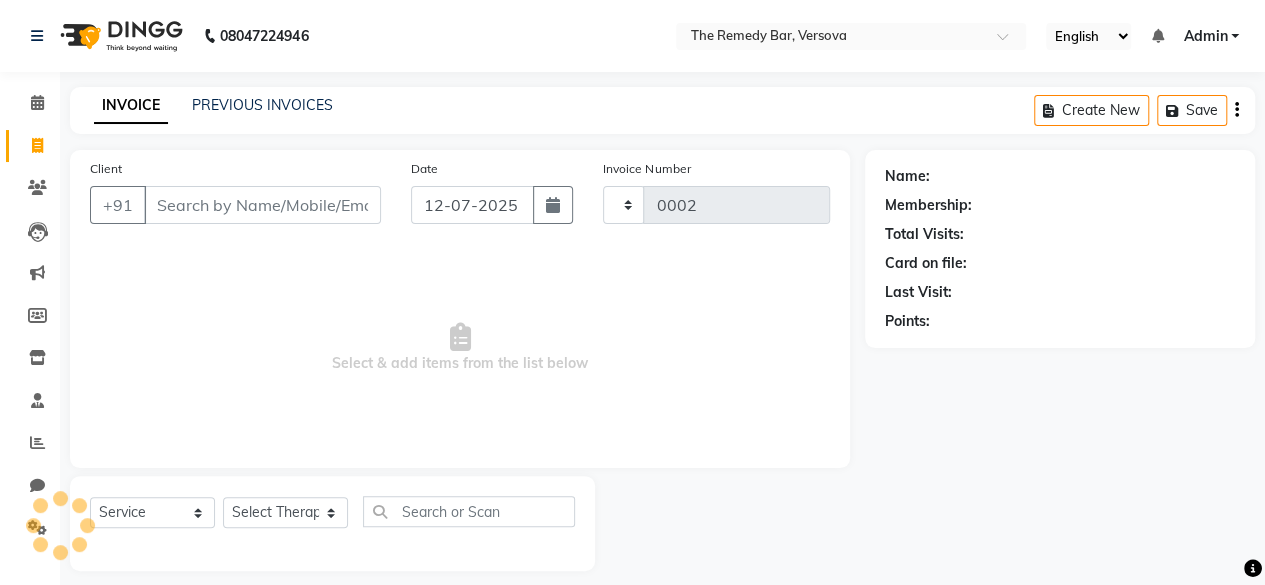 select on "8521" 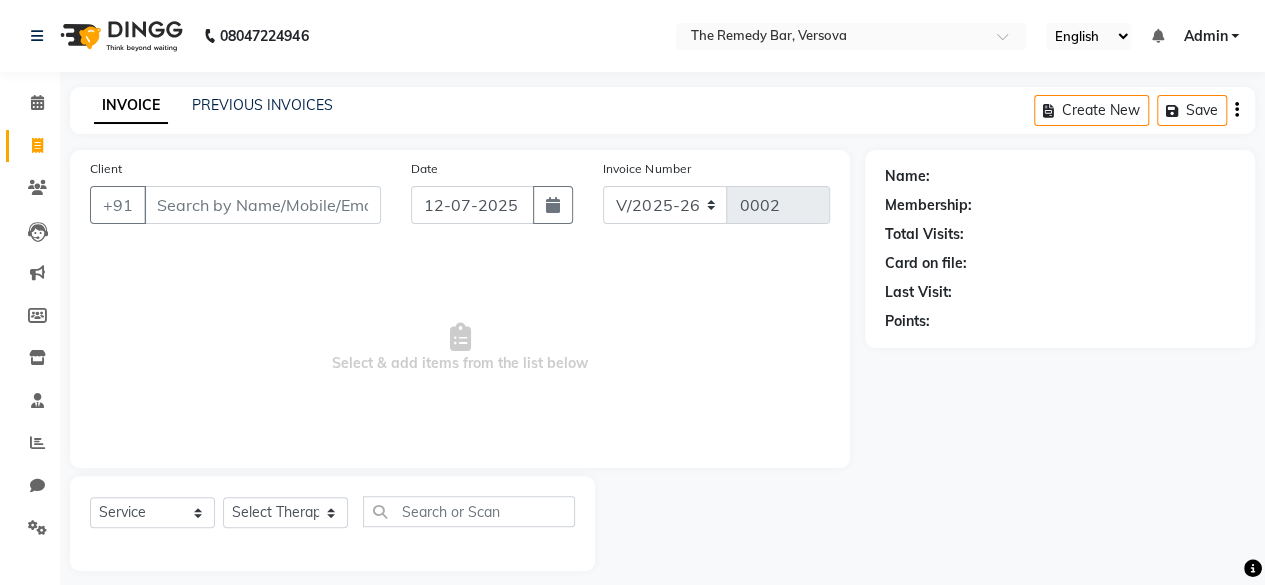 click on "Client" at bounding box center [262, 205] 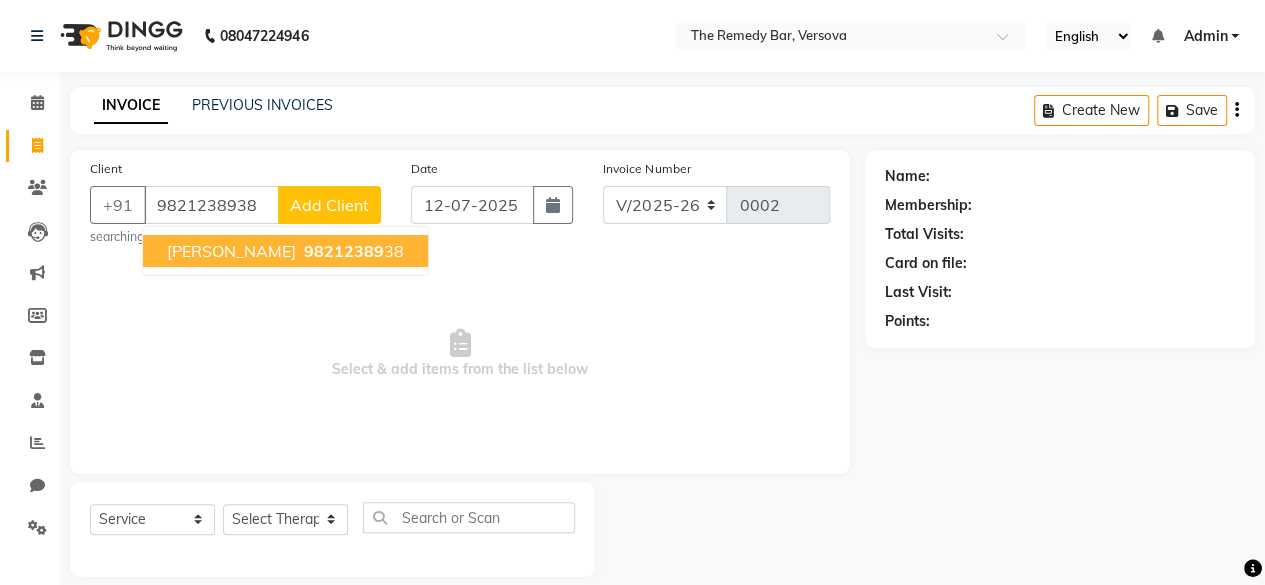 type on "9821238938" 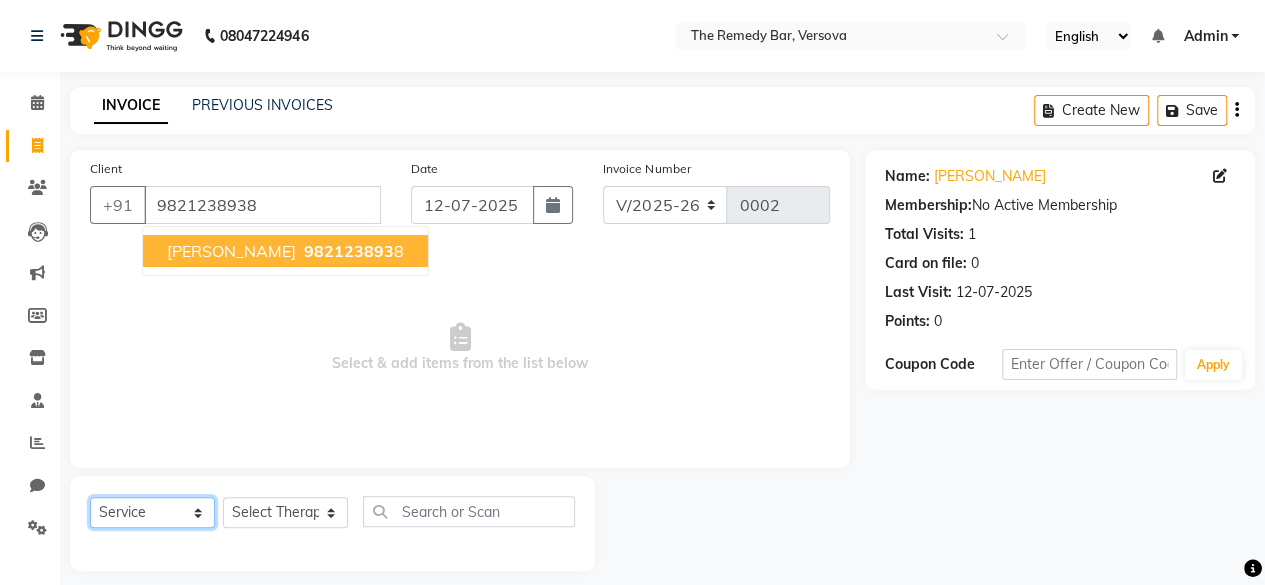 click on "Select  Service  Product  Membership  Package Voucher Prepaid Gift Card" 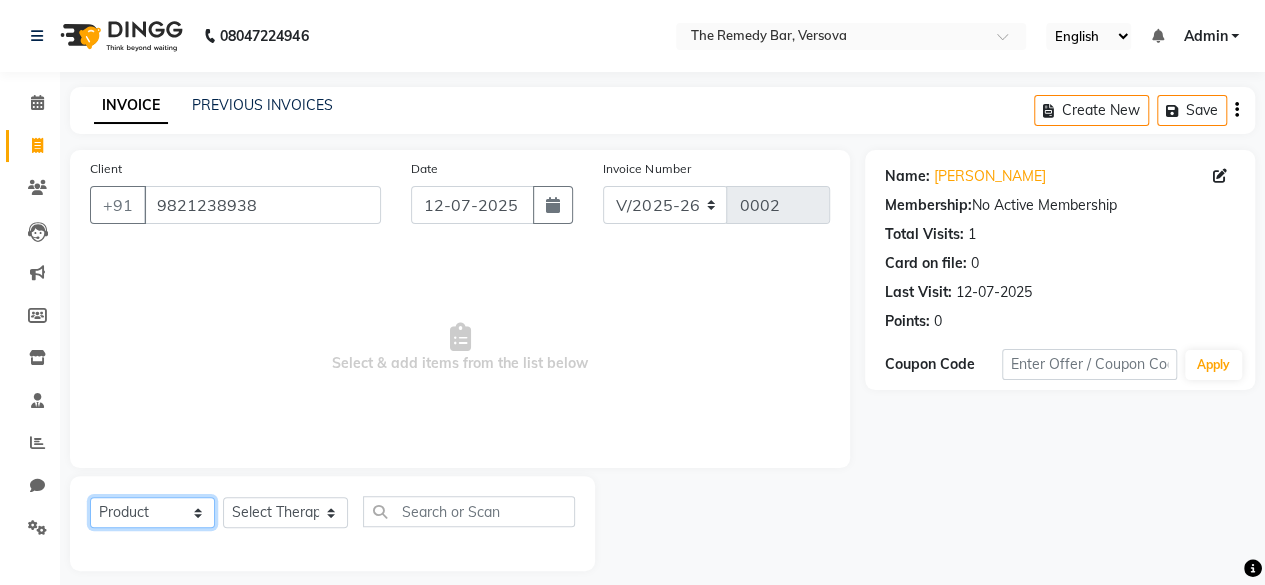 click on "Select  Service  Product  Membership  Package Voucher Prepaid Gift Card" 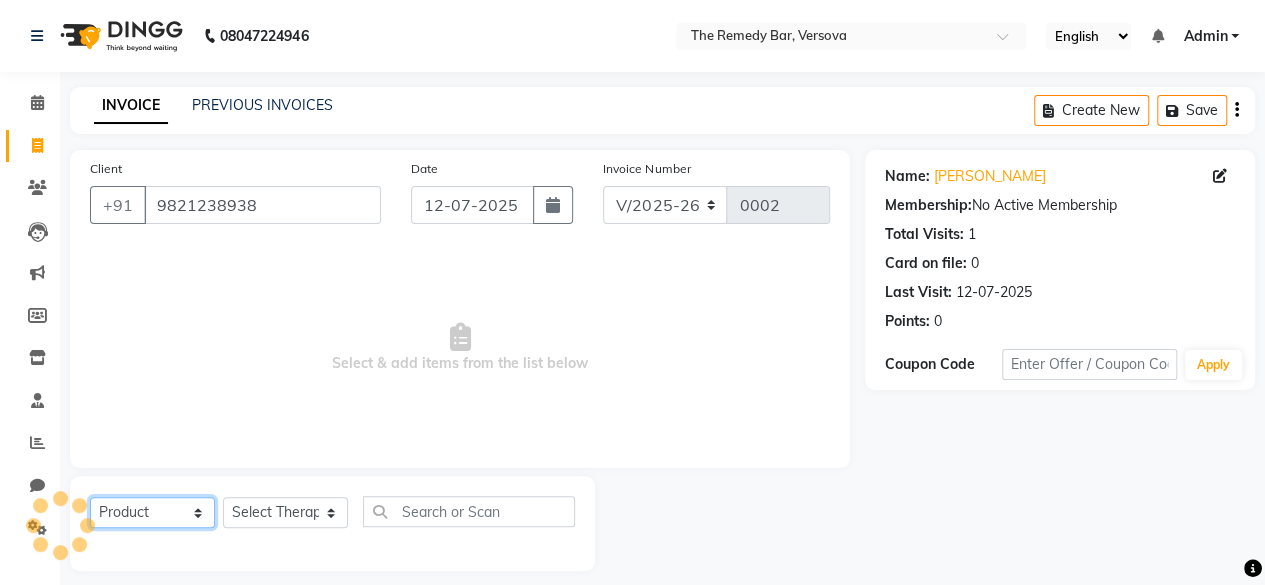 select on "service" 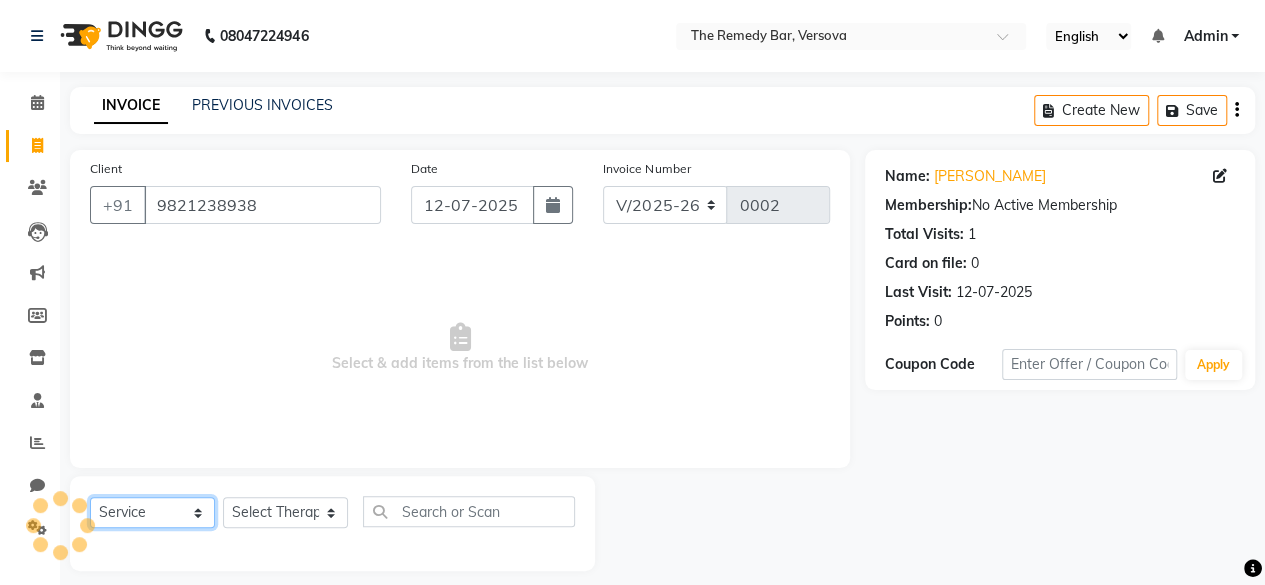 click on "Select  Service  Product  Membership  Package Voucher Prepaid Gift Card" 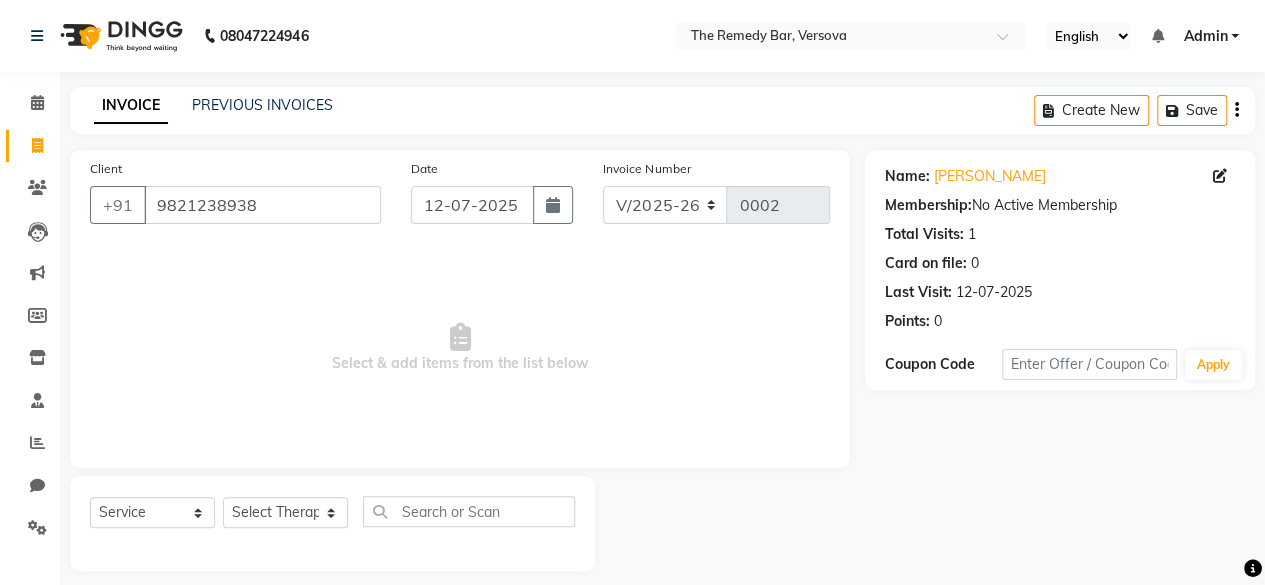 click on "Select & add items from the list below" at bounding box center (460, 348) 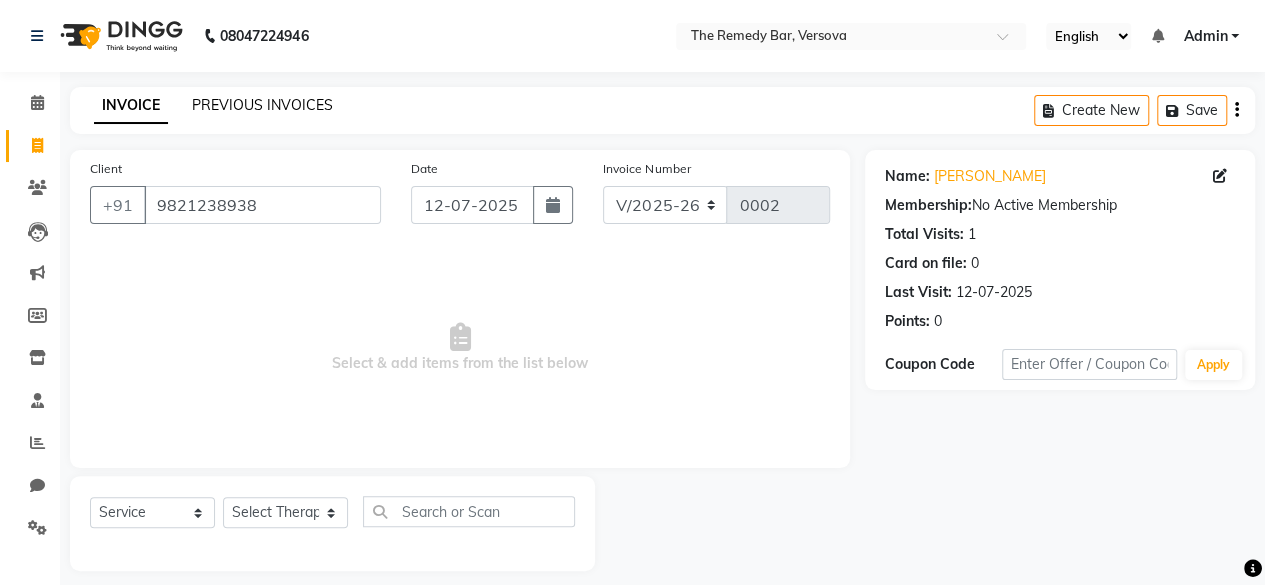 click on "PREVIOUS INVOICES" 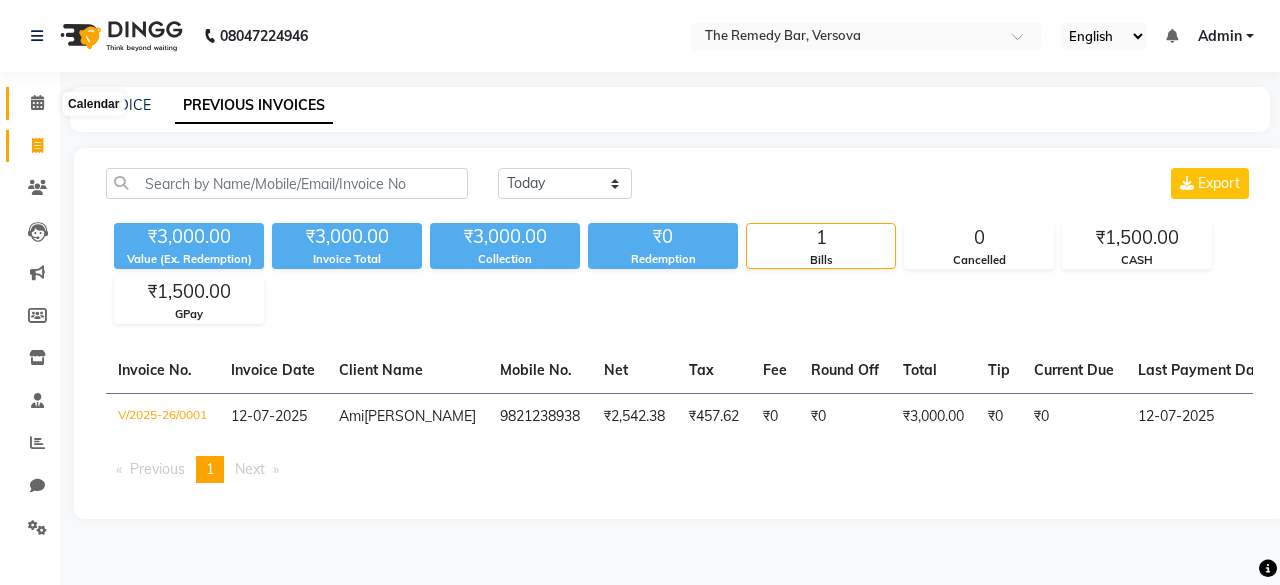 click 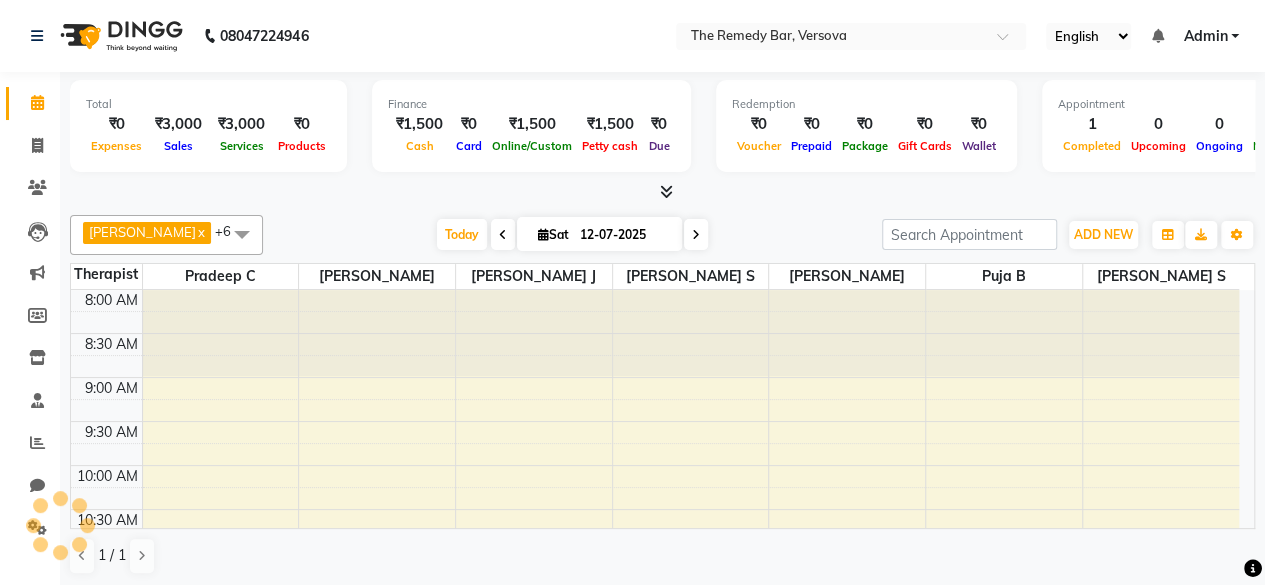 scroll, scrollTop: 0, scrollLeft: 0, axis: both 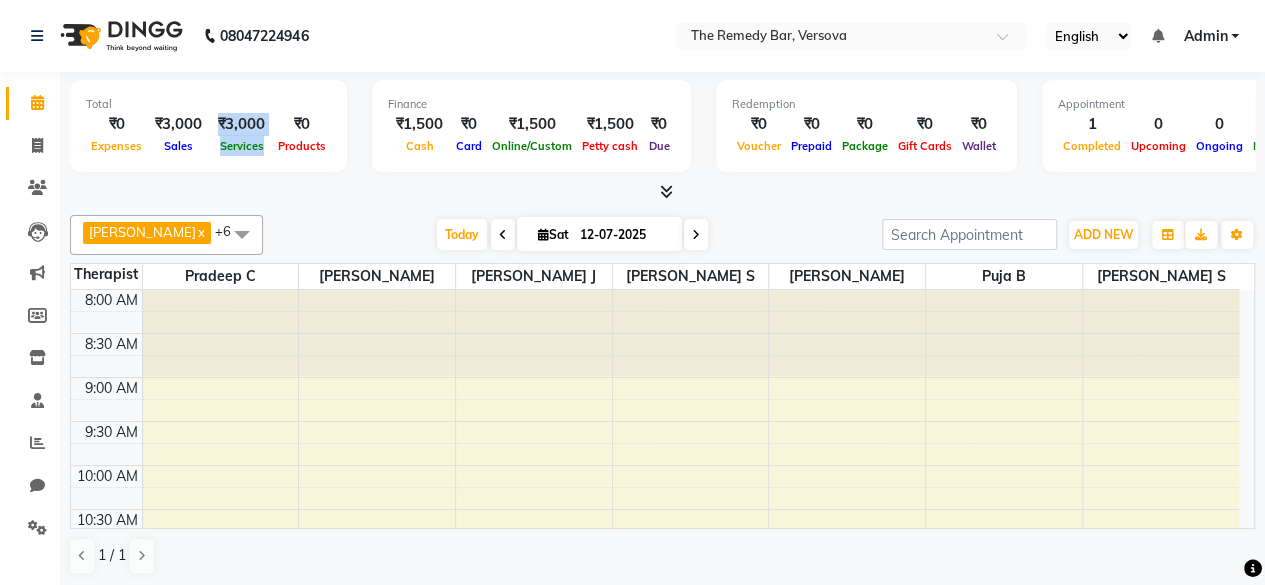 drag, startPoint x: 222, startPoint y: 125, endPoint x: 278, endPoint y: 126, distance: 56.008926 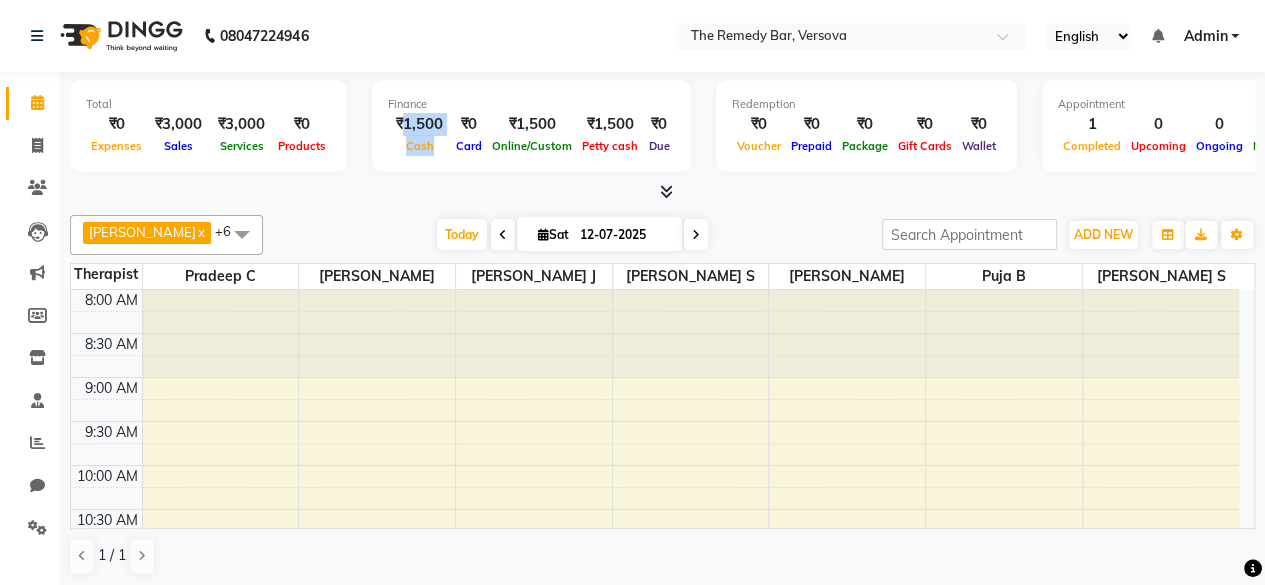 drag, startPoint x: 401, startPoint y: 123, endPoint x: 456, endPoint y: 121, distance: 55.03635 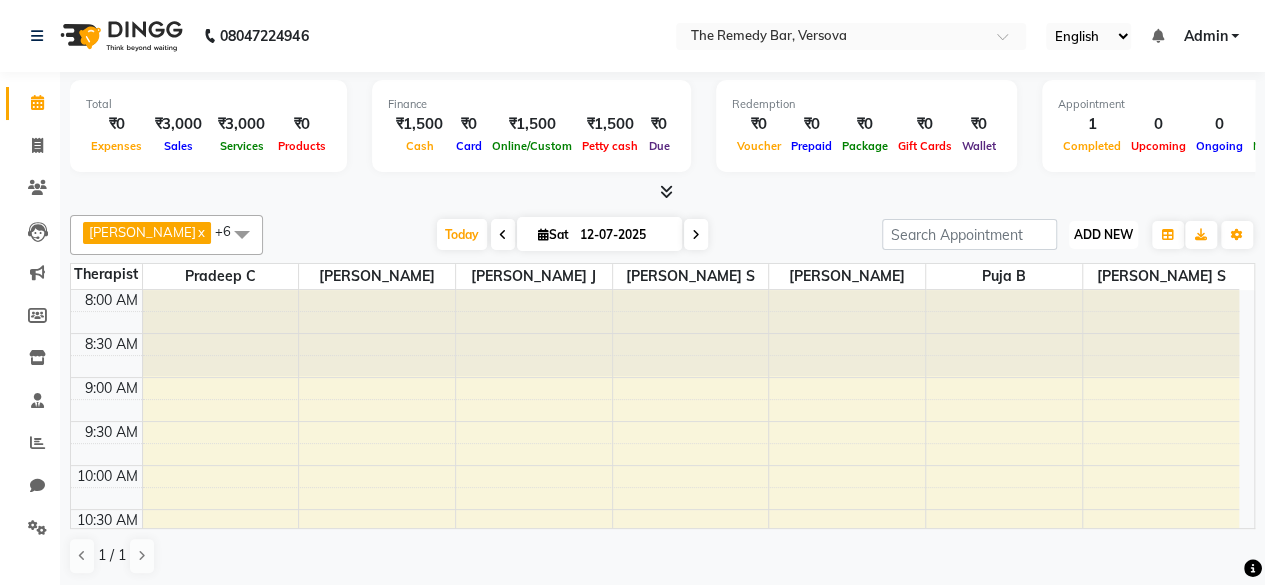 click on "ADD NEW" at bounding box center [1103, 234] 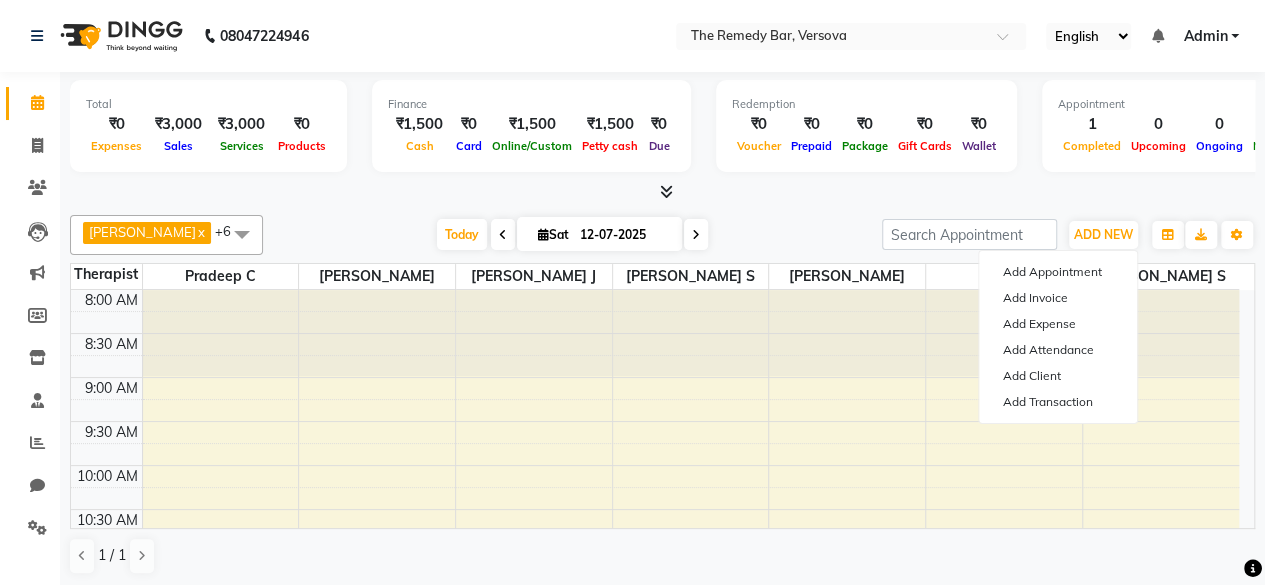 click at bounding box center [662, 192] 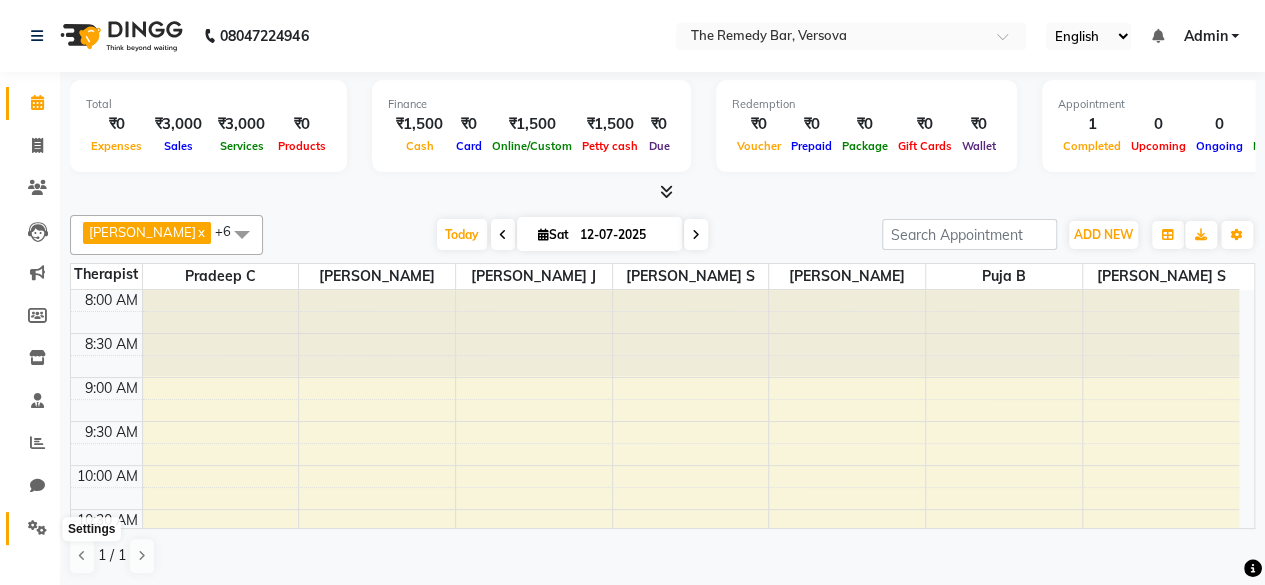 click 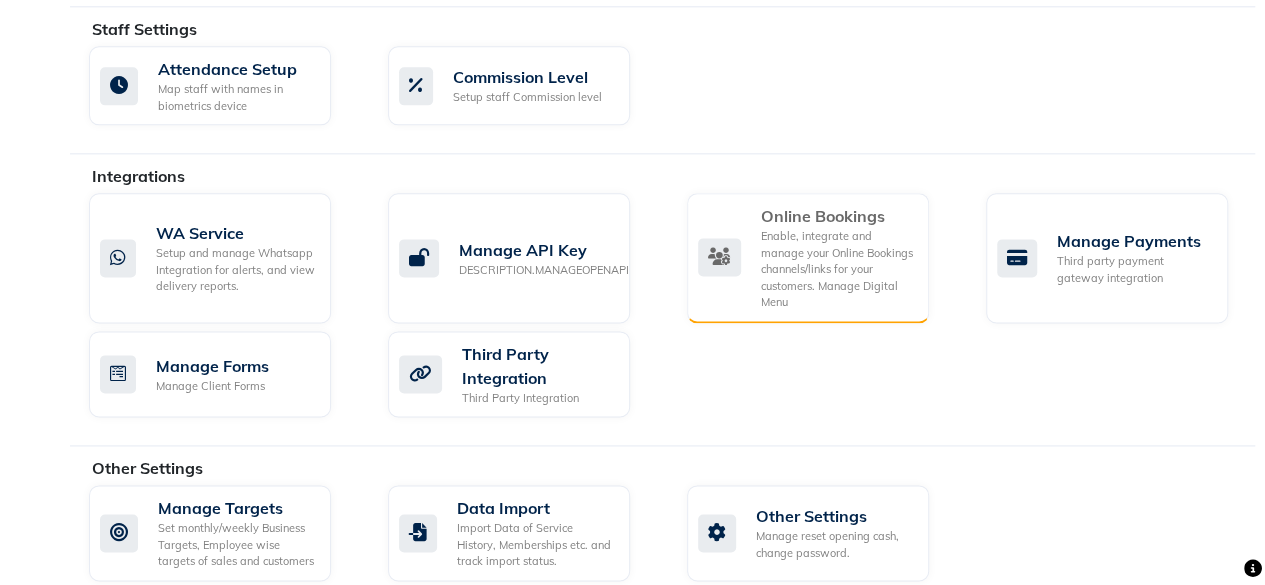 scroll, scrollTop: 1203, scrollLeft: 0, axis: vertical 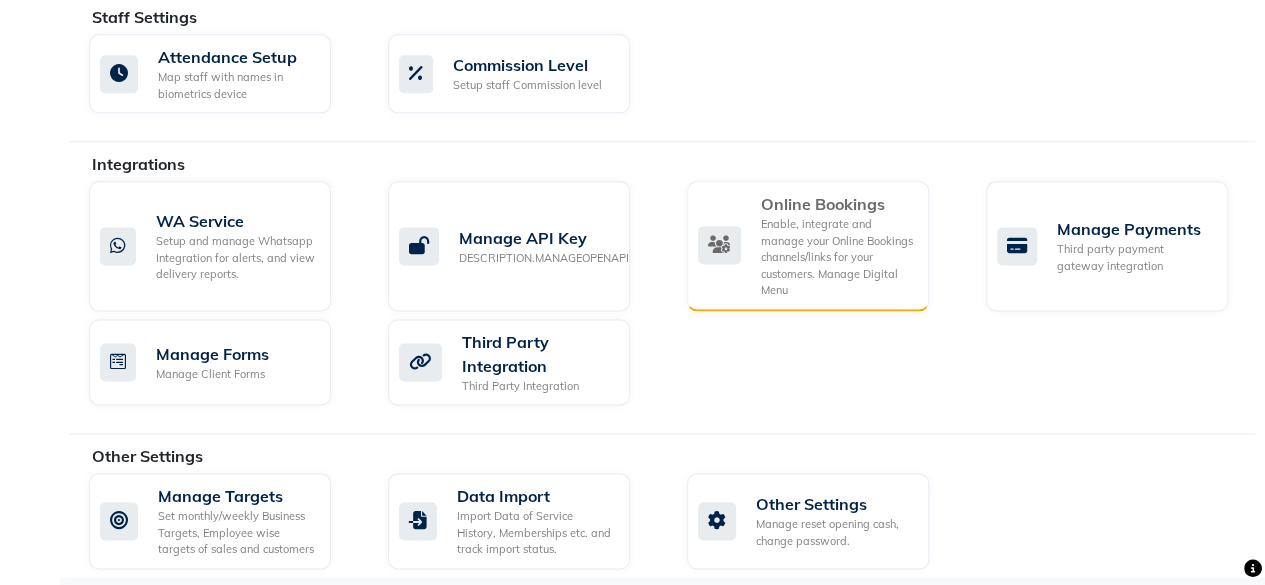 click on "Enable, integrate and manage your Online Bookings channels/links for your customers. Manage Digital Menu" 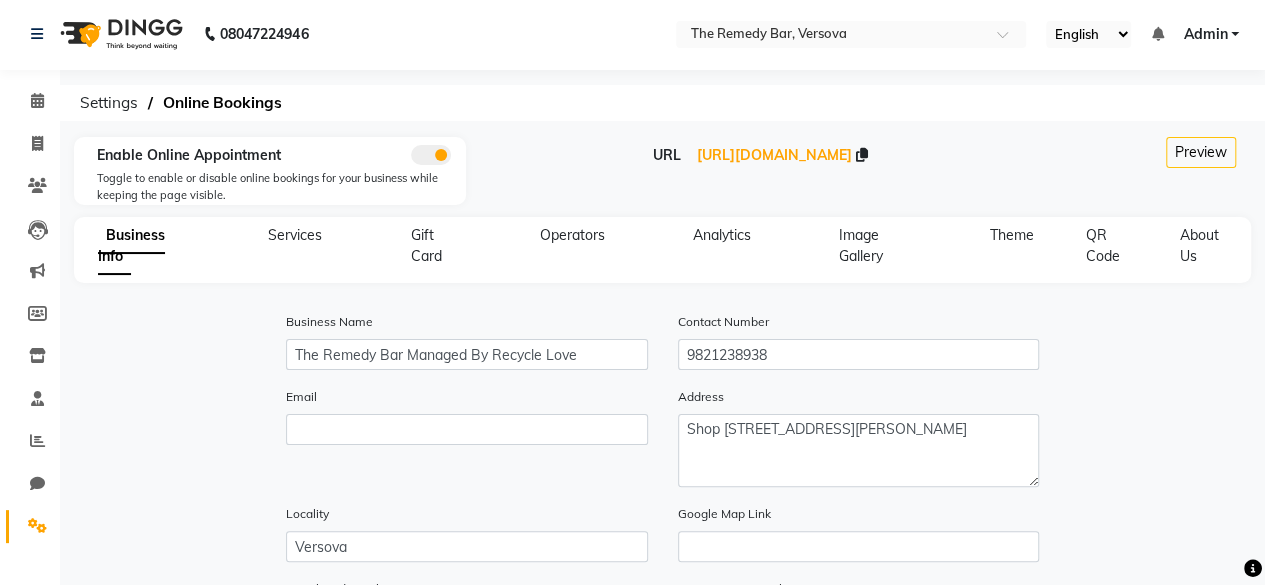scroll, scrollTop: 0, scrollLeft: 0, axis: both 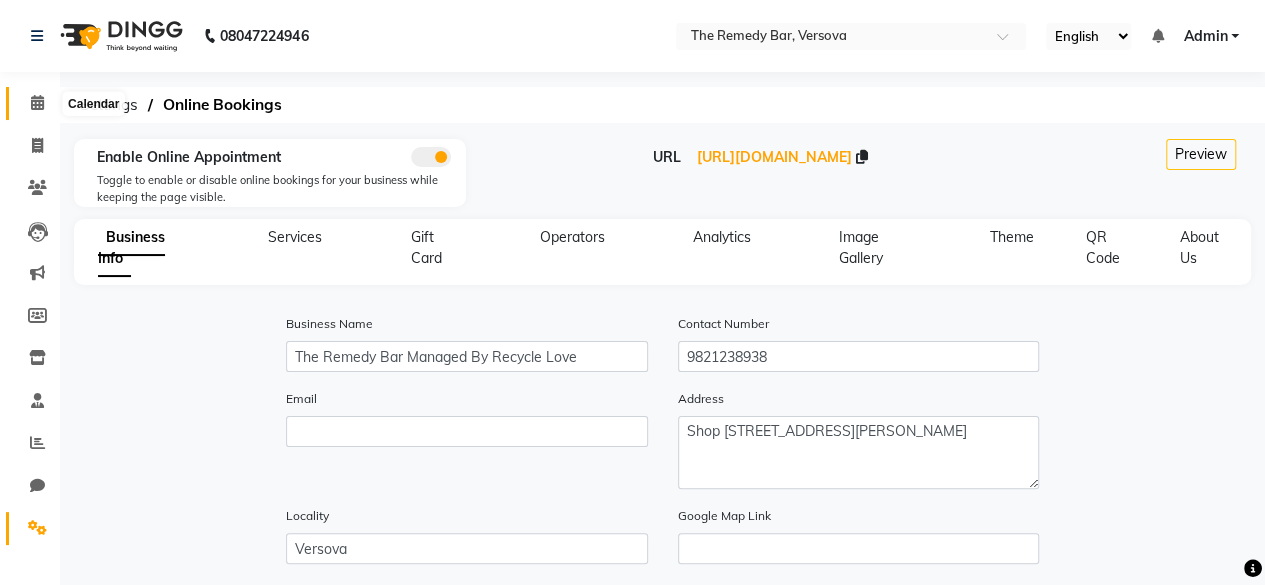 click 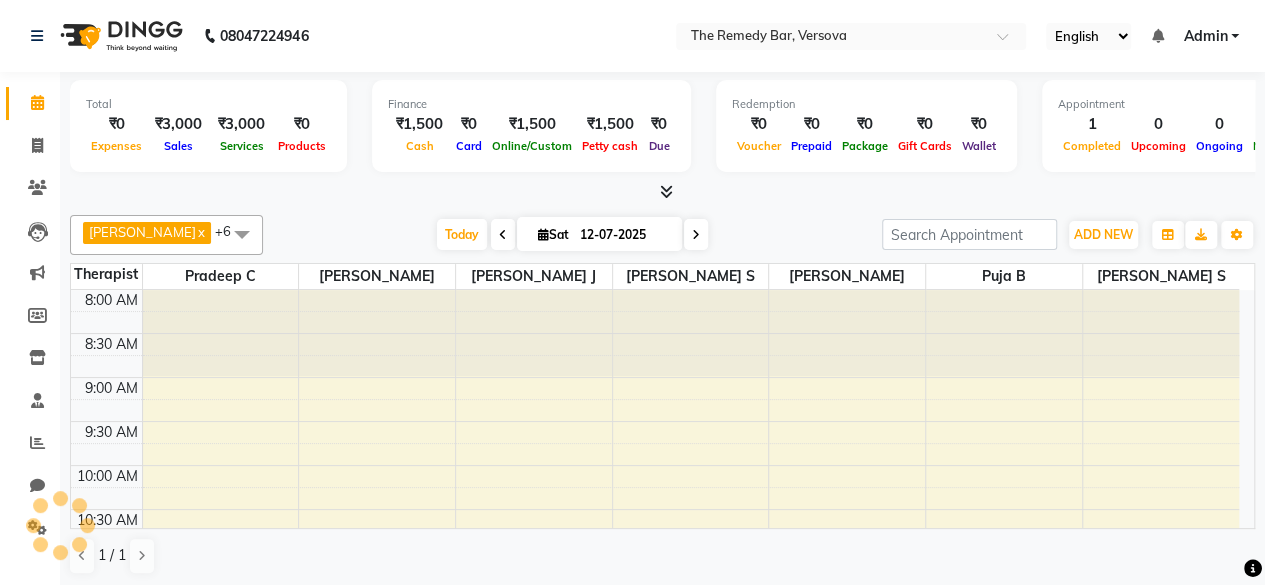 scroll, scrollTop: 0, scrollLeft: 0, axis: both 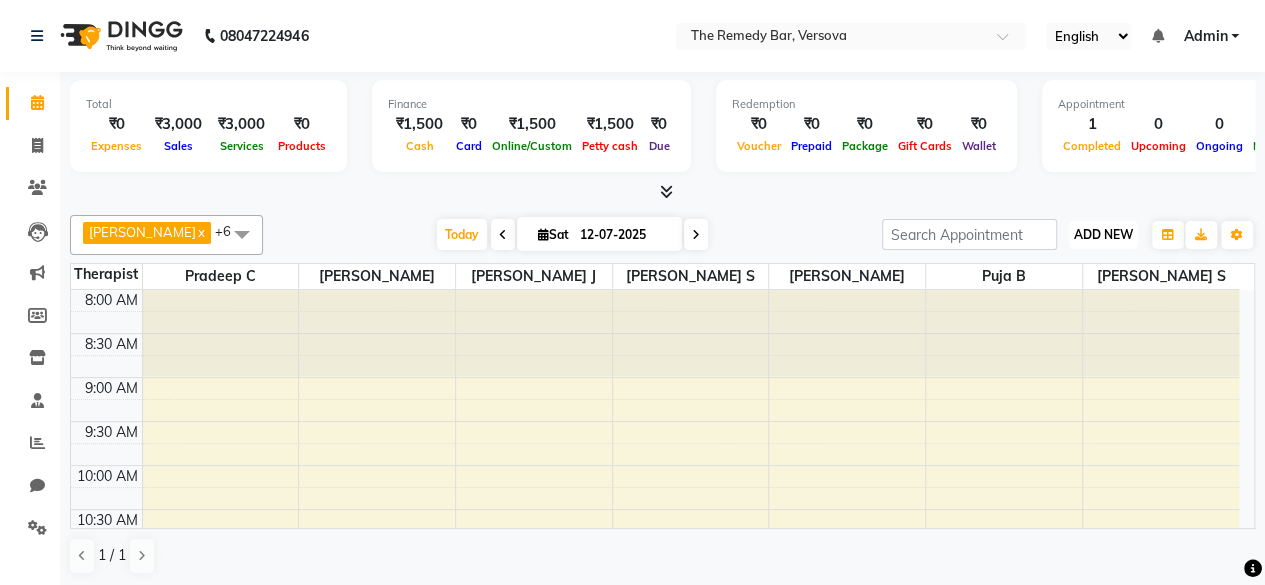 click on "ADD NEW" at bounding box center (1103, 234) 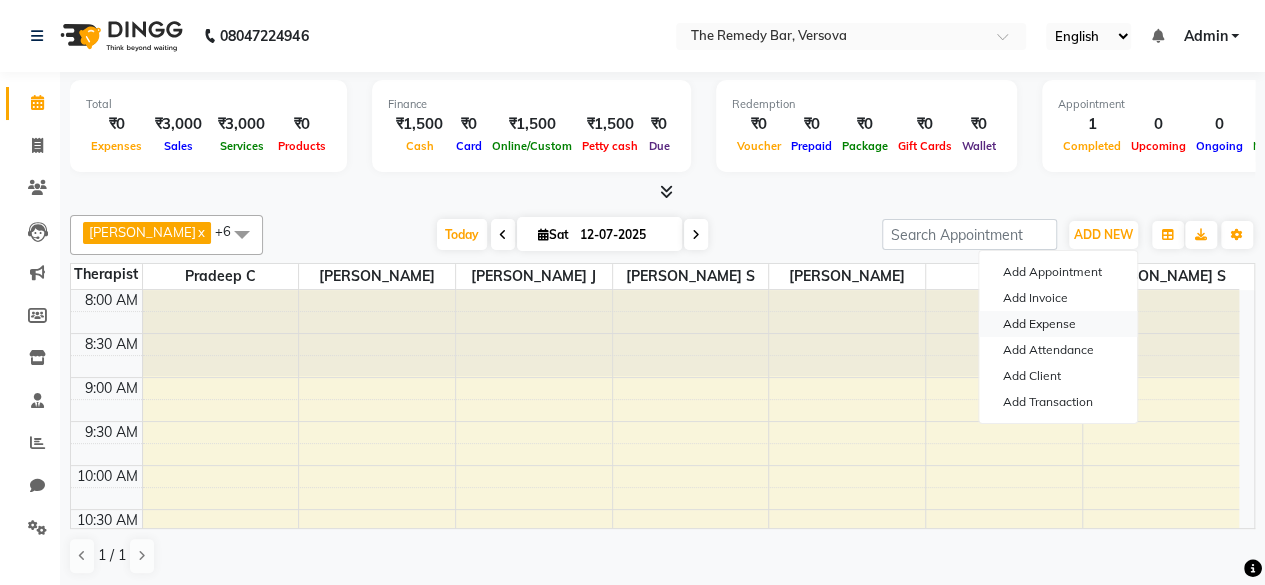 click on "Add Expense" at bounding box center (1058, 324) 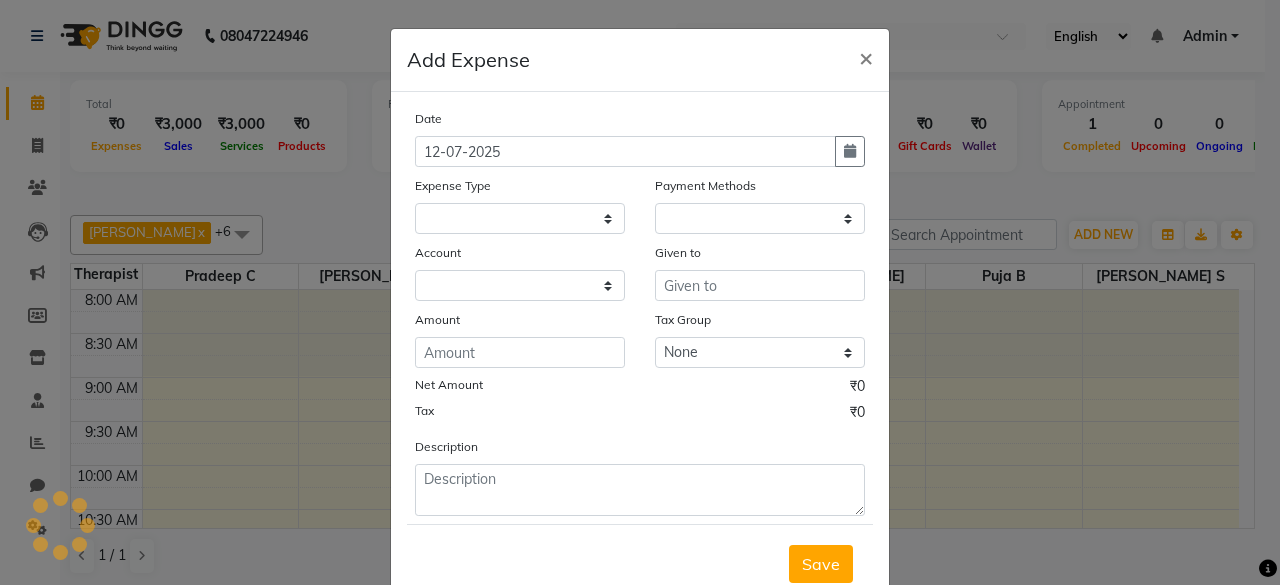 select on "1" 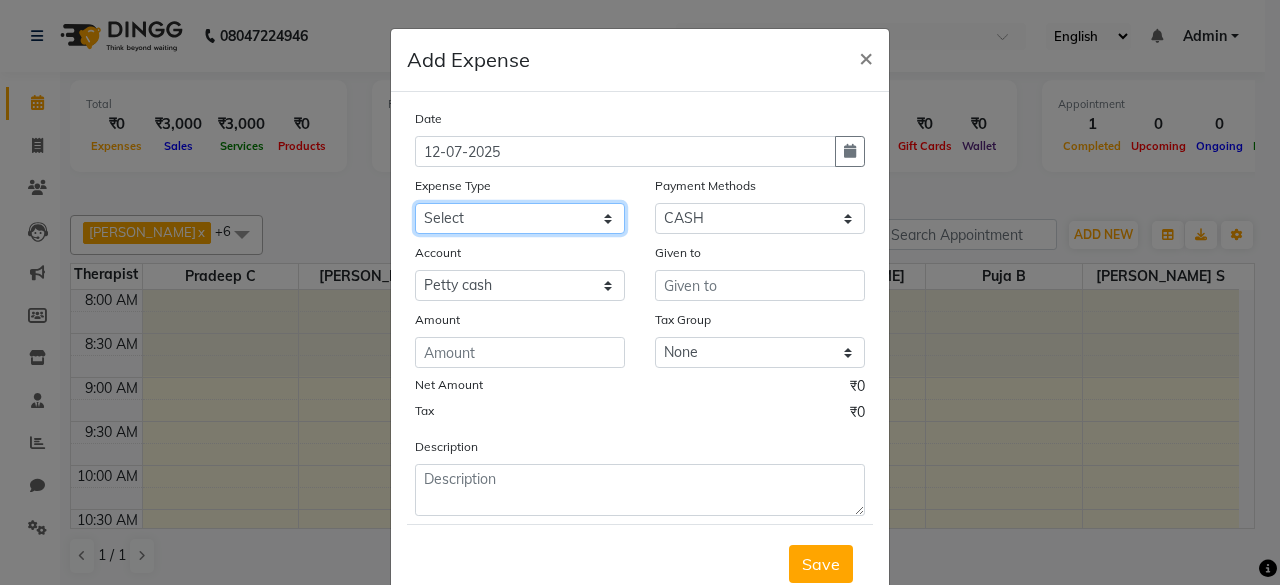 click on "Select Advance Salary Bank charges Car maintenance  Cash transfer to bank Cash transfer to hub Client Snacks Clinical charges Equipment Fuel Govt fee Incentive Insurance International purchase Loan Repayment Maintenance Marketing Miscellaneous MRA Other Pantry Product Rent Salary Staff Snacks Tax Tea & Refreshment Utilities" 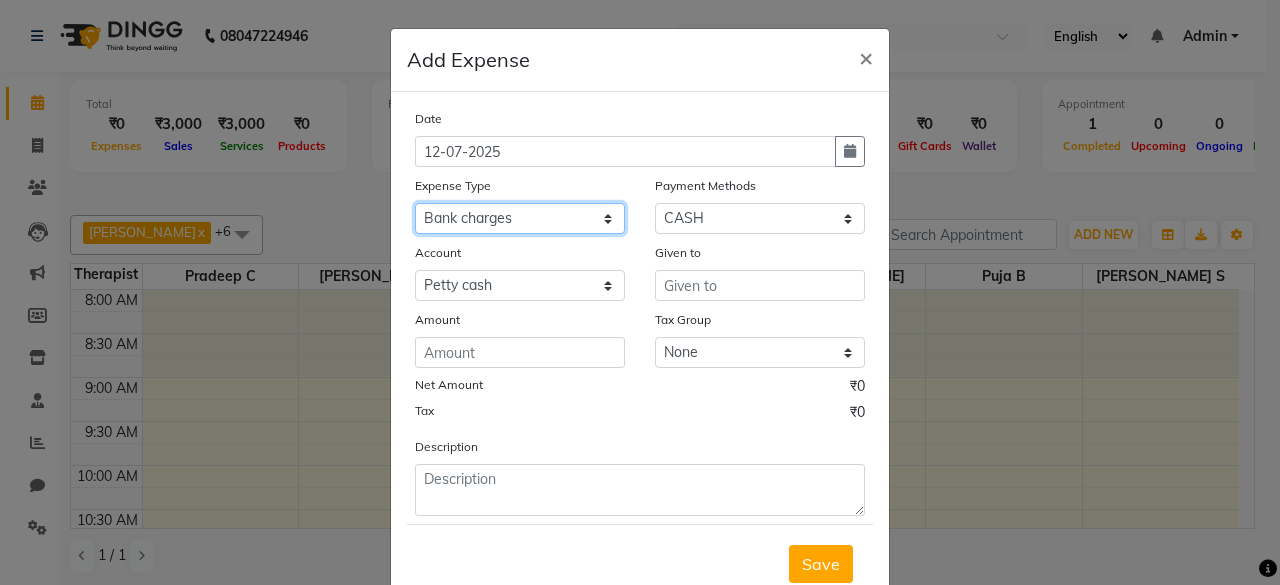 click on "Select Advance Salary Bank charges Car maintenance  Cash transfer to bank Cash transfer to hub Client Snacks Clinical charges Equipment Fuel Govt fee Incentive Insurance International purchase Loan Repayment Maintenance Marketing Miscellaneous MRA Other Pantry Product Rent Salary Staff Snacks Tax Tea & Refreshment Utilities" 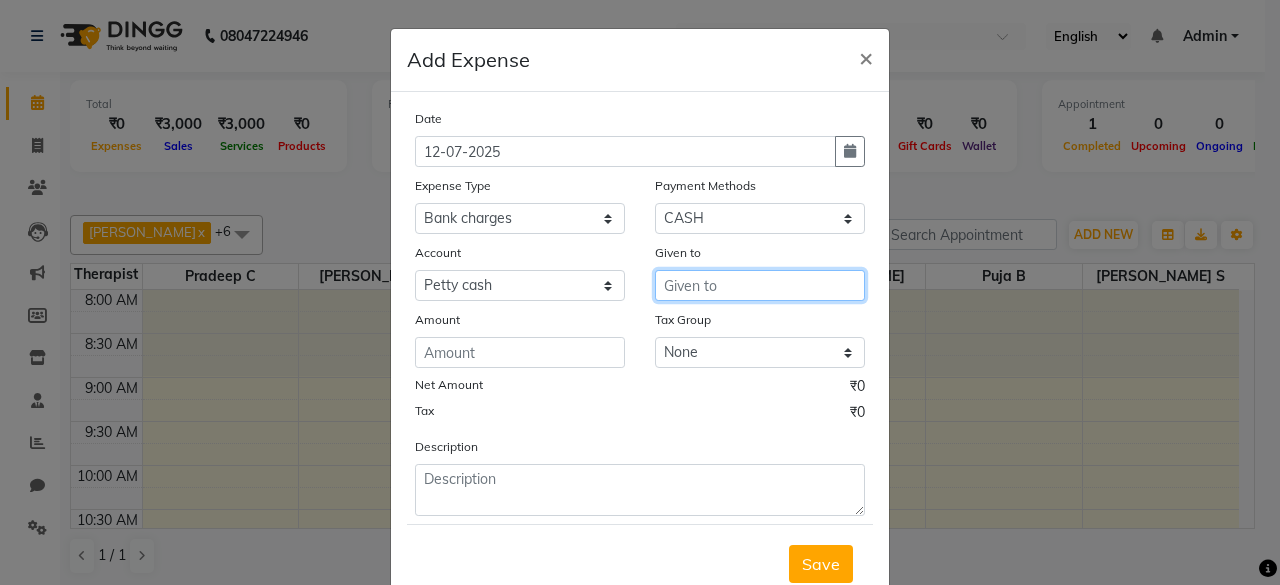 click at bounding box center (760, 285) 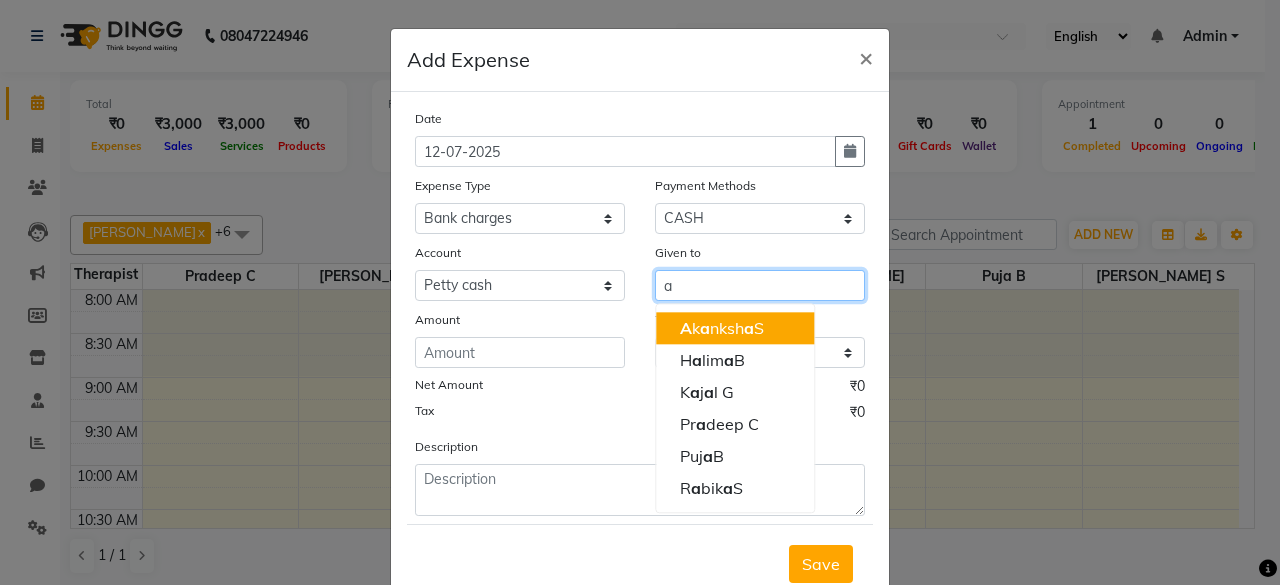 click on "A k a nksh a  S" at bounding box center (722, 328) 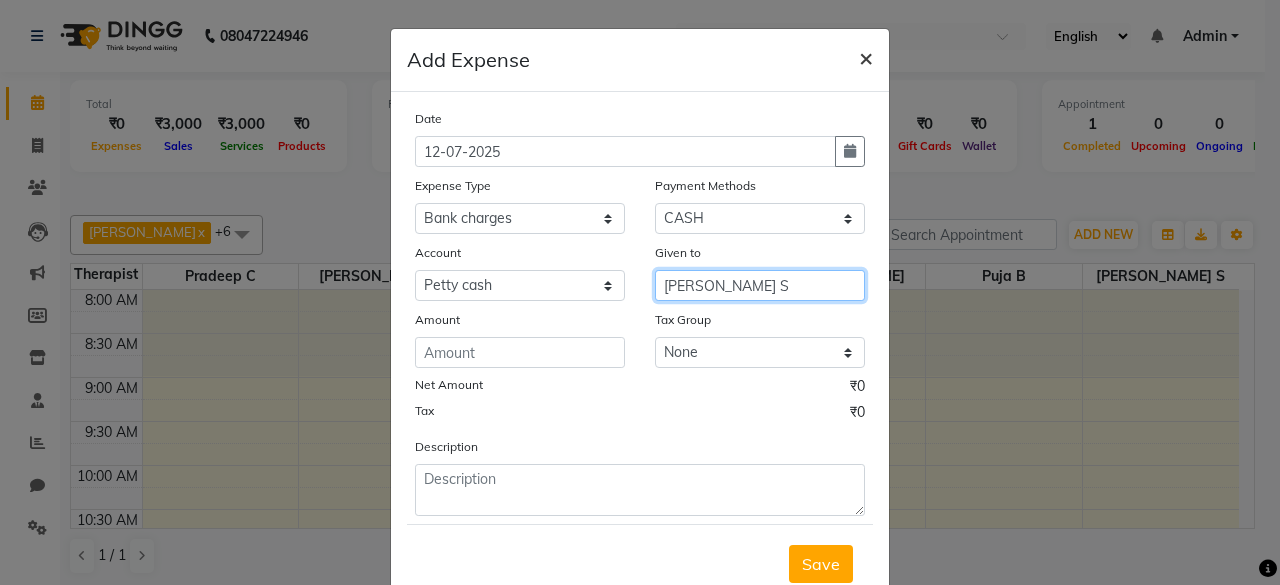 type on "[PERSON_NAME] S" 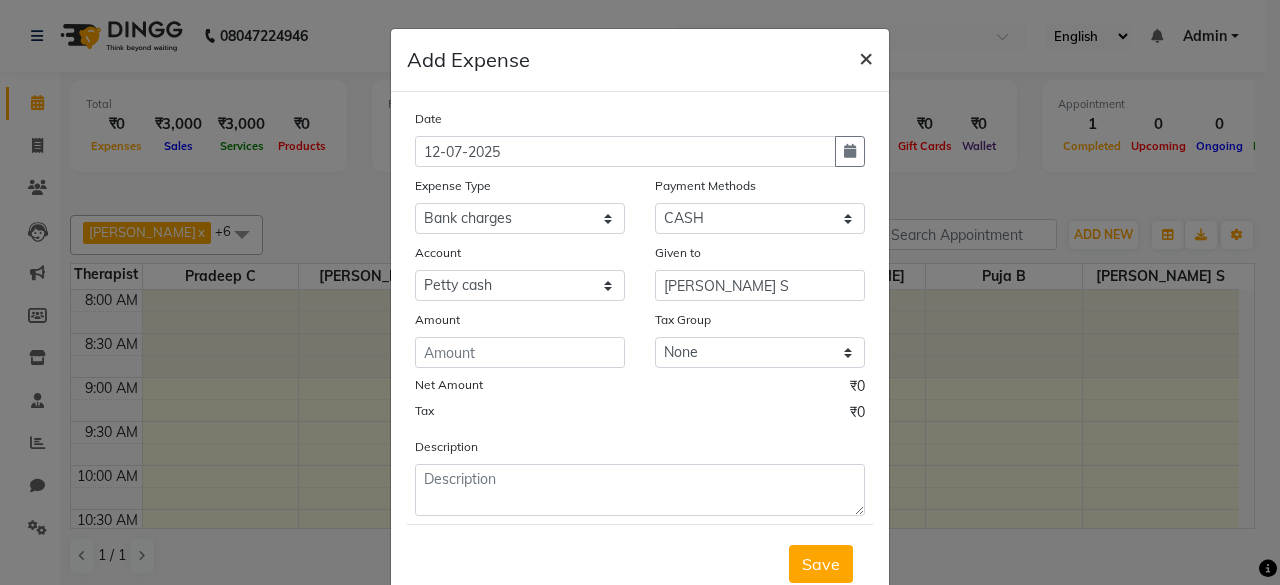 click on "×" 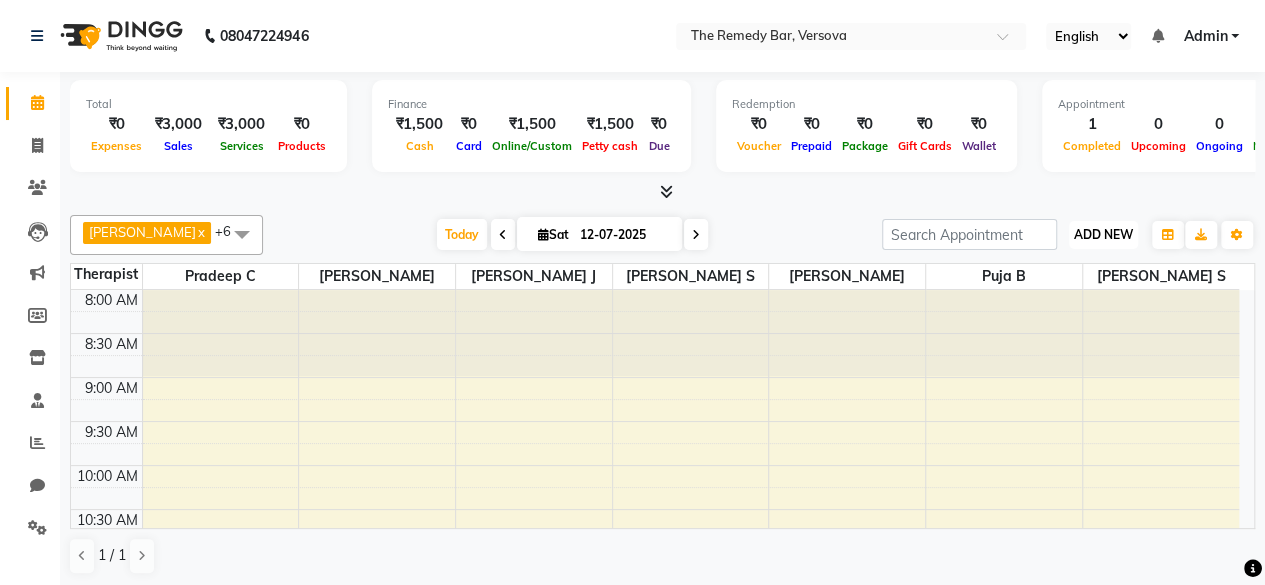 click on "ADD NEW Toggle Dropdown" at bounding box center [1103, 235] 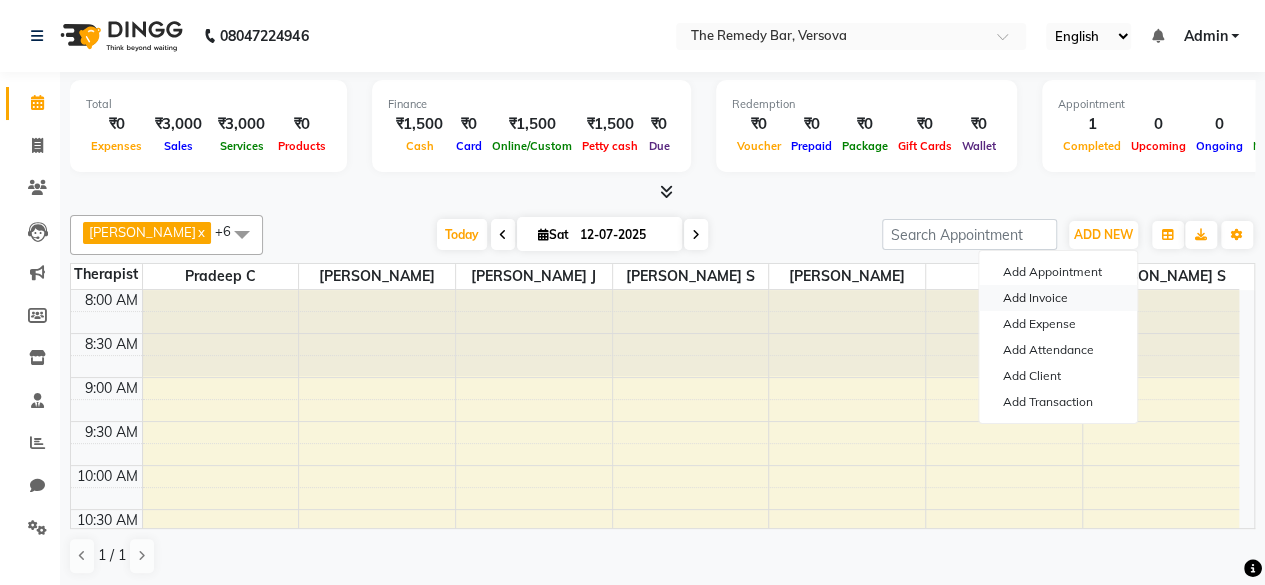 click on "Add Invoice" at bounding box center (1058, 298) 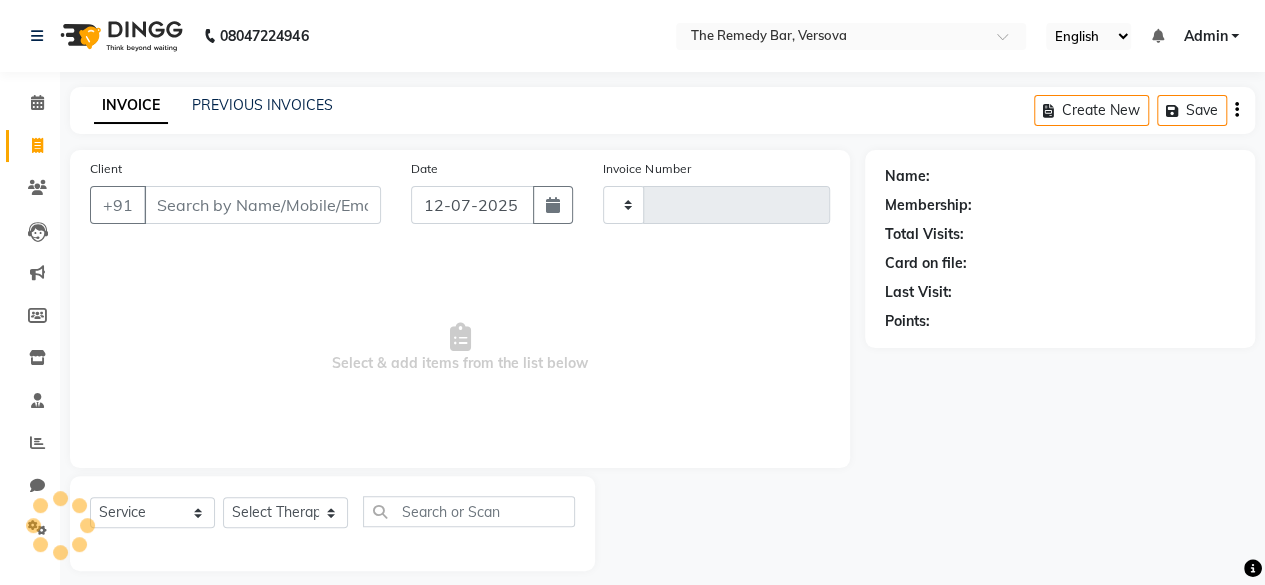type on "0002" 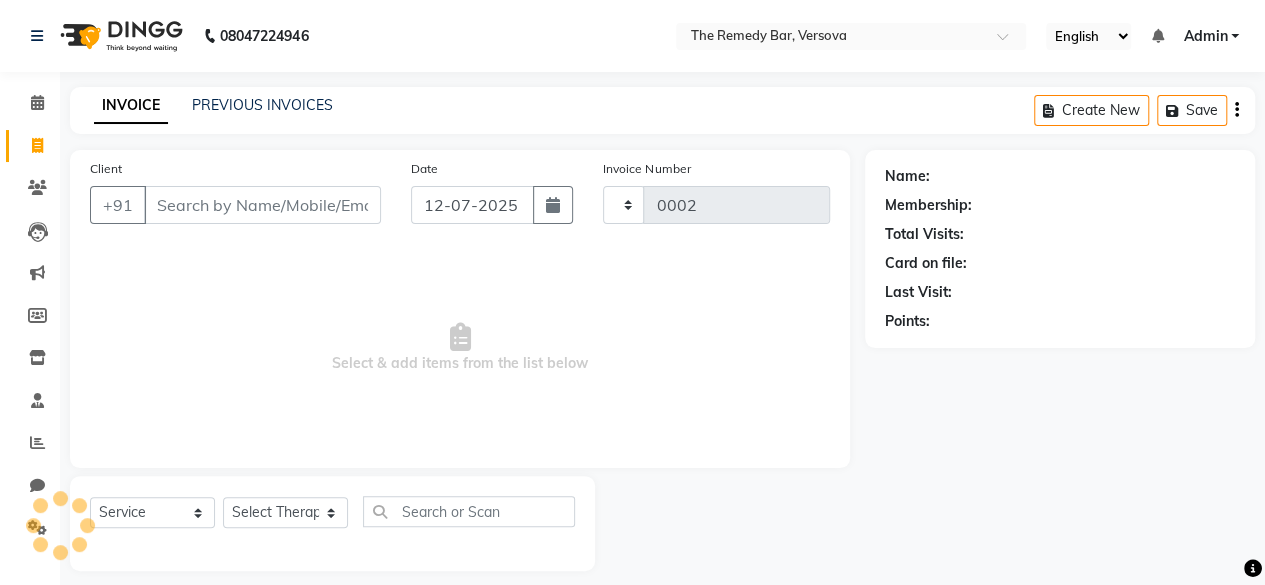 select on "8521" 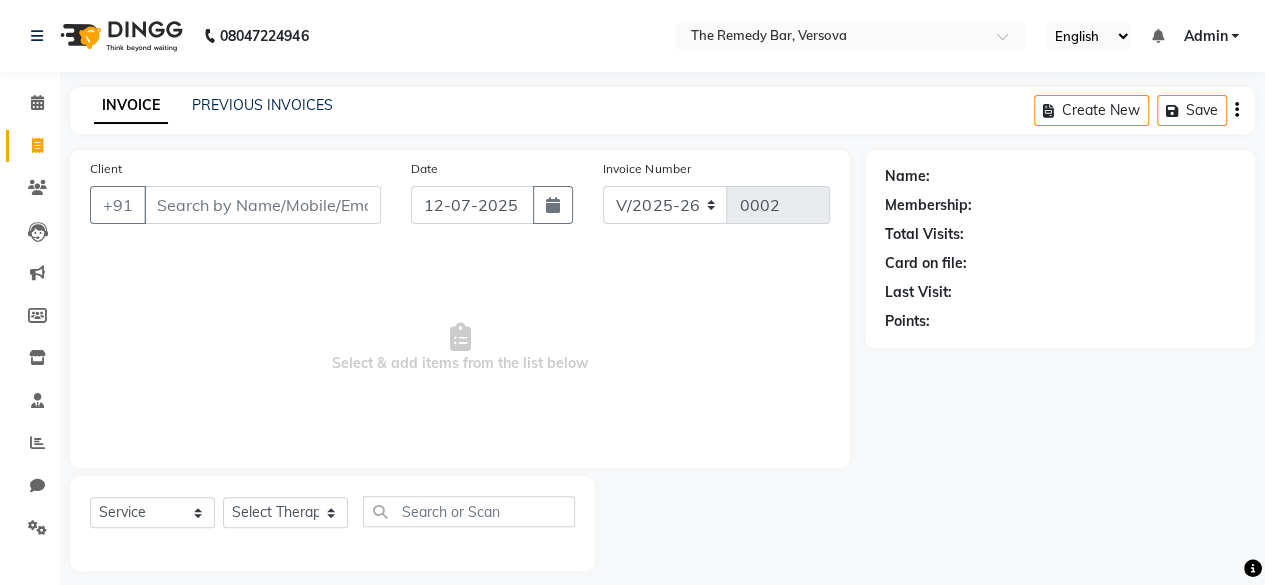click on "Client" at bounding box center [262, 205] 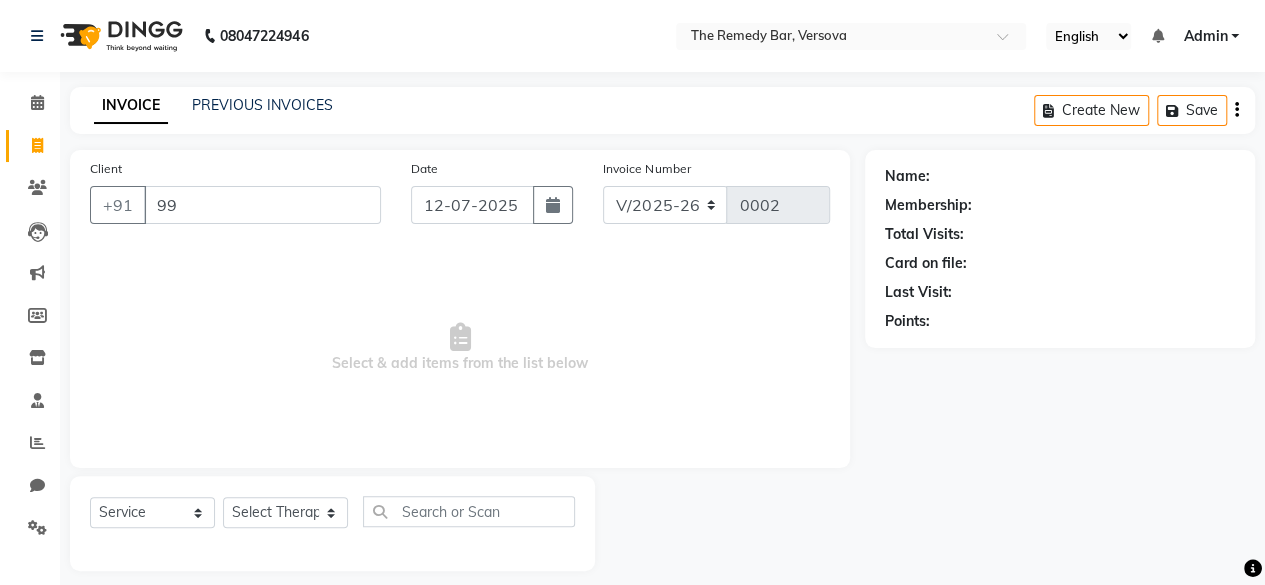 type on "9" 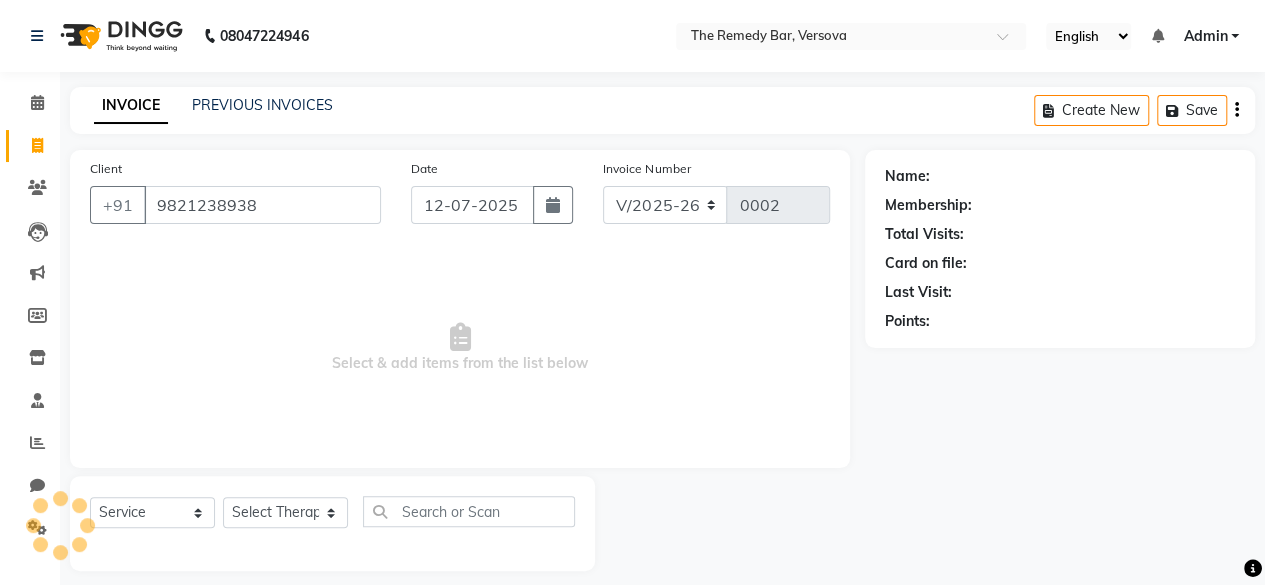type on "9821238938" 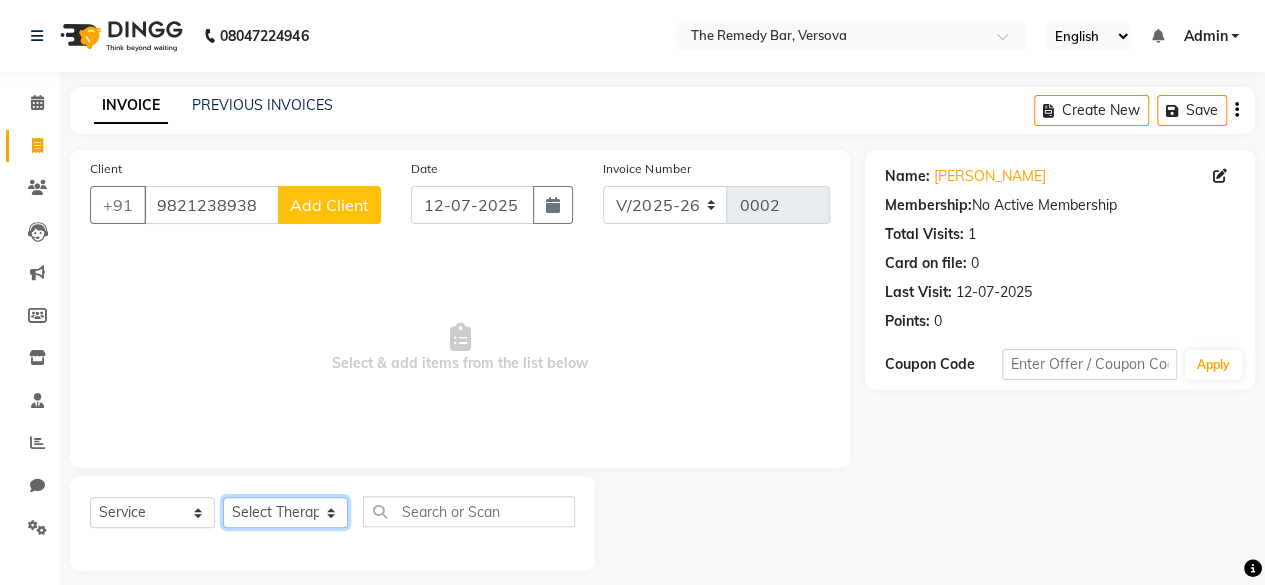 click on "Select Therapist [PERSON_NAME] S [PERSON_NAME] G [PERSON_NAME] C Puja B [PERSON_NAME] J" 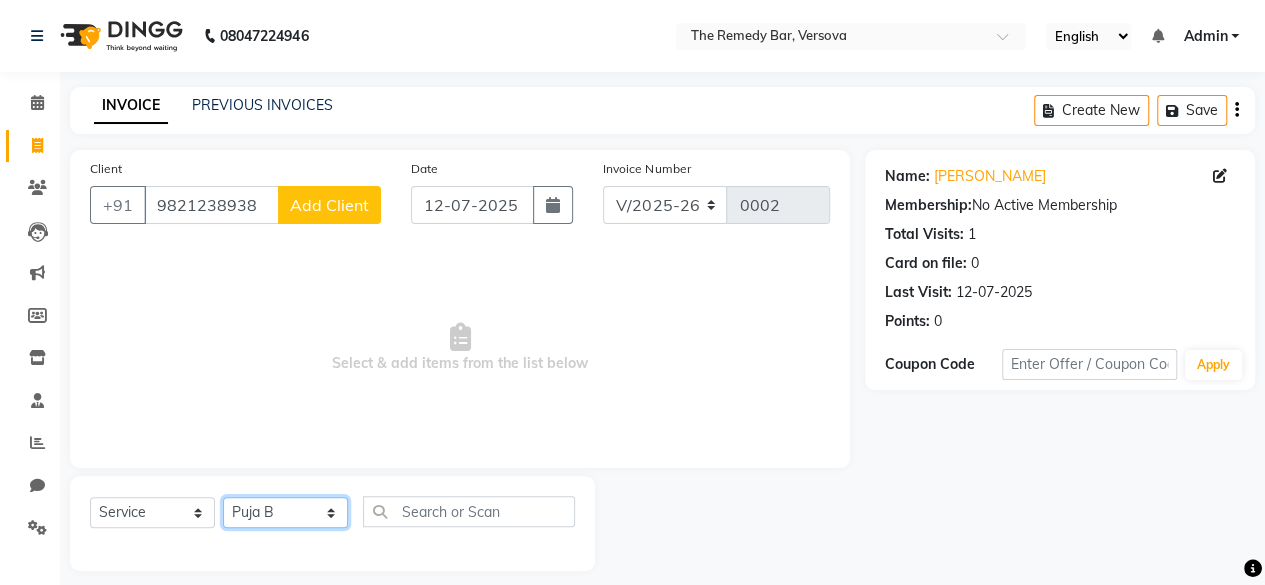 click on "Select Therapist [PERSON_NAME] S [PERSON_NAME] G [PERSON_NAME] C Puja B [PERSON_NAME] J" 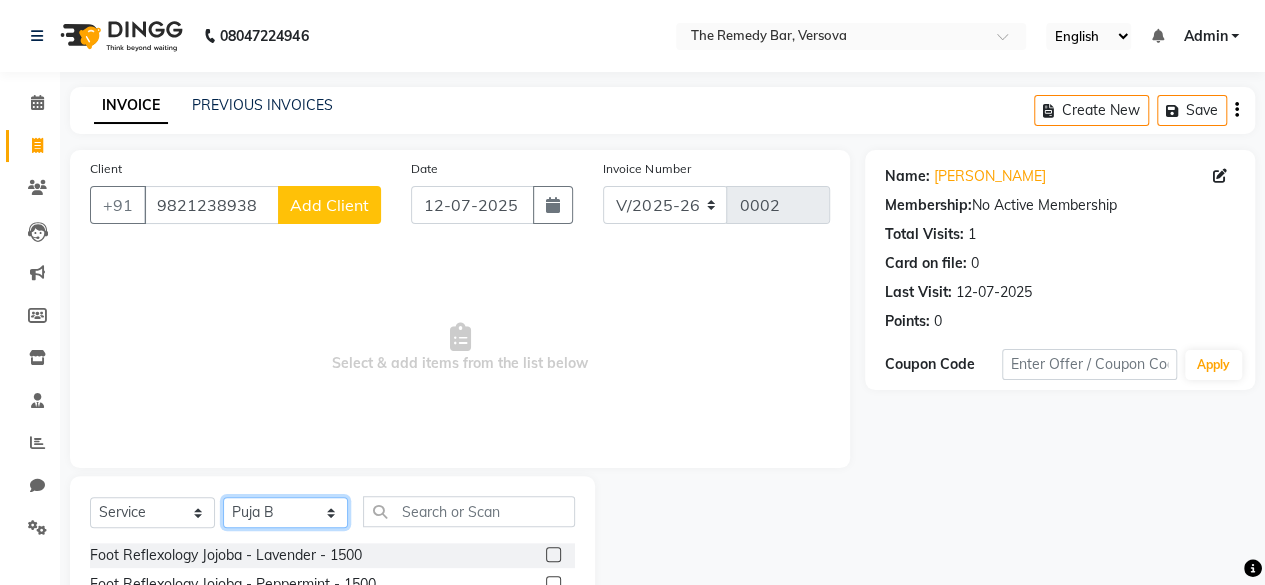 scroll, scrollTop: 215, scrollLeft: 0, axis: vertical 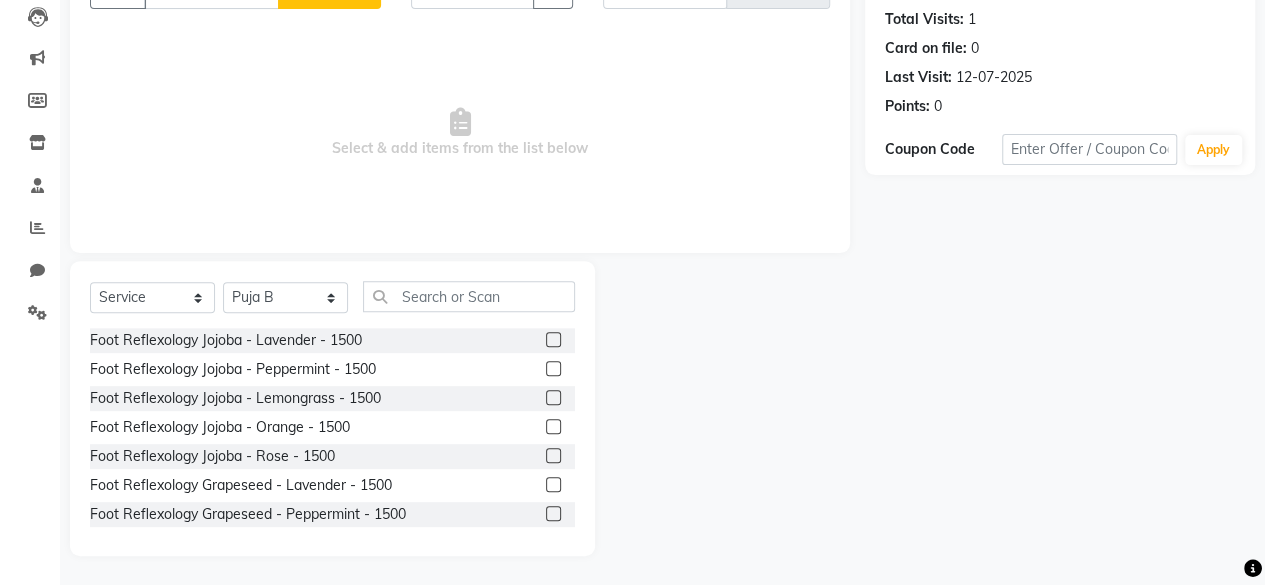click 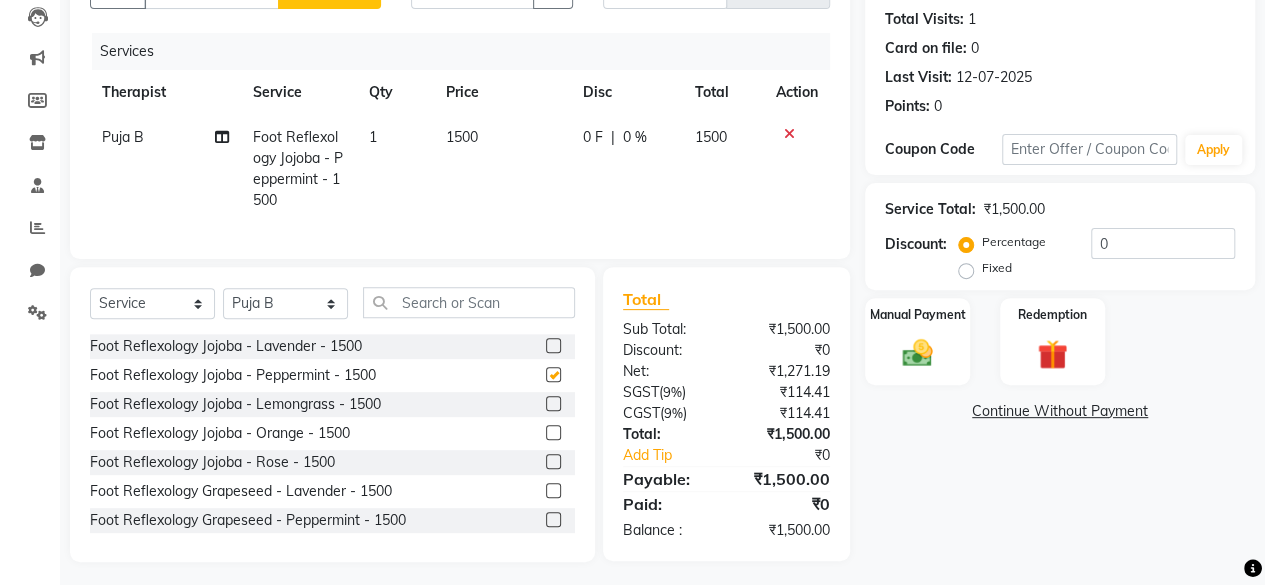 checkbox on "false" 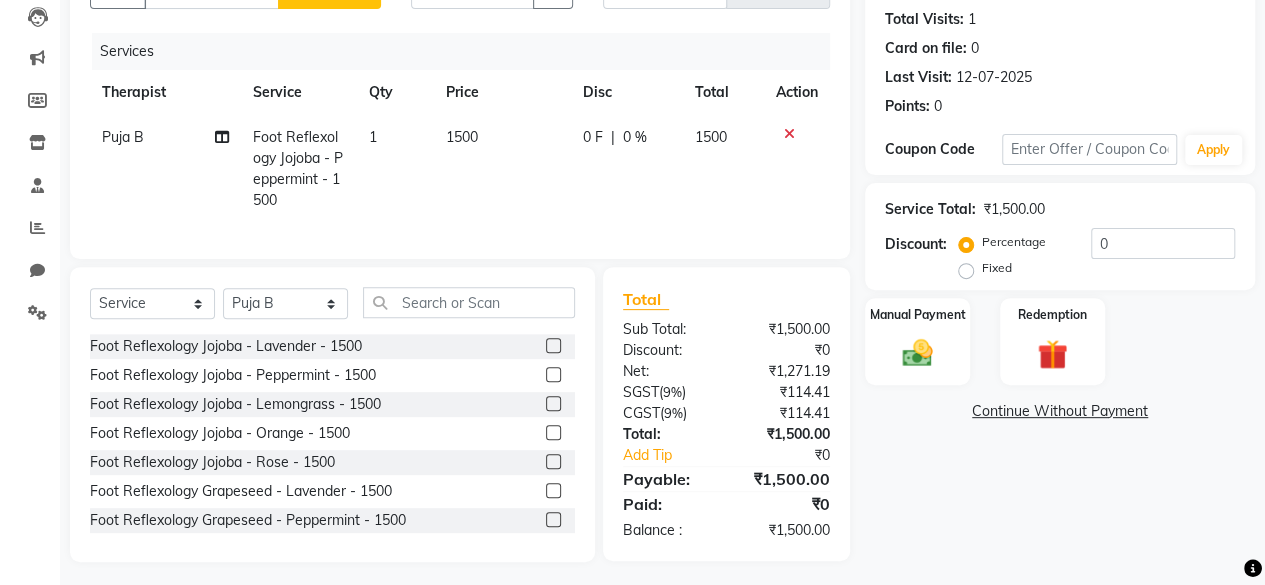 scroll, scrollTop: 236, scrollLeft: 0, axis: vertical 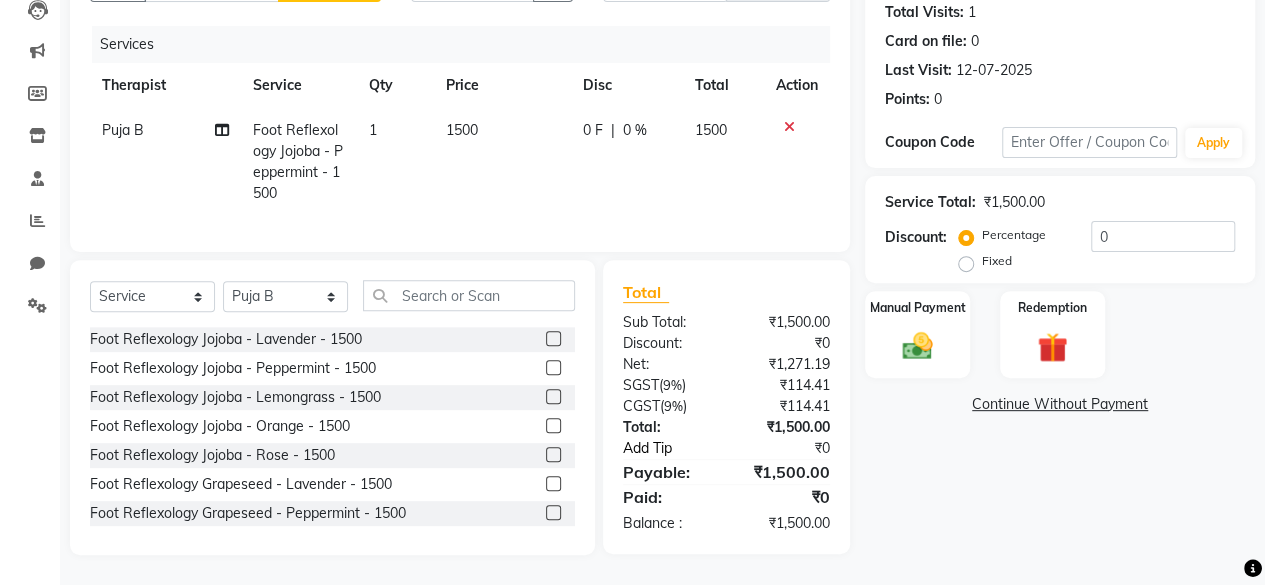 click on "Add Tip" 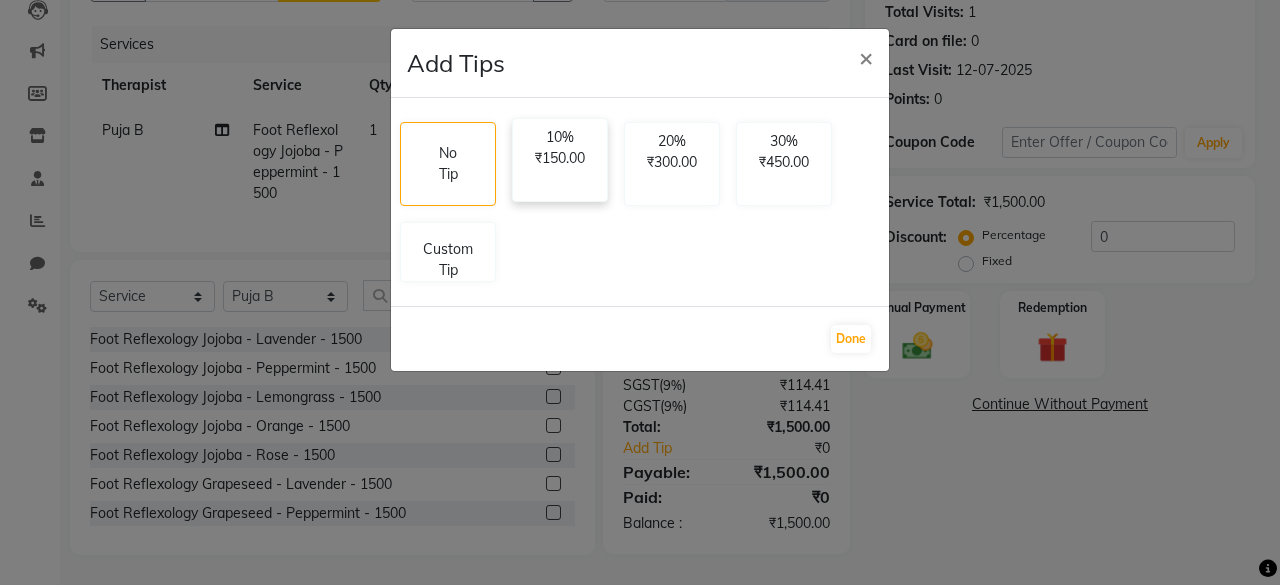 click on "10% ₹150.00" 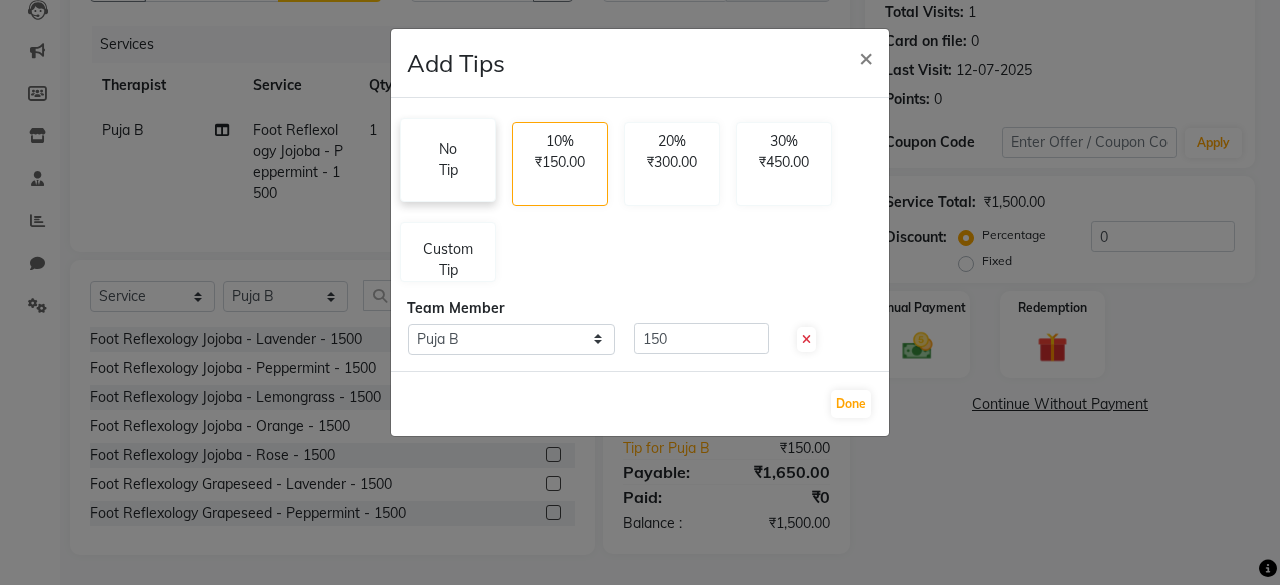 click on "No Tip" 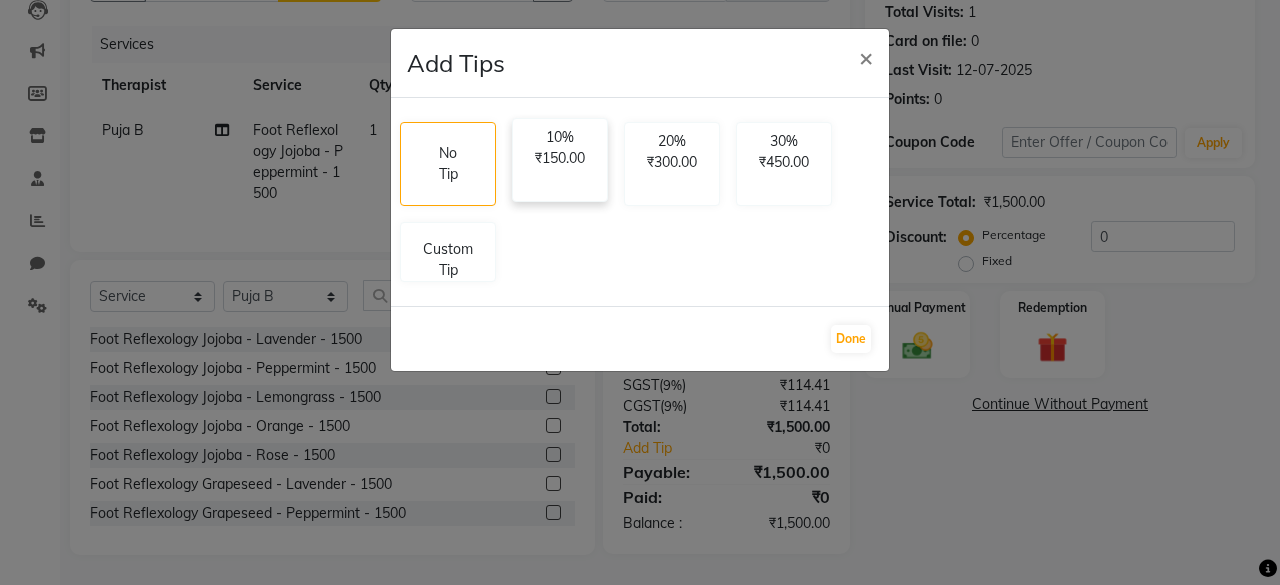 click on "₹150.00" 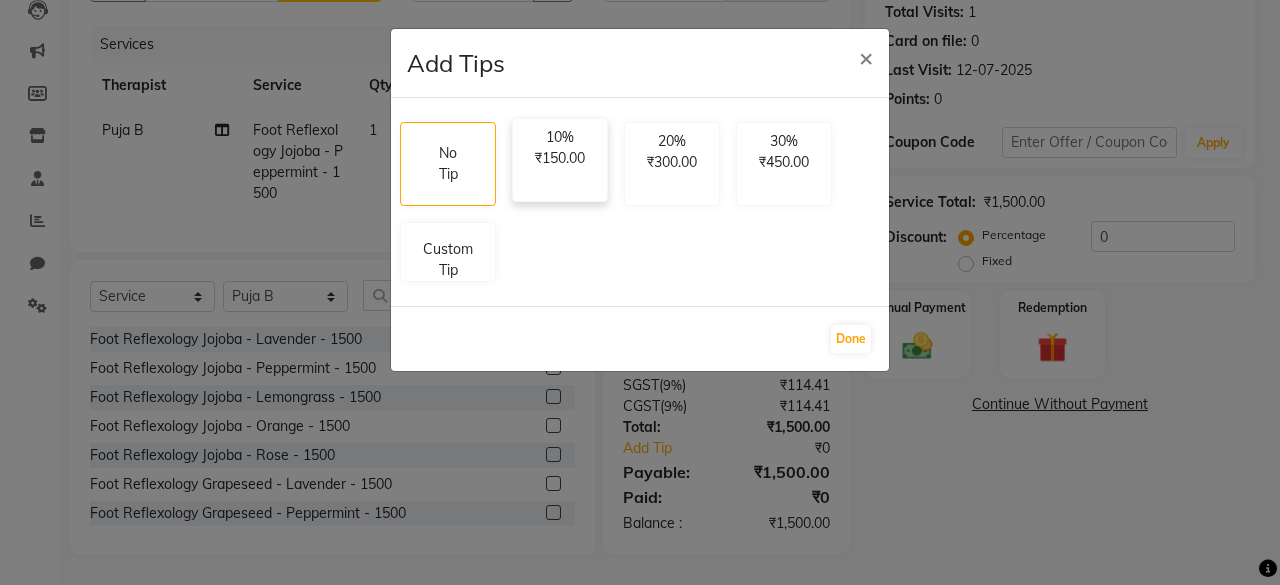select on "84614" 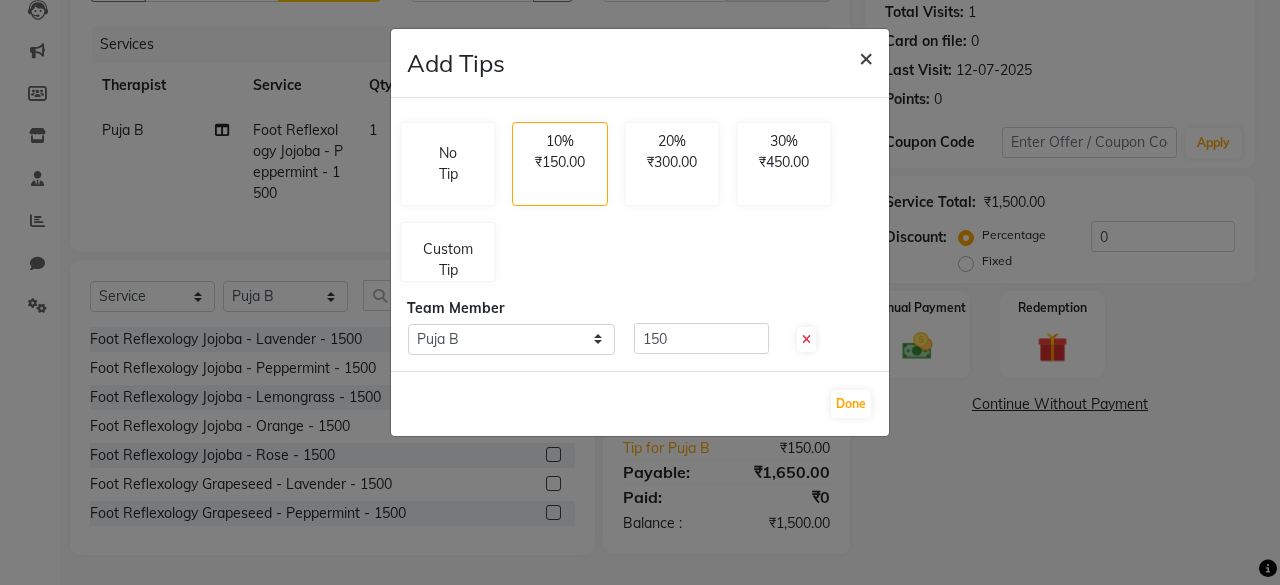 click on "×" 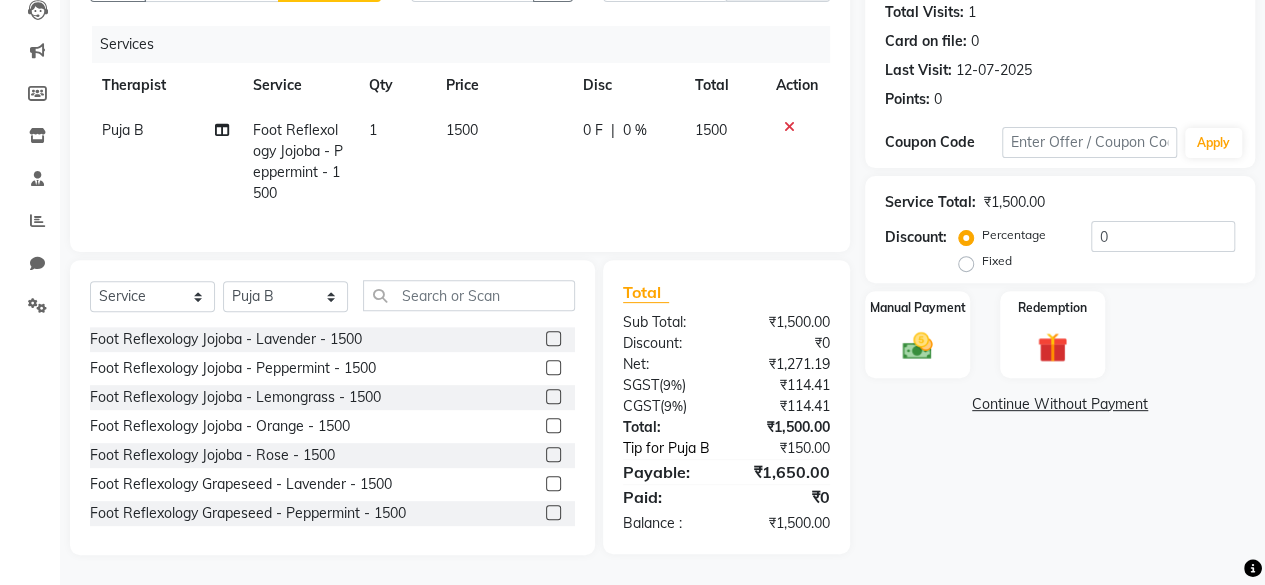 click on "Tip for Puja B" 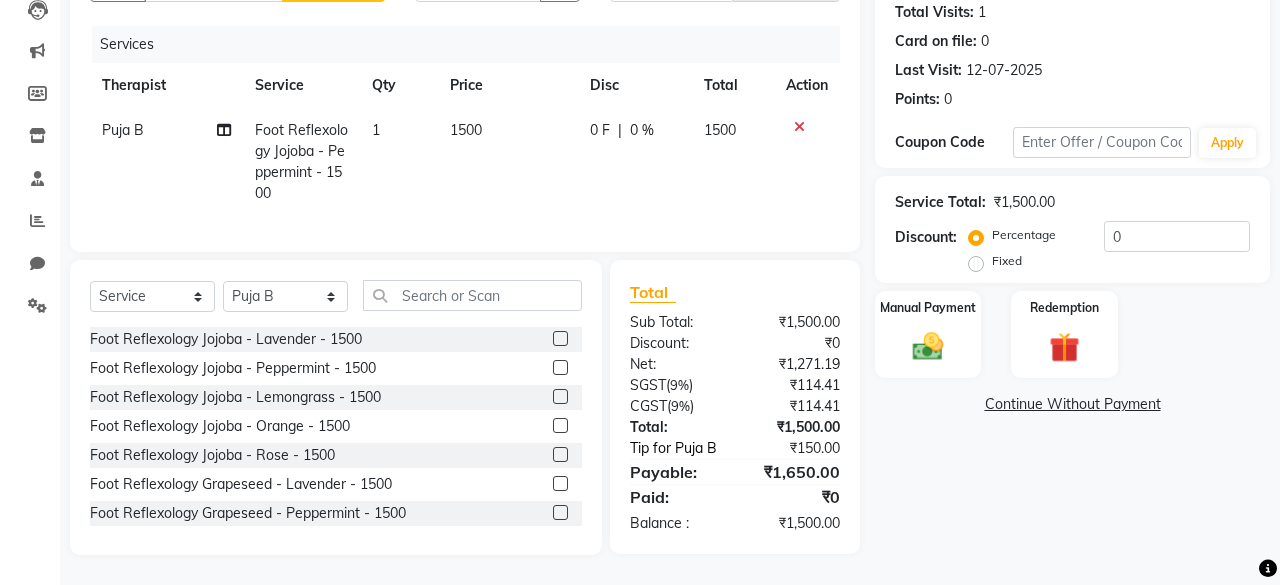 select on "84614" 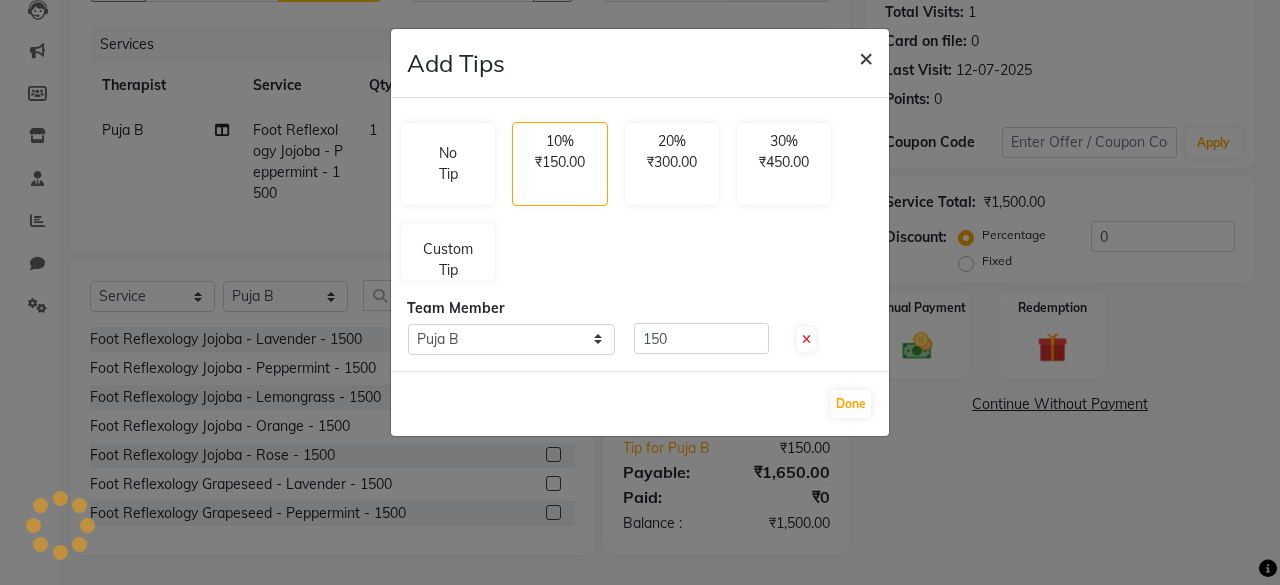 click on "×" 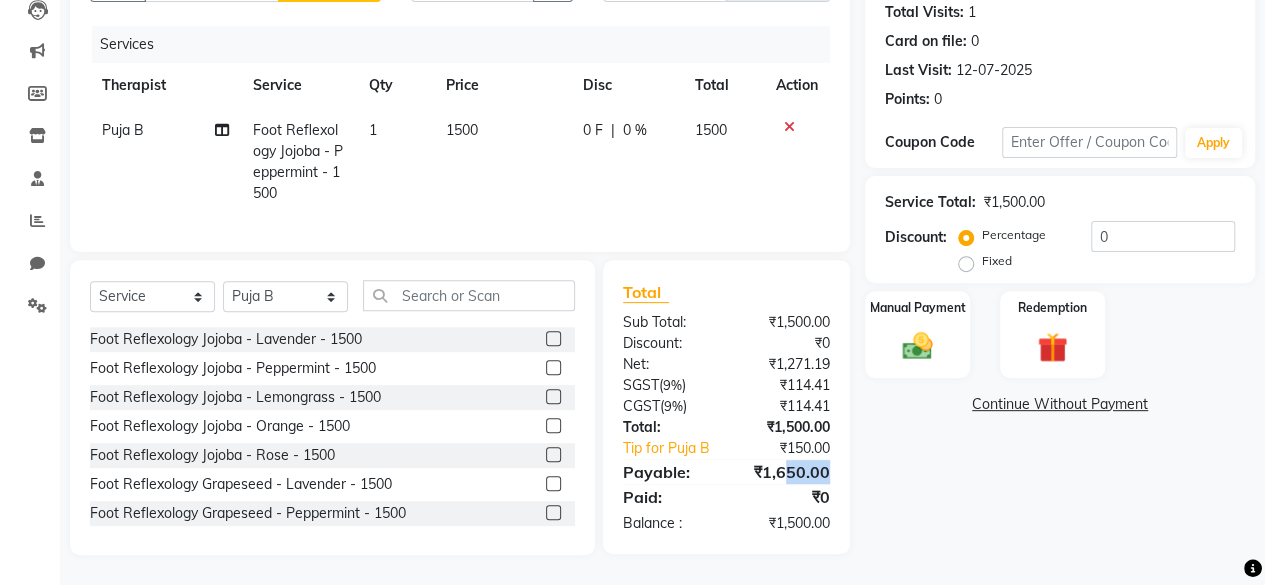 drag, startPoint x: 785, startPoint y: 461, endPoint x: 837, endPoint y: 459, distance: 52.03845 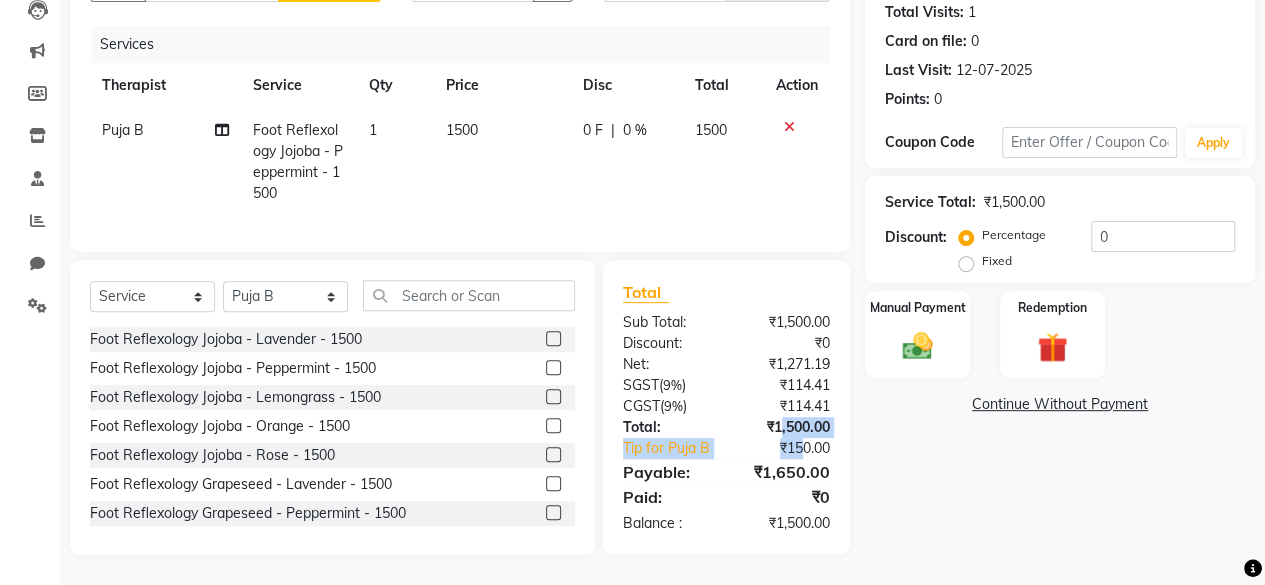drag, startPoint x: 782, startPoint y: 425, endPoint x: 798, endPoint y: 451, distance: 30.528675 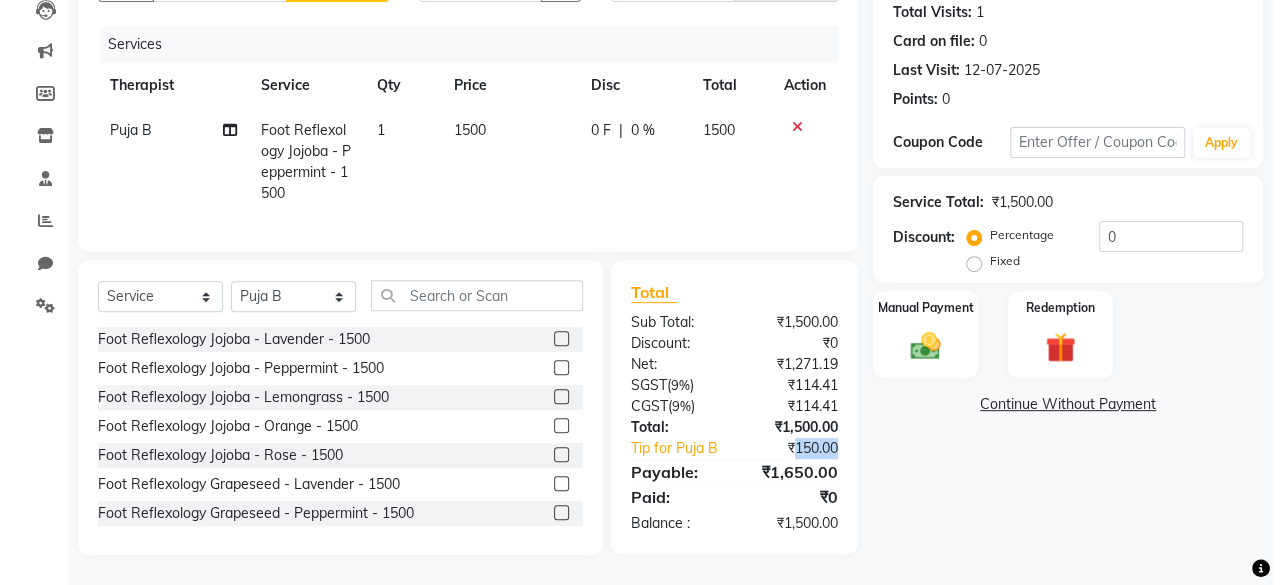 scroll, scrollTop: 0, scrollLeft: 0, axis: both 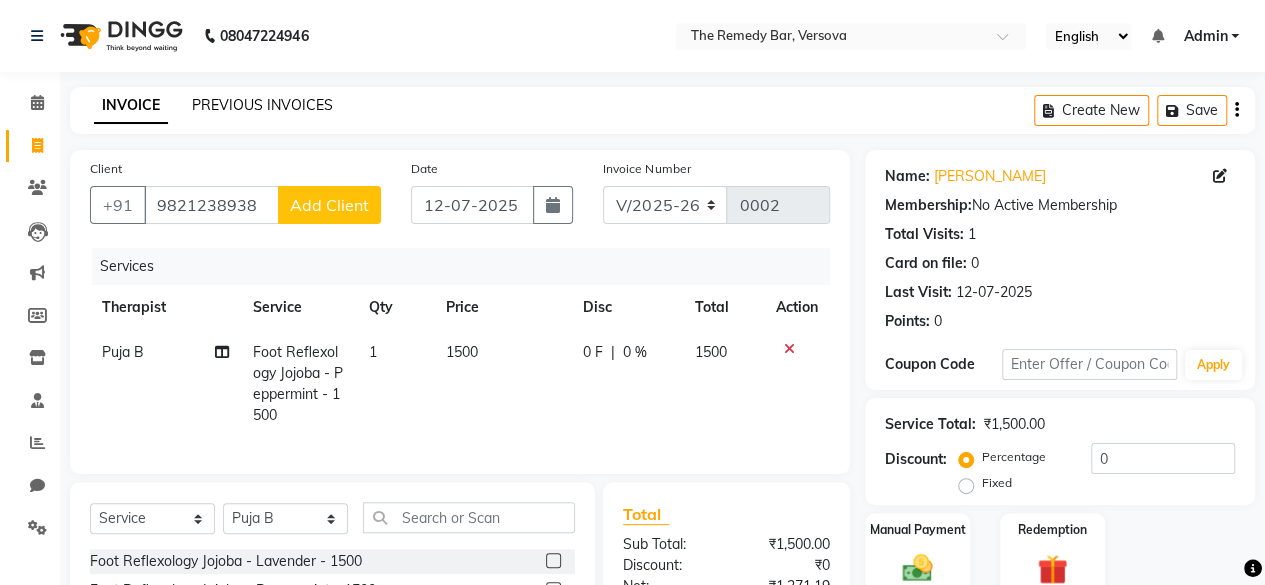 click on "PREVIOUS INVOICES" 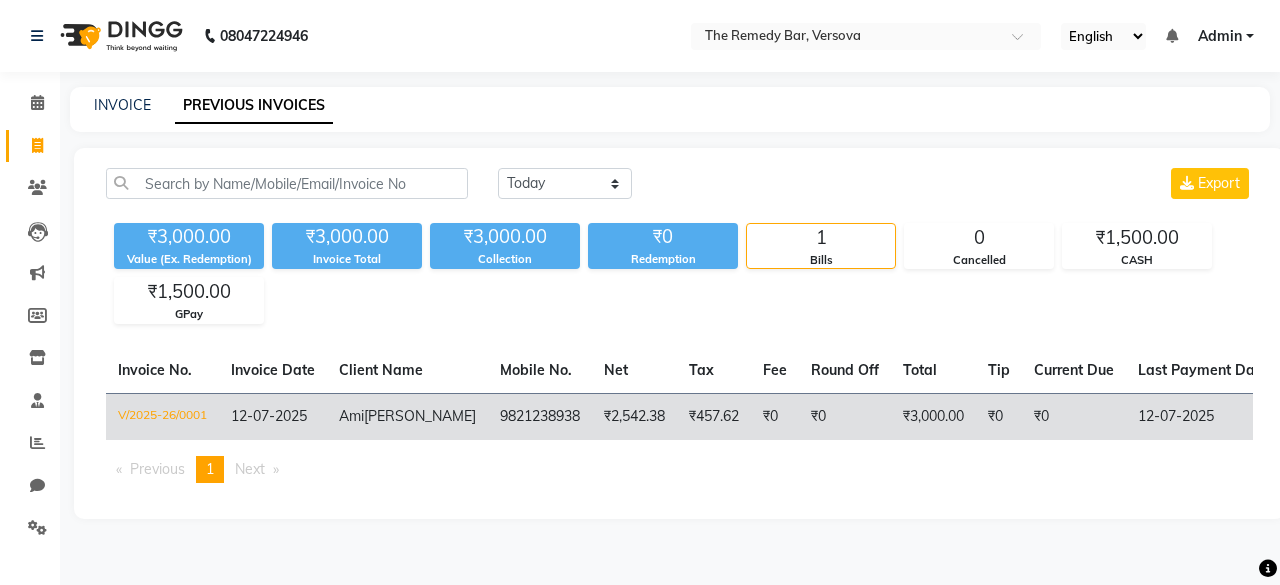 click on "[PERSON_NAME]" 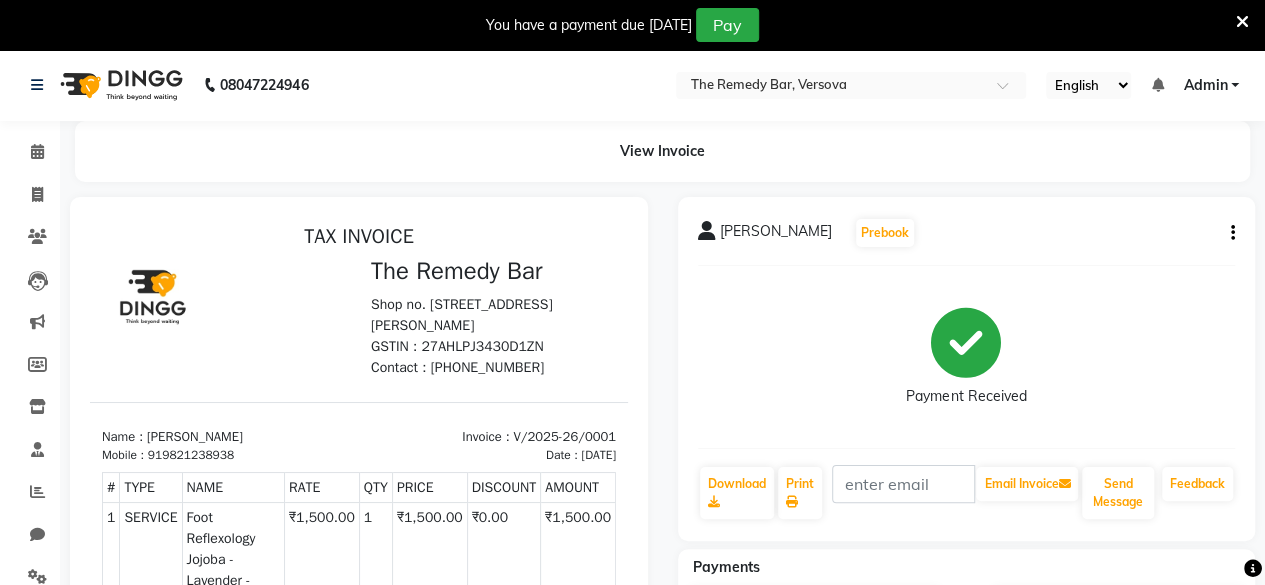 scroll, scrollTop: 0, scrollLeft: 0, axis: both 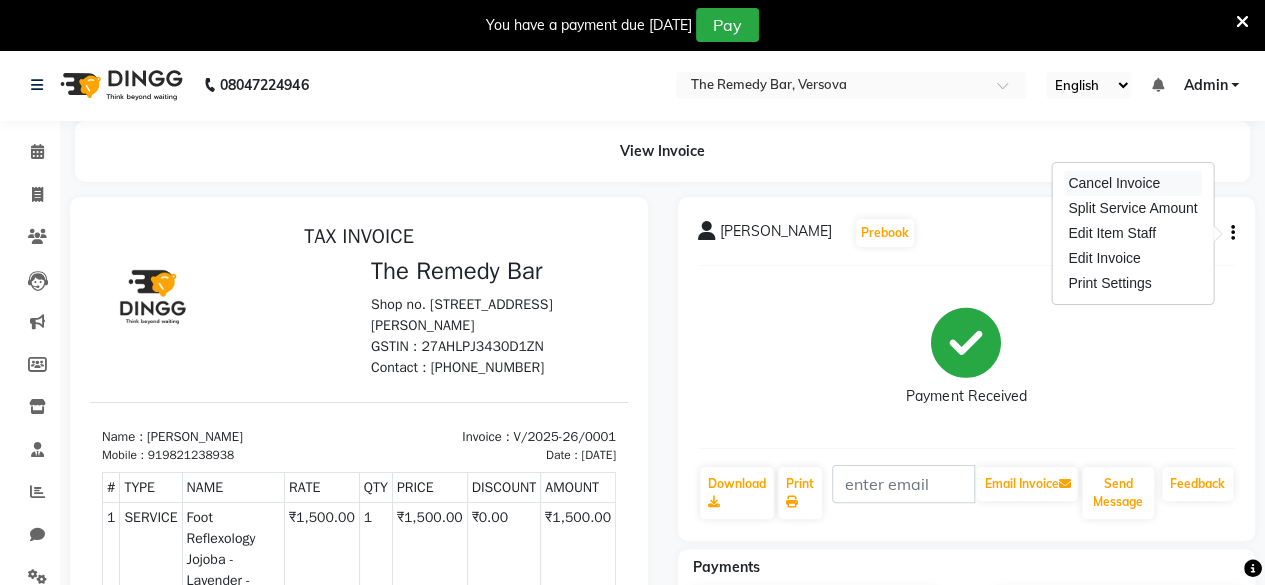click on "Cancel Invoice" at bounding box center [1132, 183] 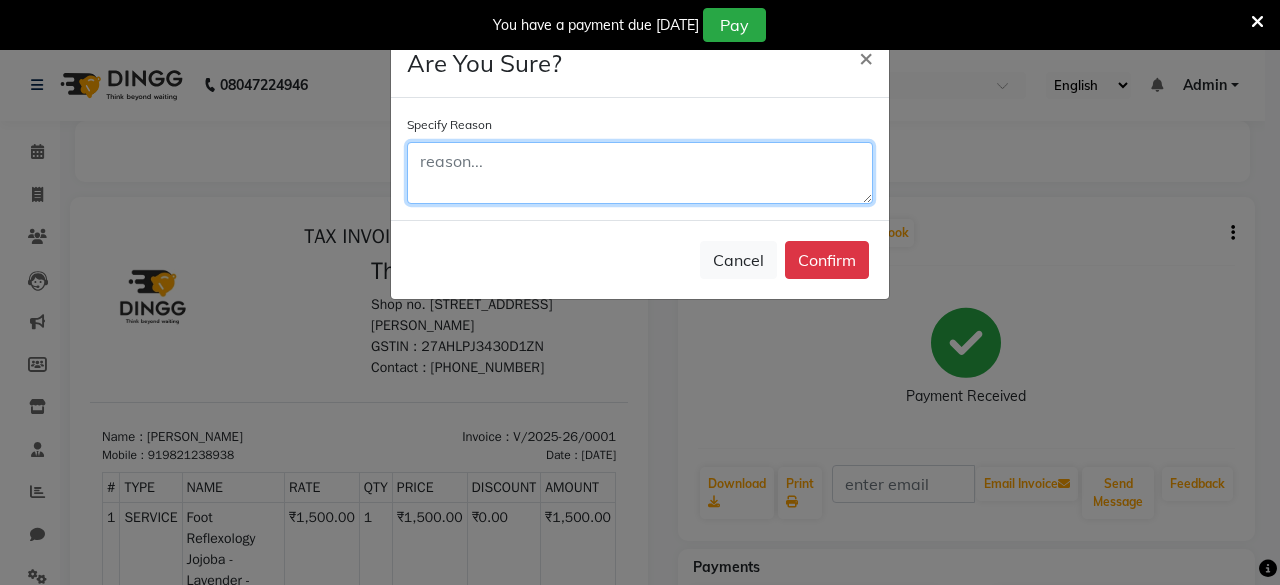 click 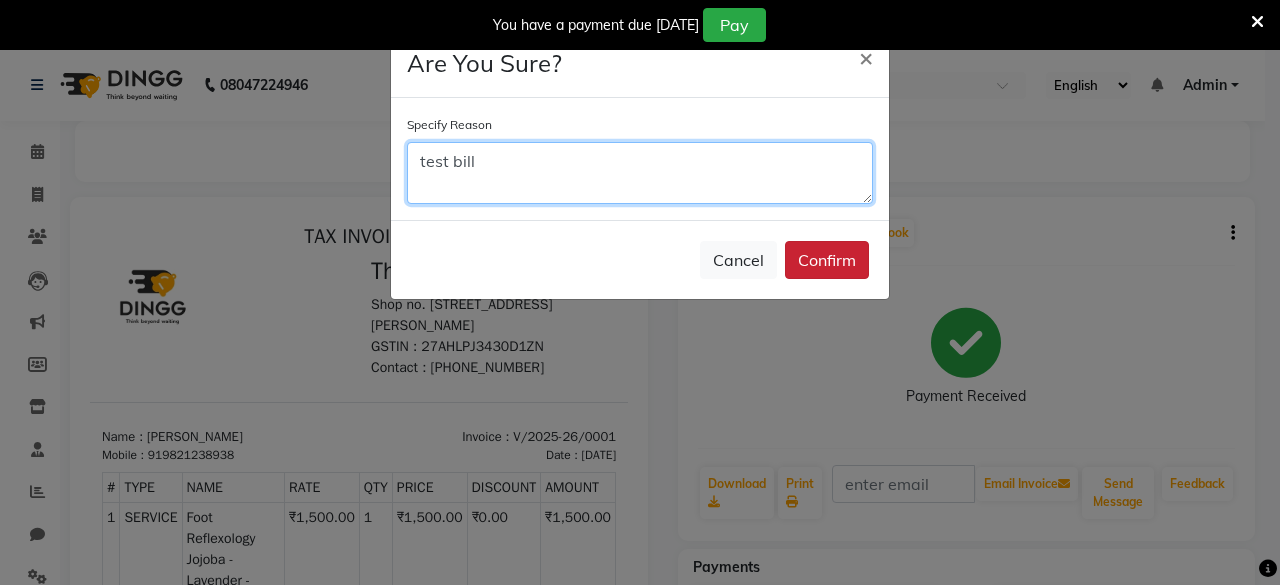 type on "test bill" 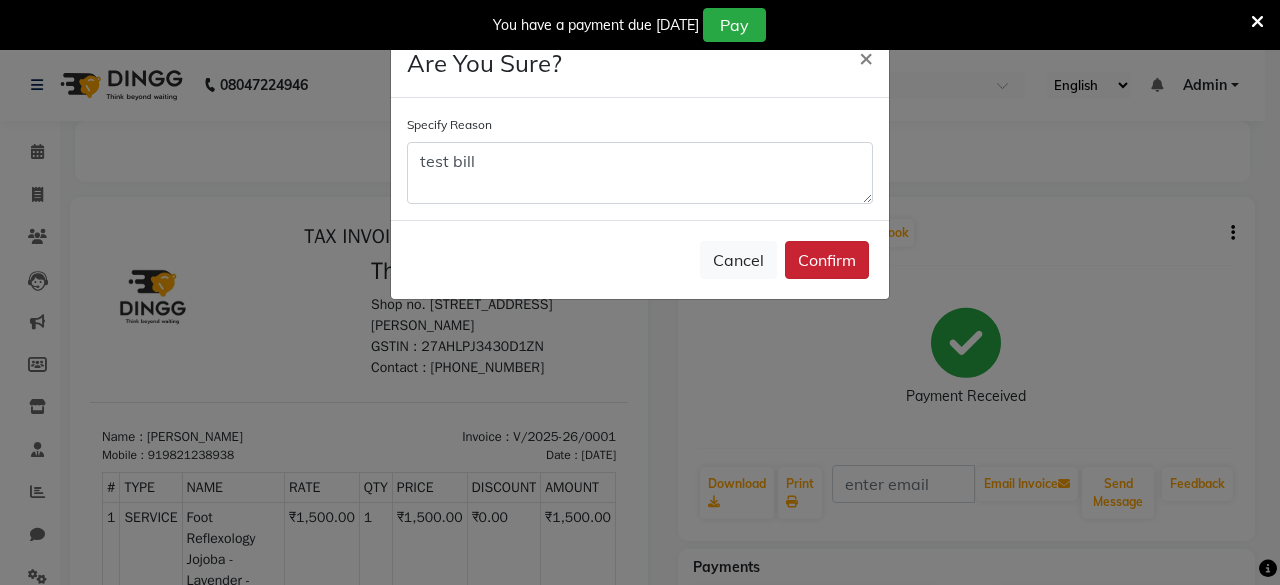 click on "Confirm" 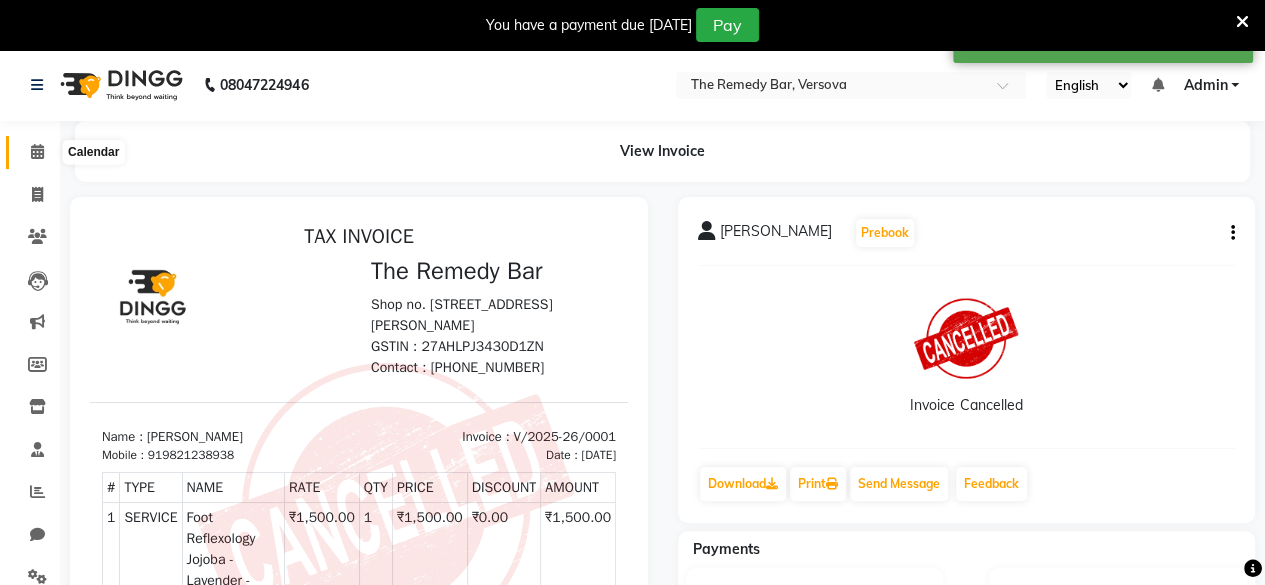 click 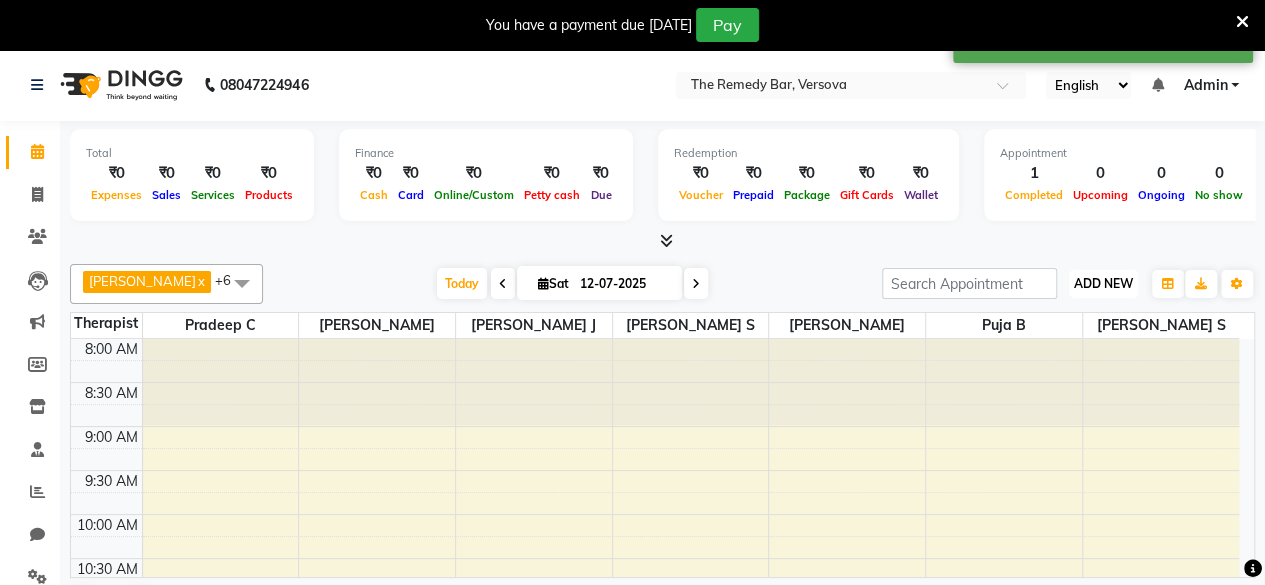 click on "ADD NEW" at bounding box center (1103, 283) 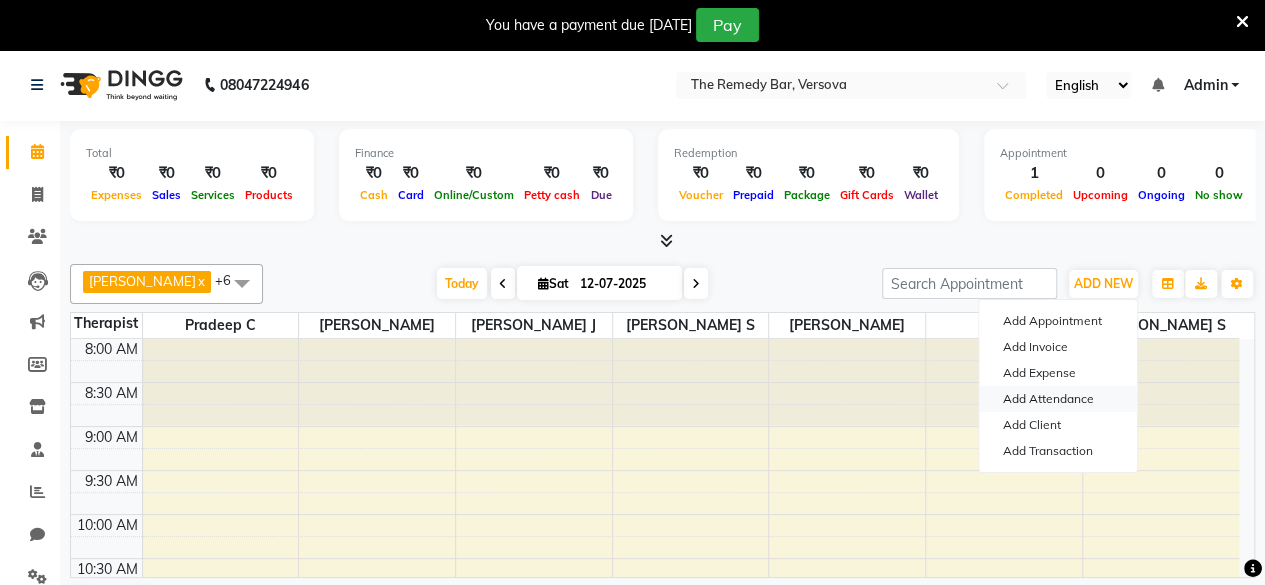 click on "Add Attendance" at bounding box center [1058, 399] 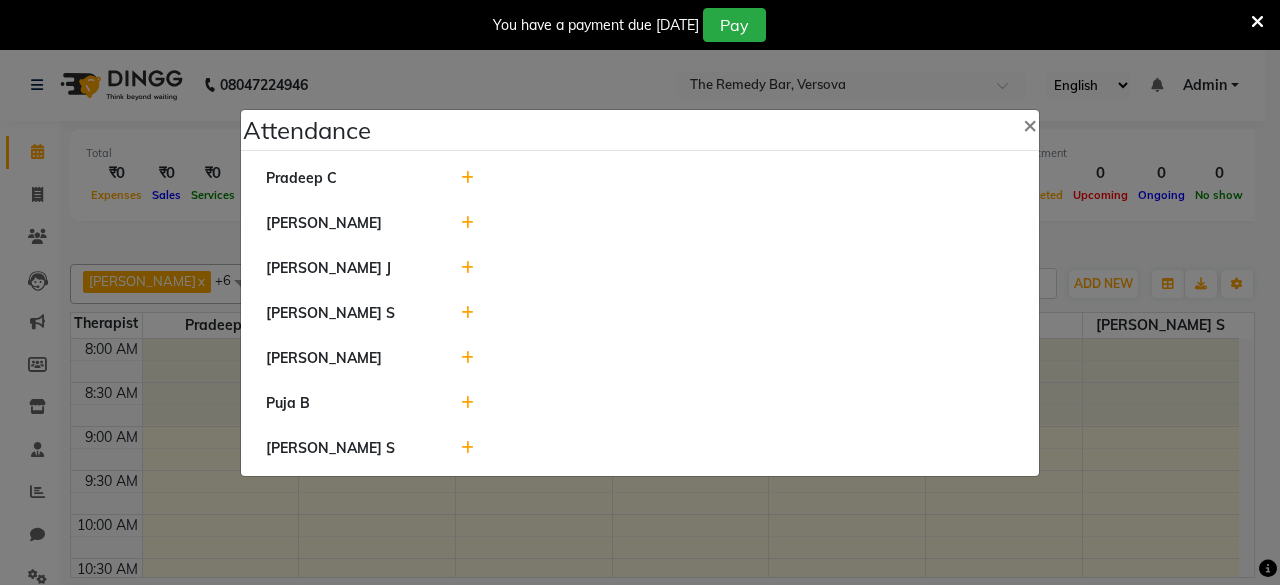 click 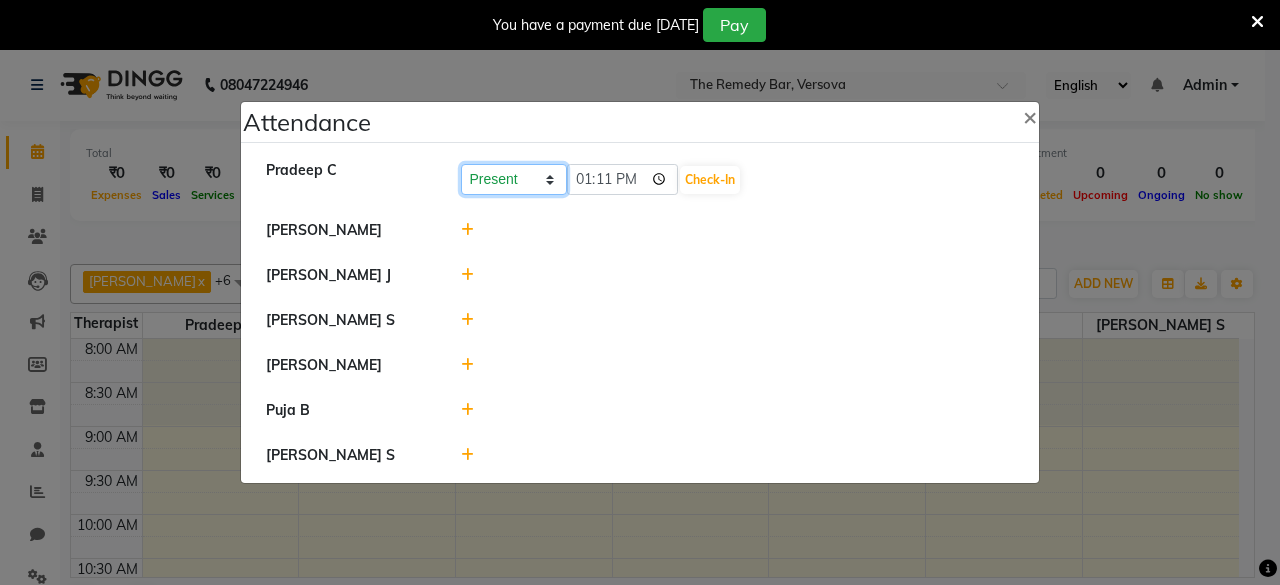 click on "Present Absent Late Half Day Weekly Off" 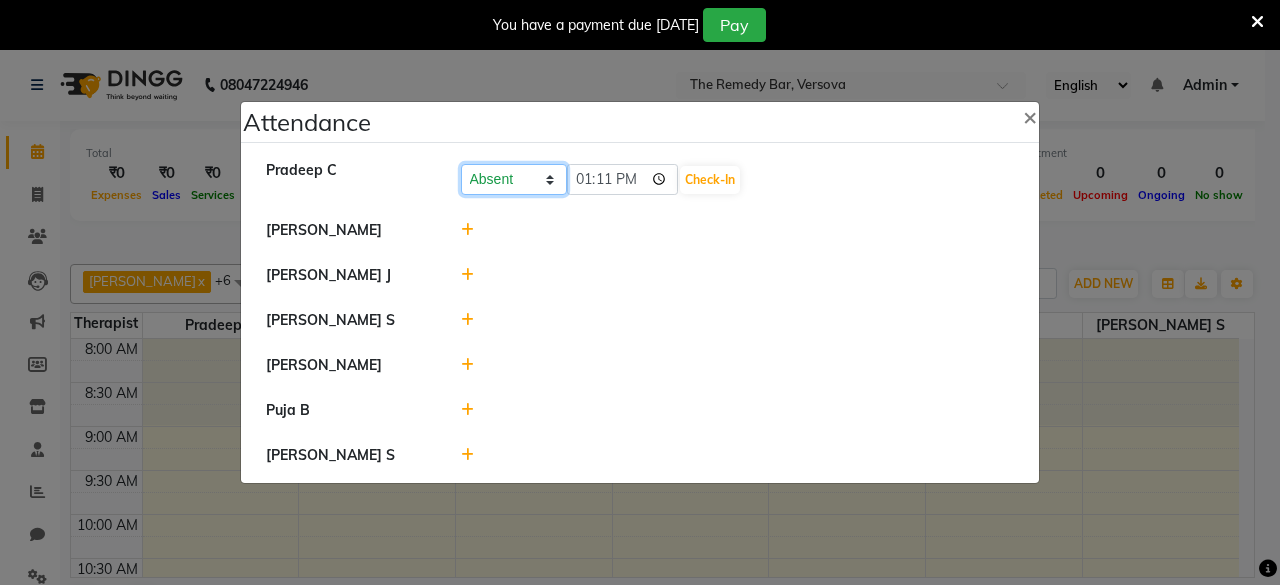 click on "Present Absent Late Half Day Weekly Off" 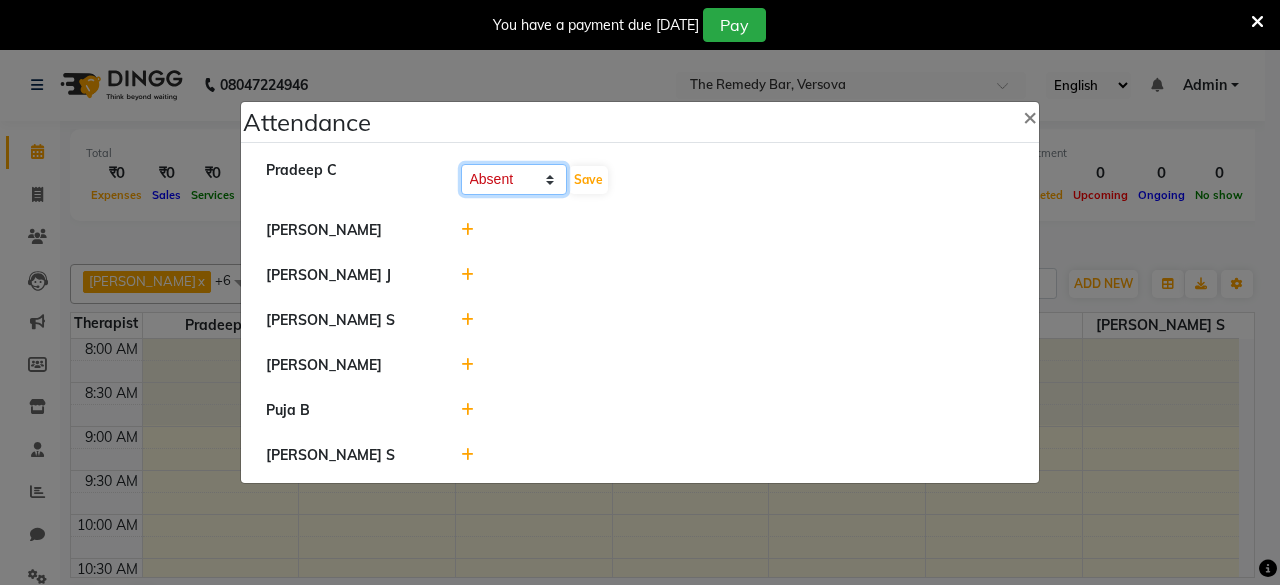click on "Present Absent Late Half Day Weekly Off" 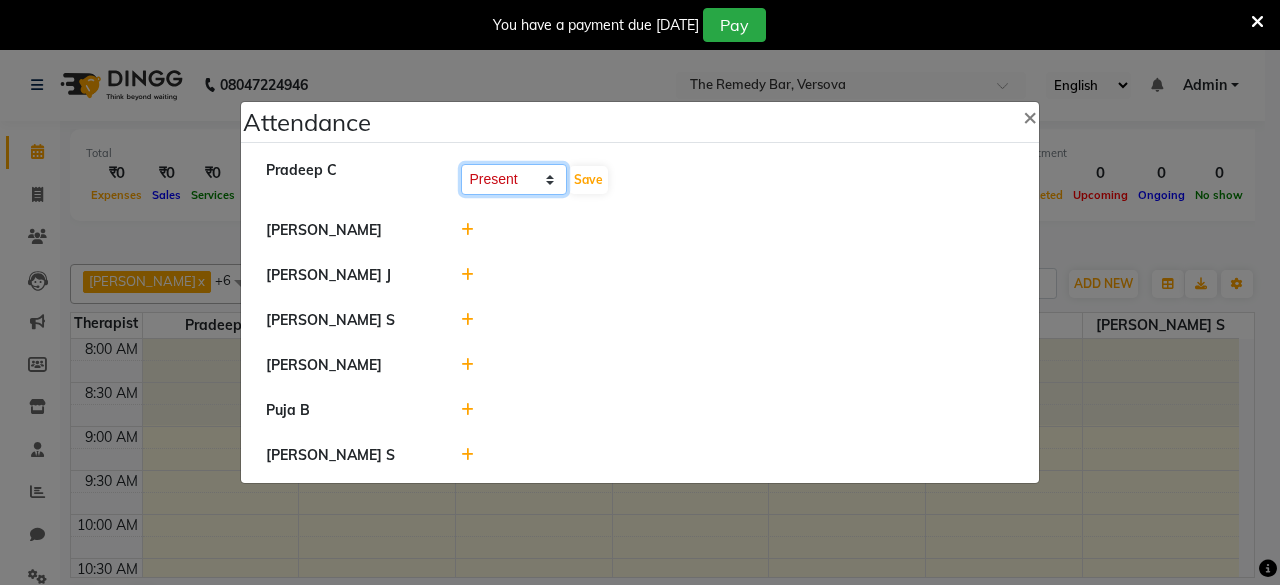 click on "Present Absent Late Half Day Weekly Off" 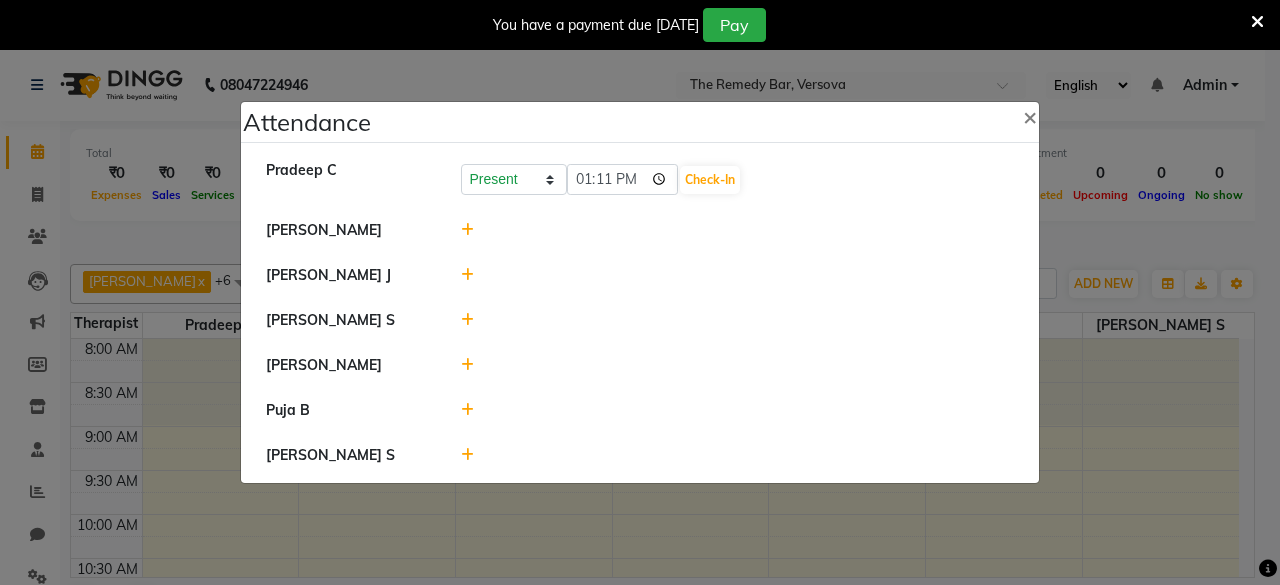 click on "Present Absent Late Half Day Weekly Off 13:11 Check-In" 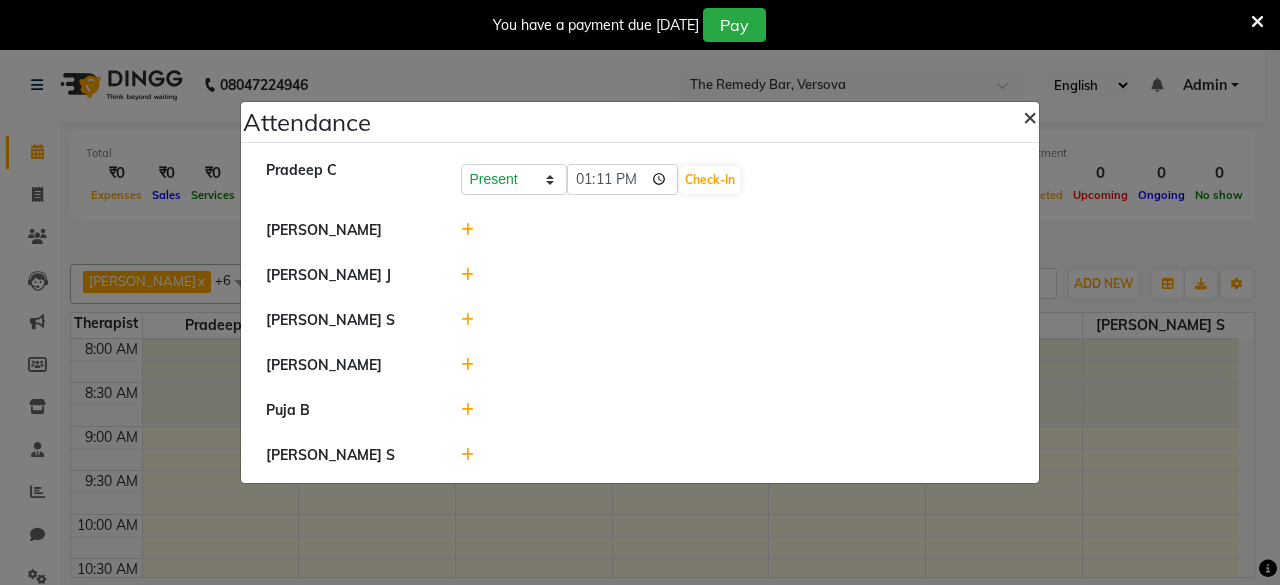 click on "×" 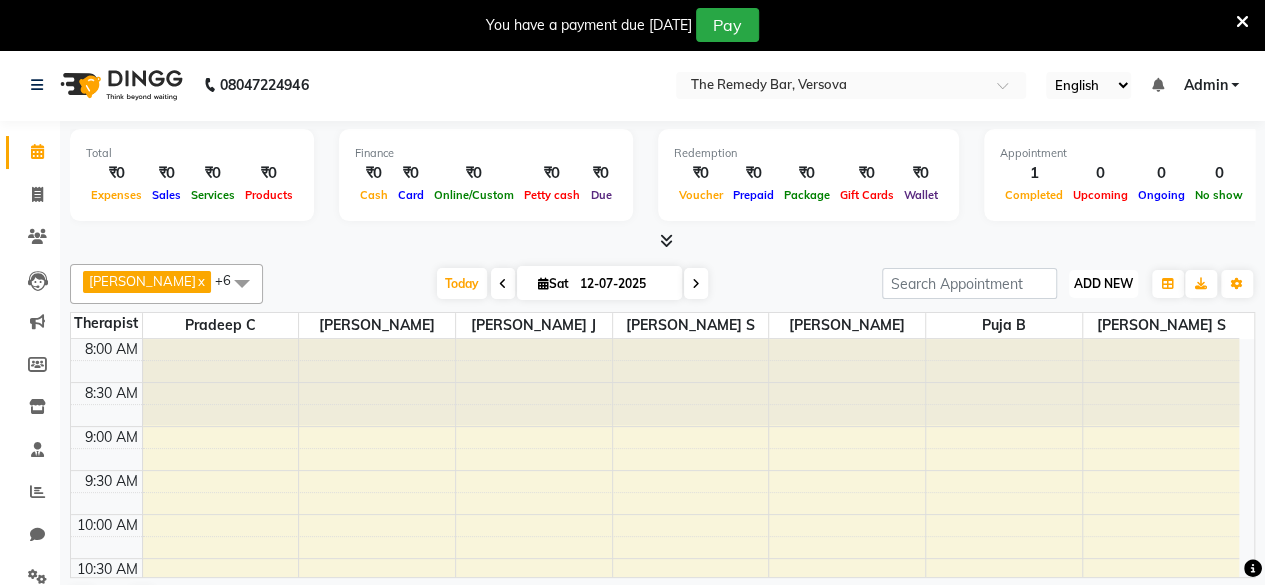 click on "ADD NEW" at bounding box center (1103, 283) 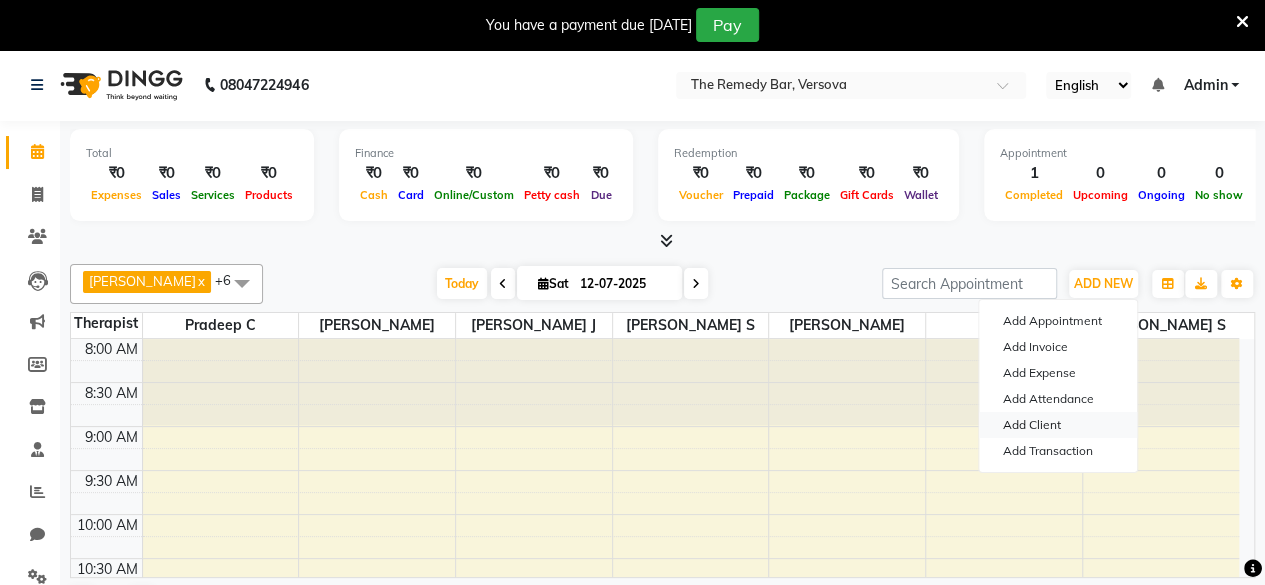 click on "Add Client" at bounding box center (1058, 425) 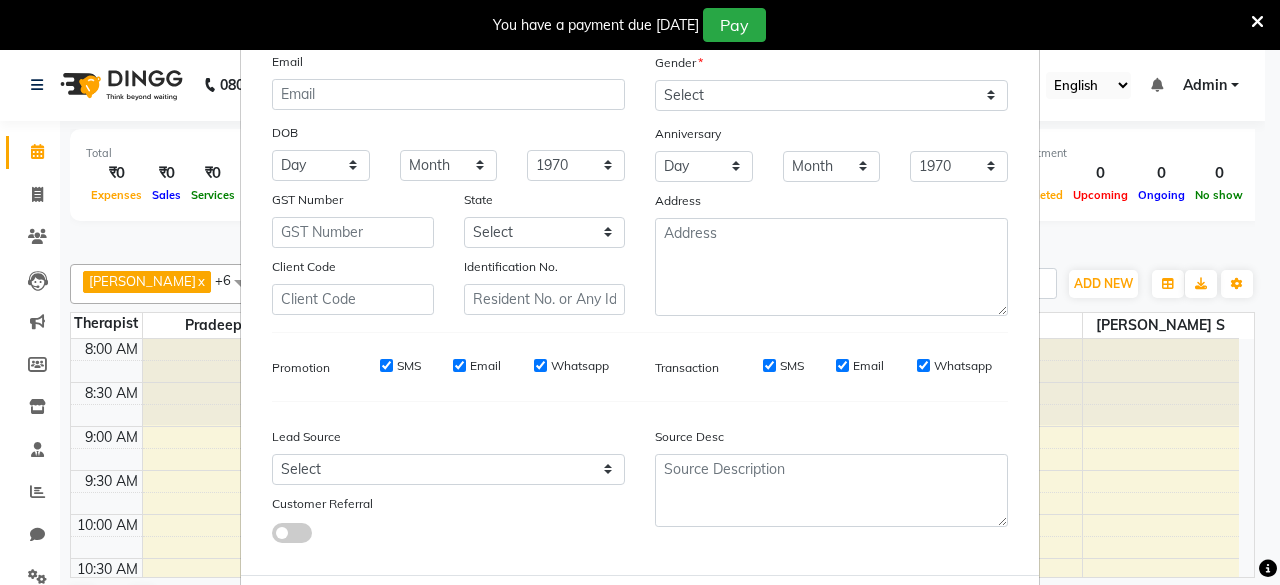 scroll, scrollTop: 260, scrollLeft: 0, axis: vertical 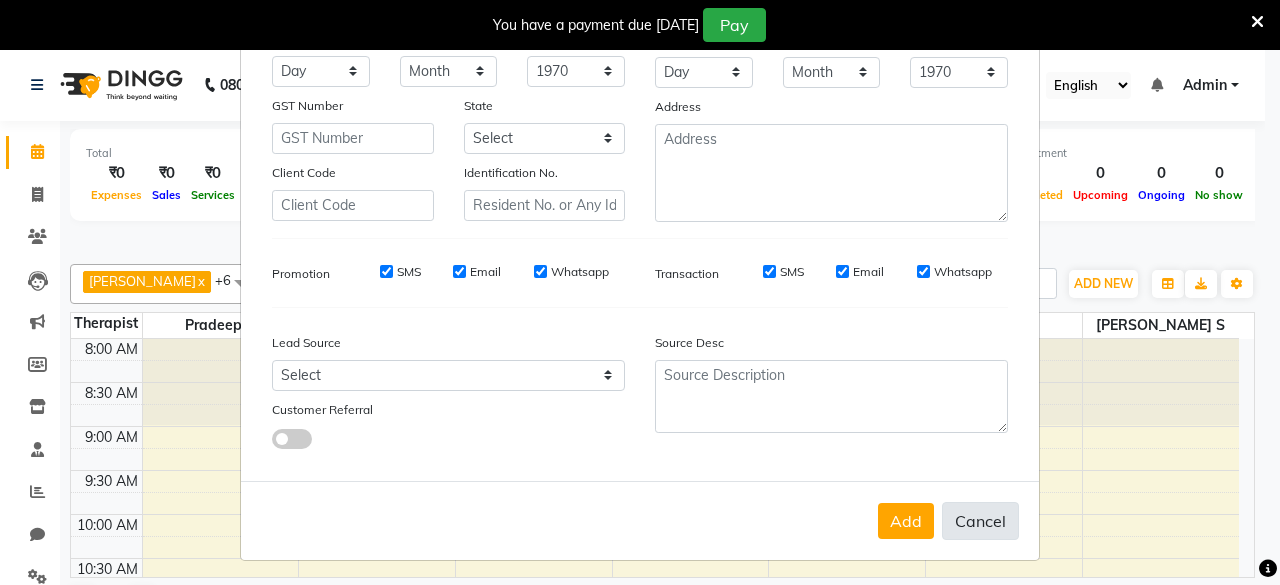 click on "Cancel" at bounding box center [980, 521] 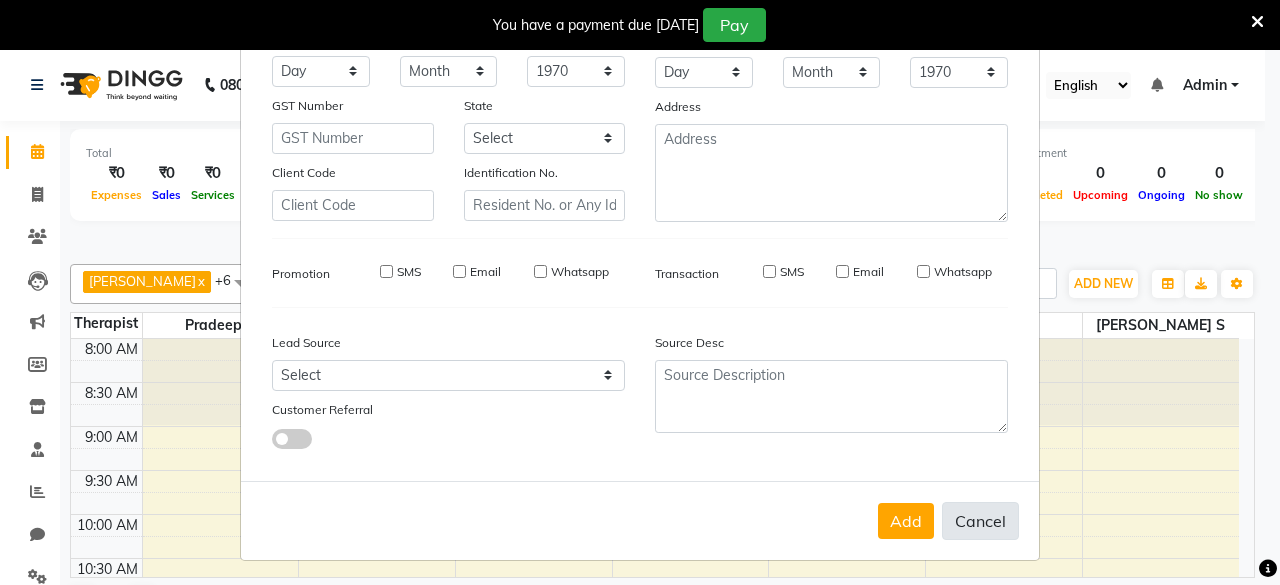 select 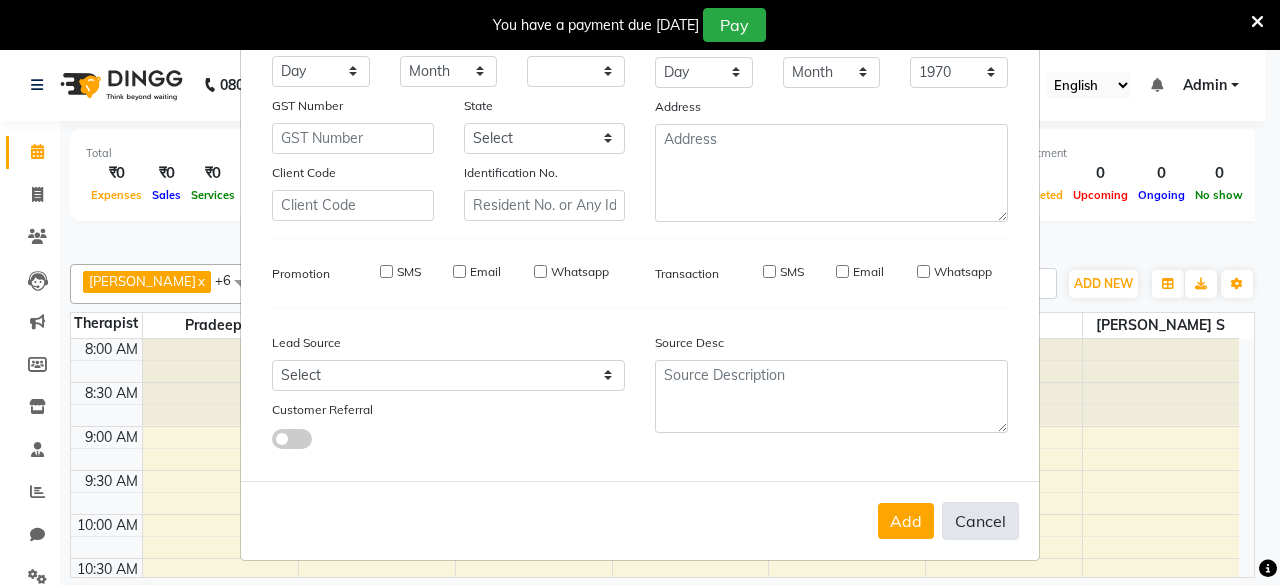 select 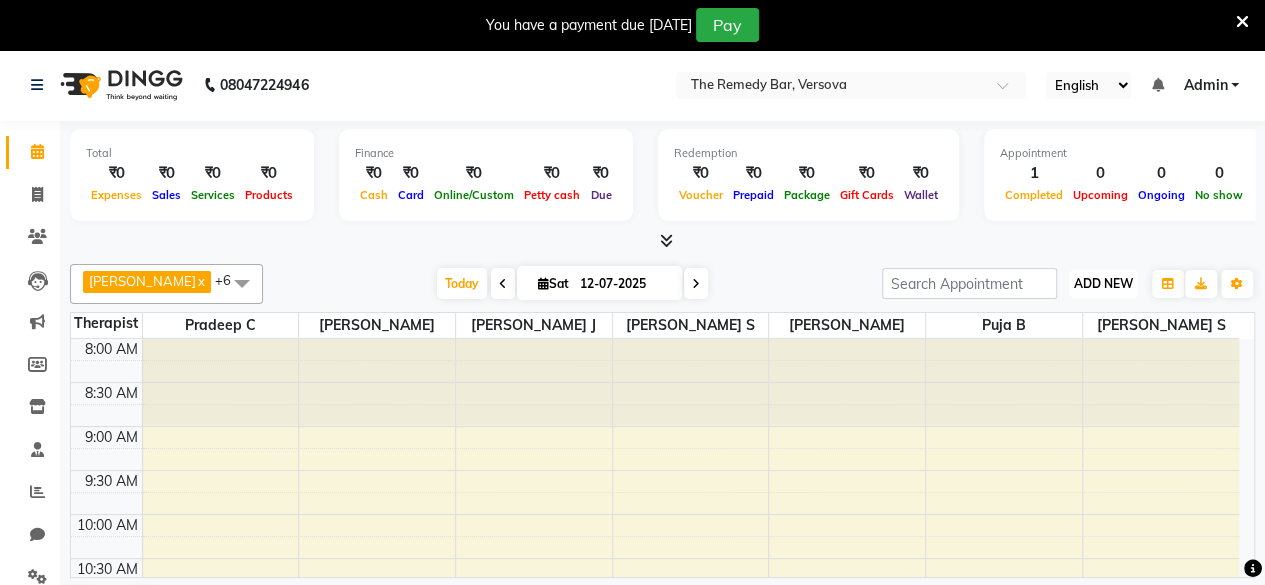 click on "ADD NEW Toggle Dropdown" at bounding box center [1103, 284] 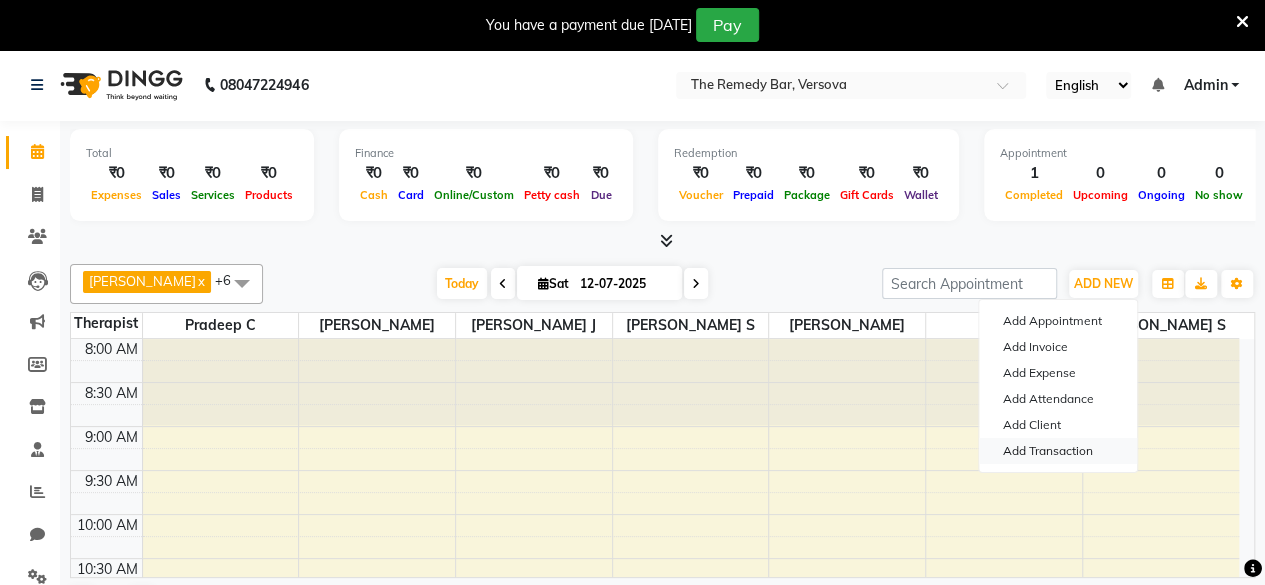 click on "Add Transaction" at bounding box center (1058, 451) 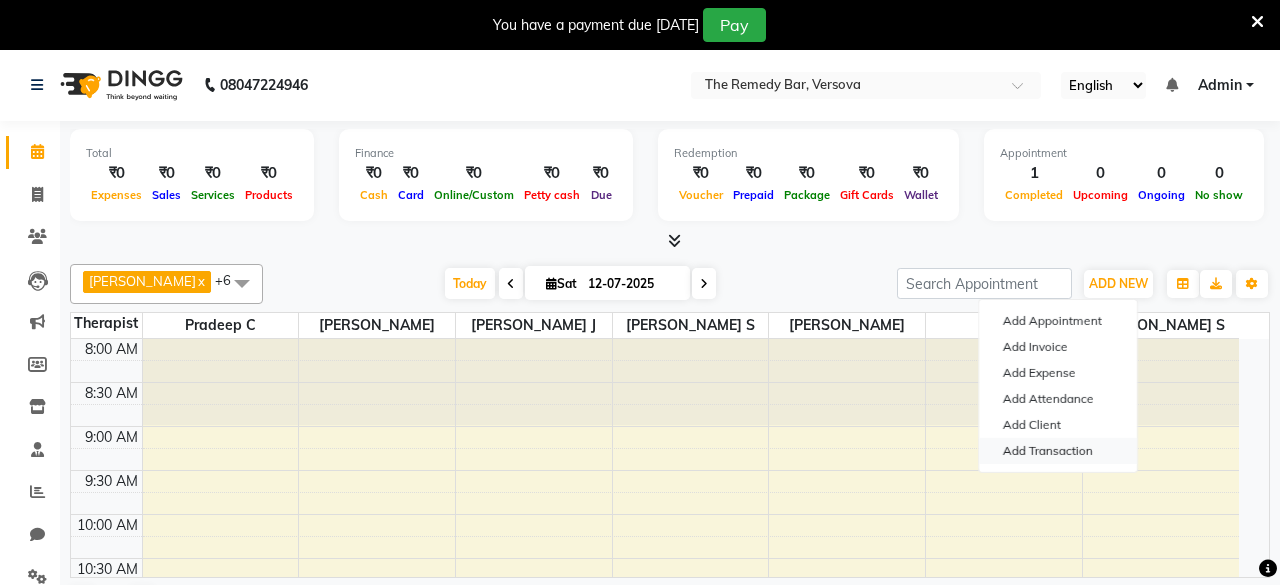 select on "direct" 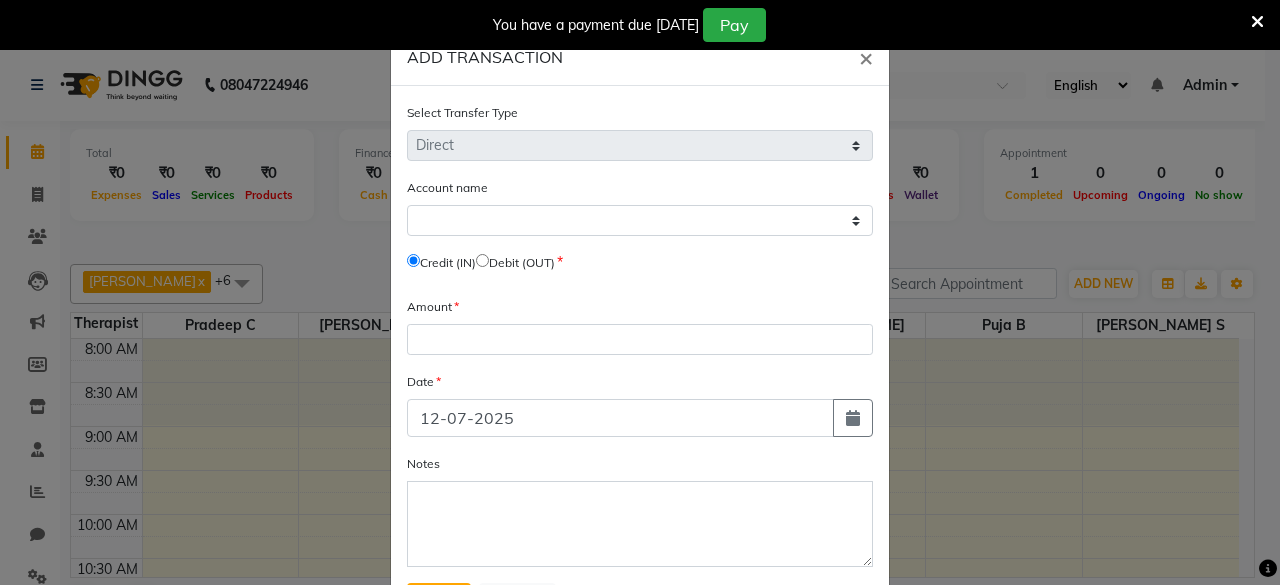 click on "ADD TRANSACTION × Select Transfer Type Select Direct Internal Account name Select Petty Cash Default Account   Credit (IN)     Debit (OUT) Amount Date 12-07-2025 Notes  Save   Cancel" 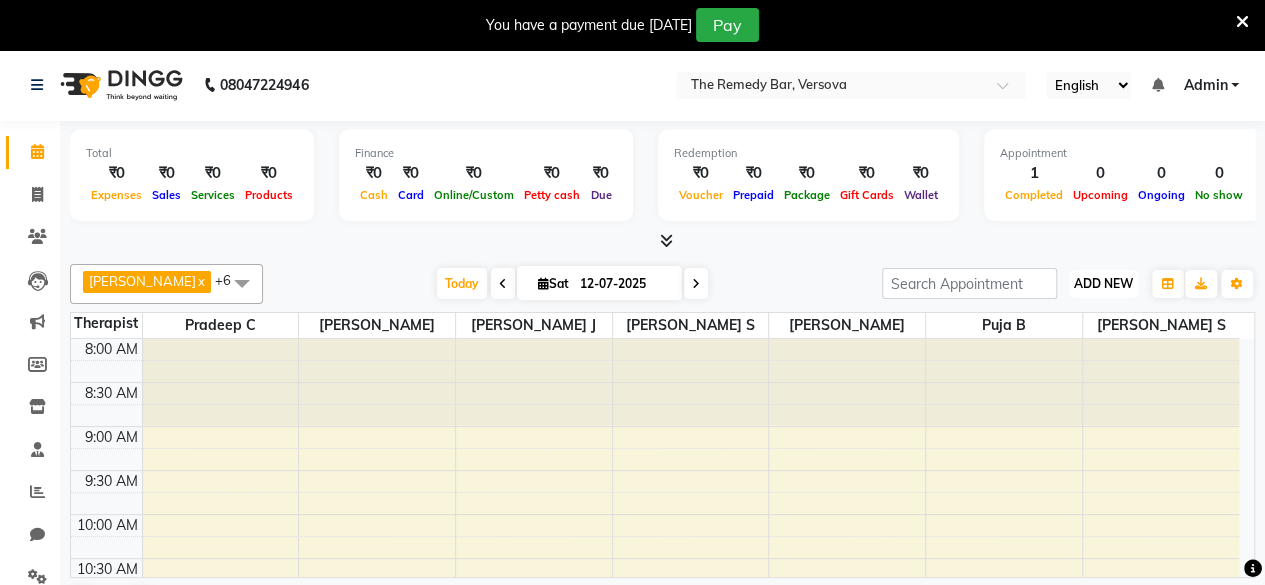 click on "ADD NEW" at bounding box center (1103, 283) 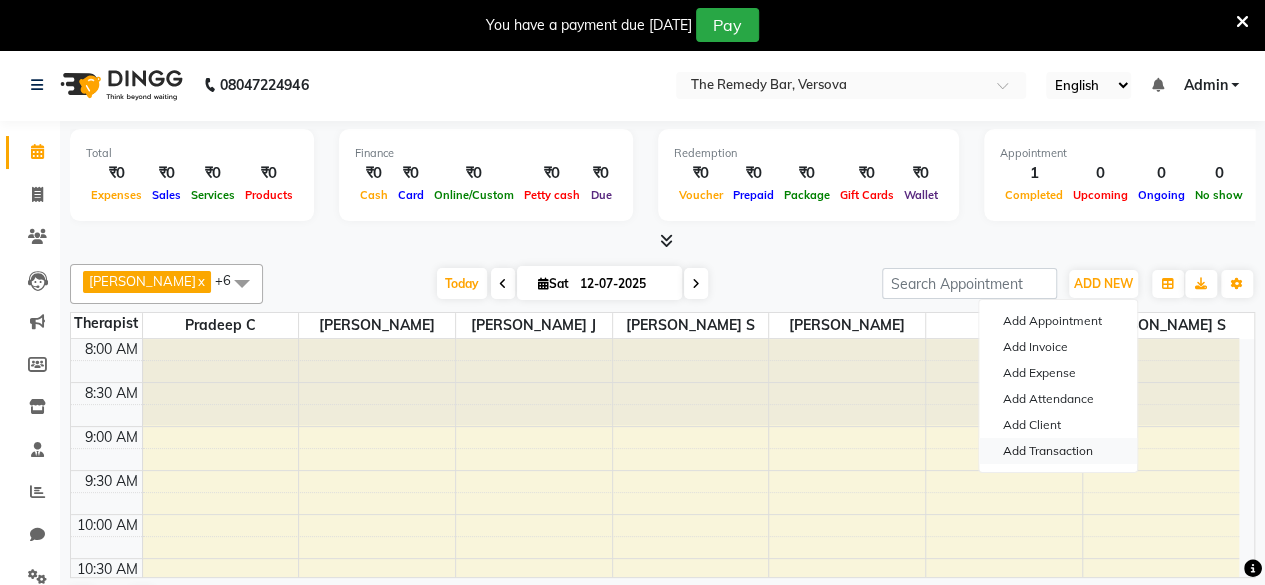 click on "Add Transaction" at bounding box center (1058, 451) 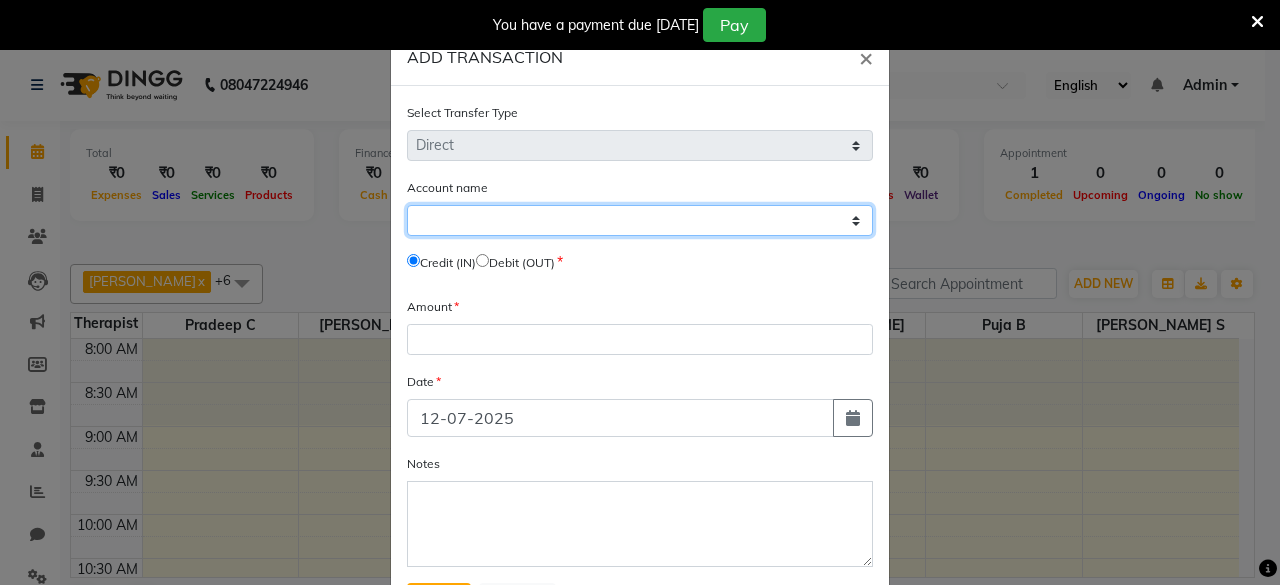 click on "Select Petty Cash Default Account" 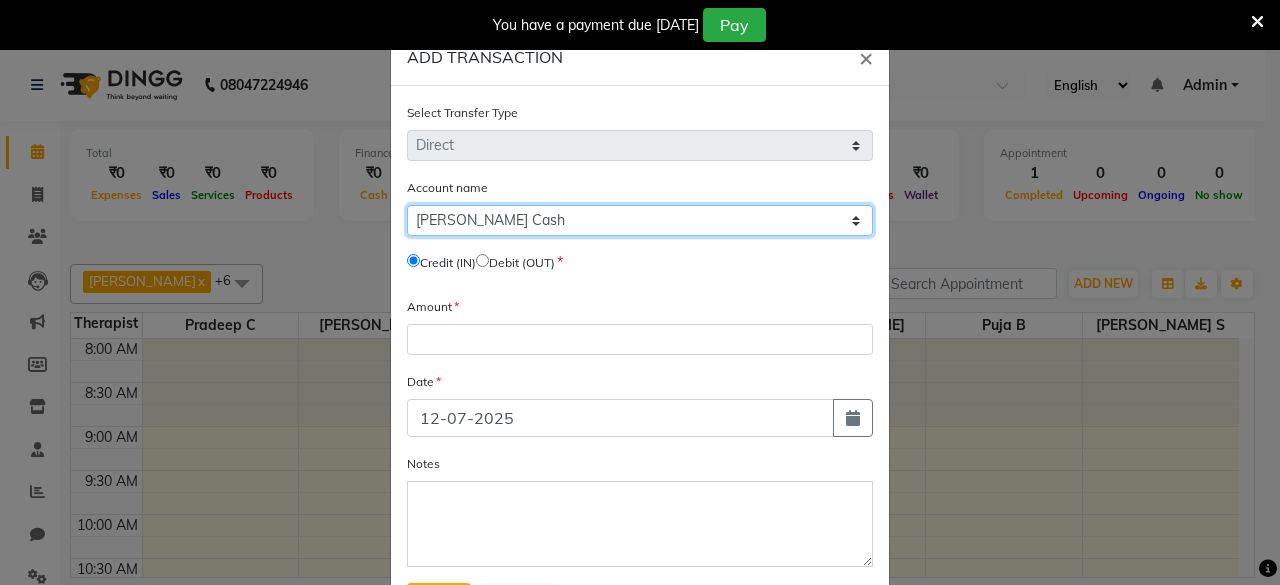 click on "Select Petty Cash Default Account" 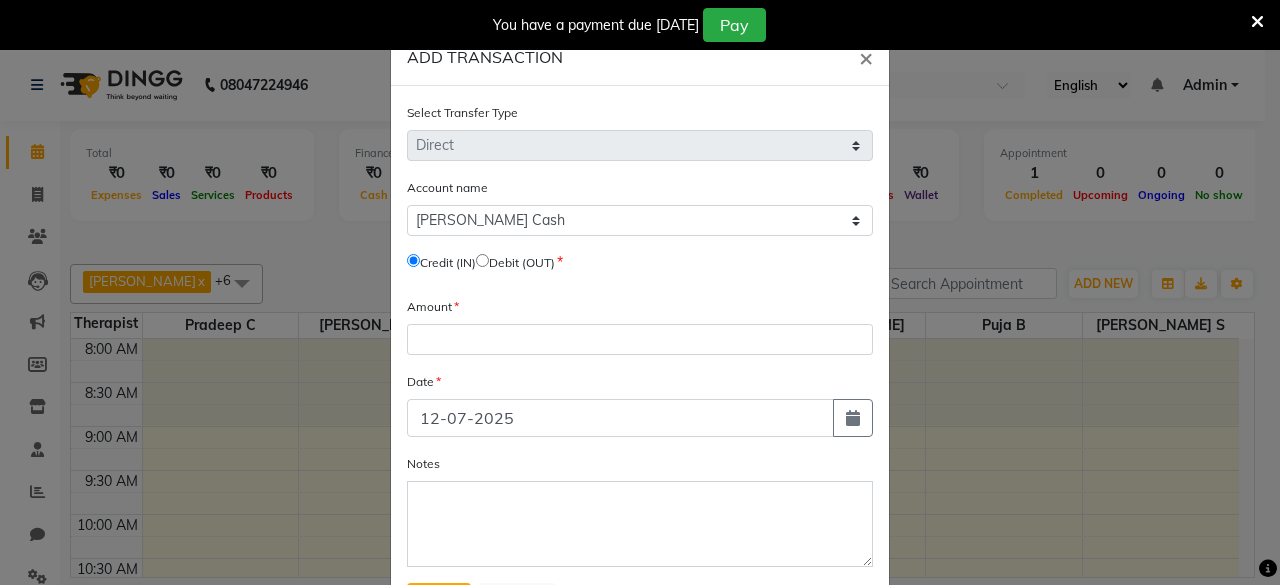 click 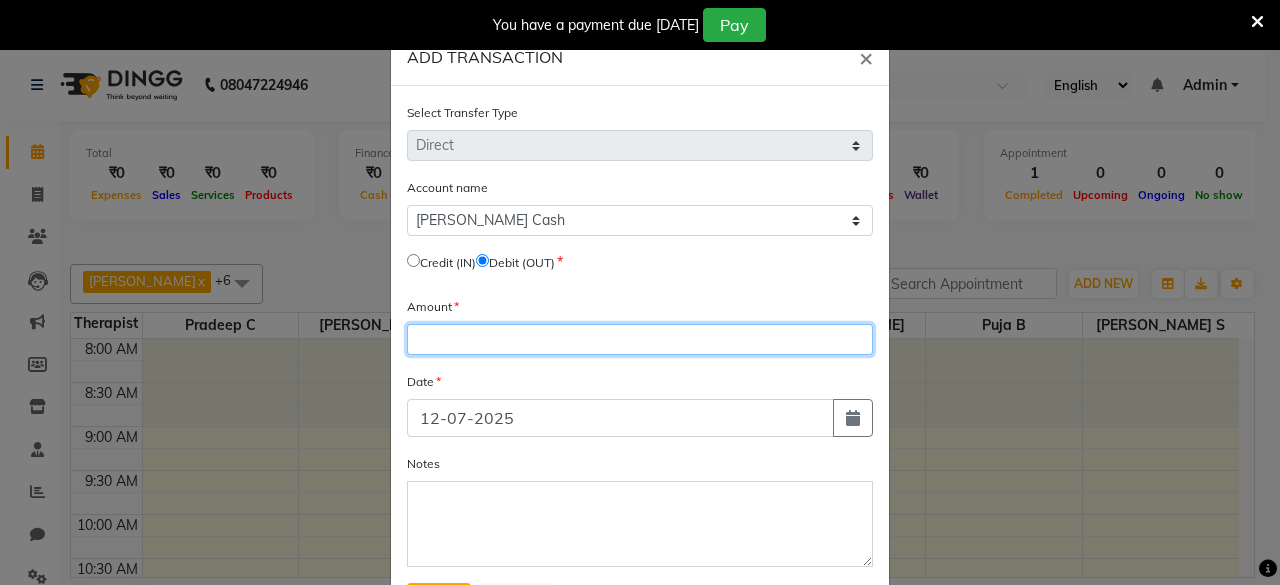 click 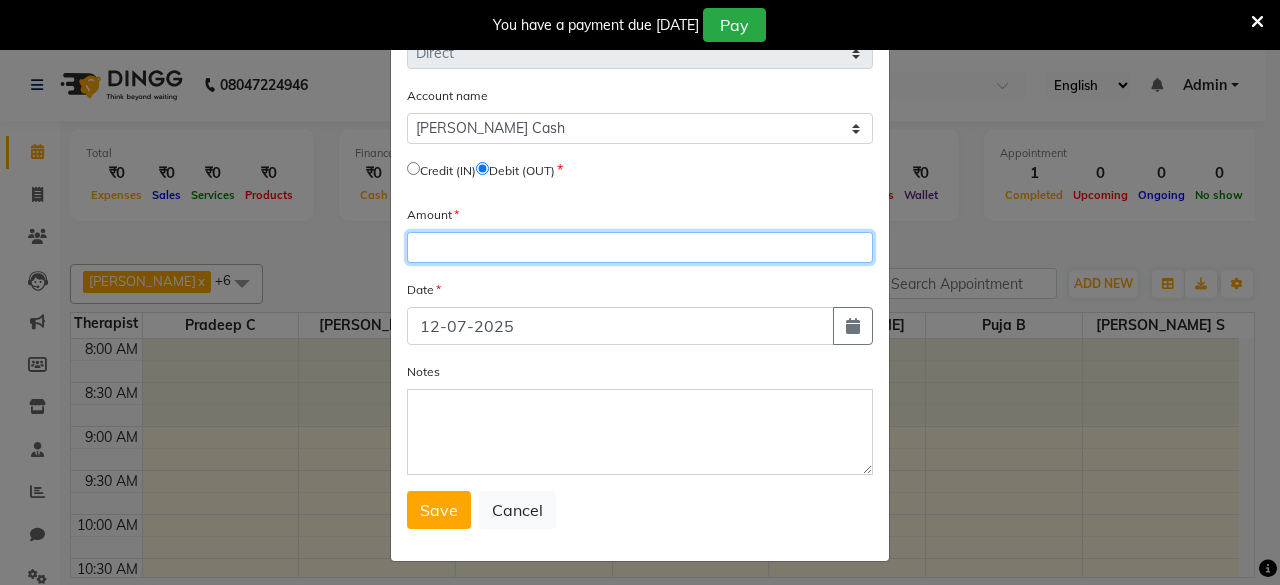 scroll, scrollTop: 94, scrollLeft: 0, axis: vertical 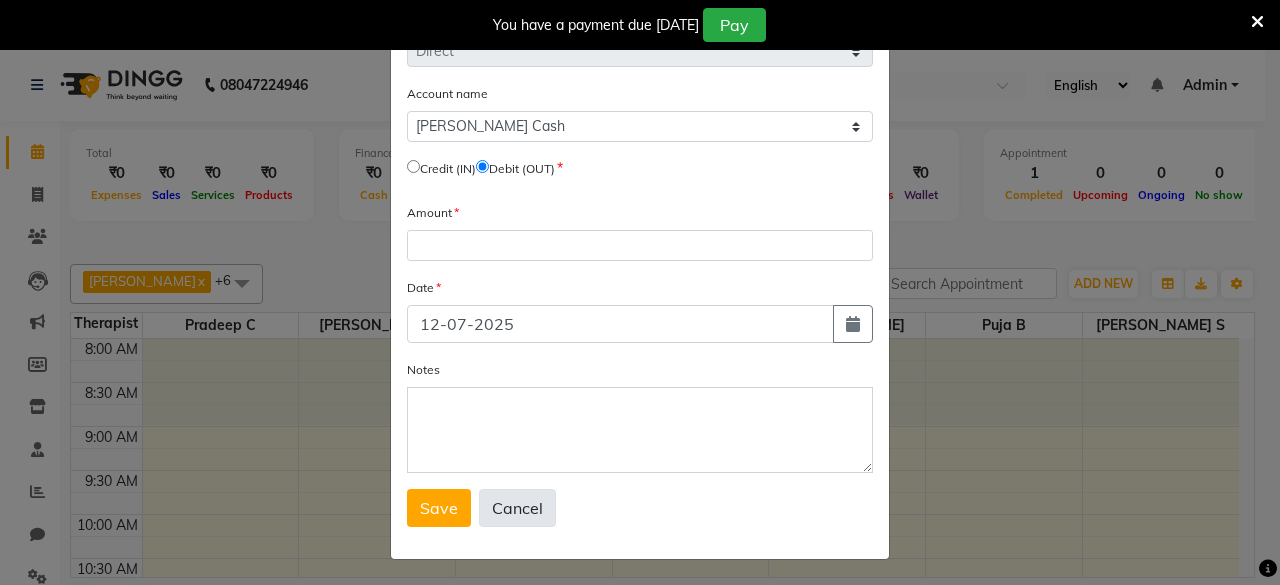 click on "Cancel" 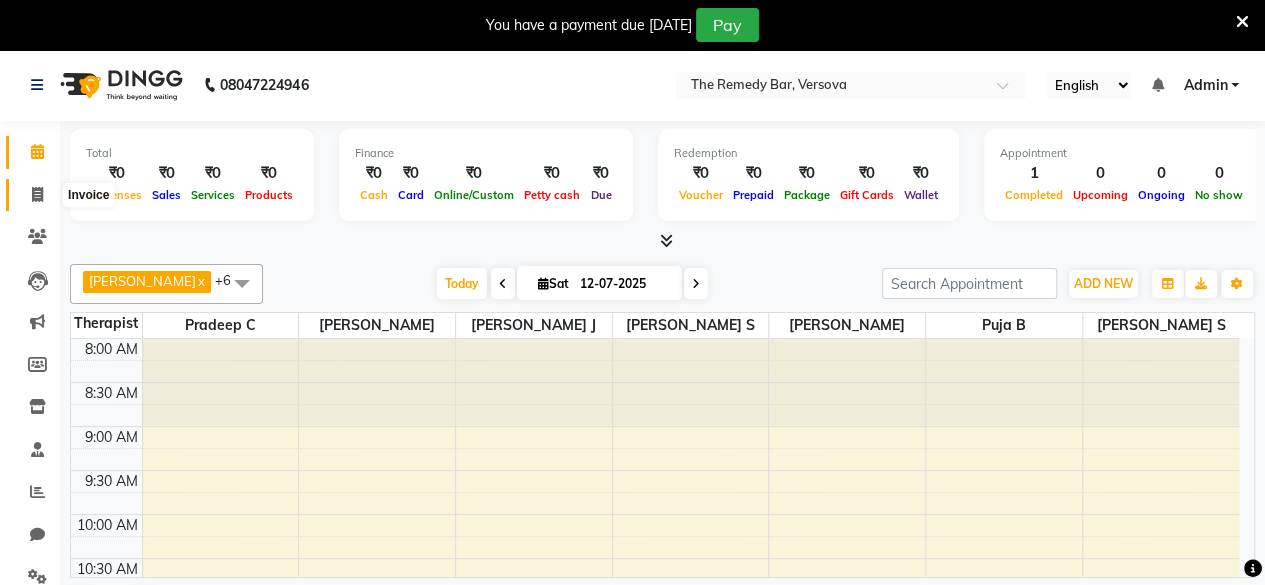 click 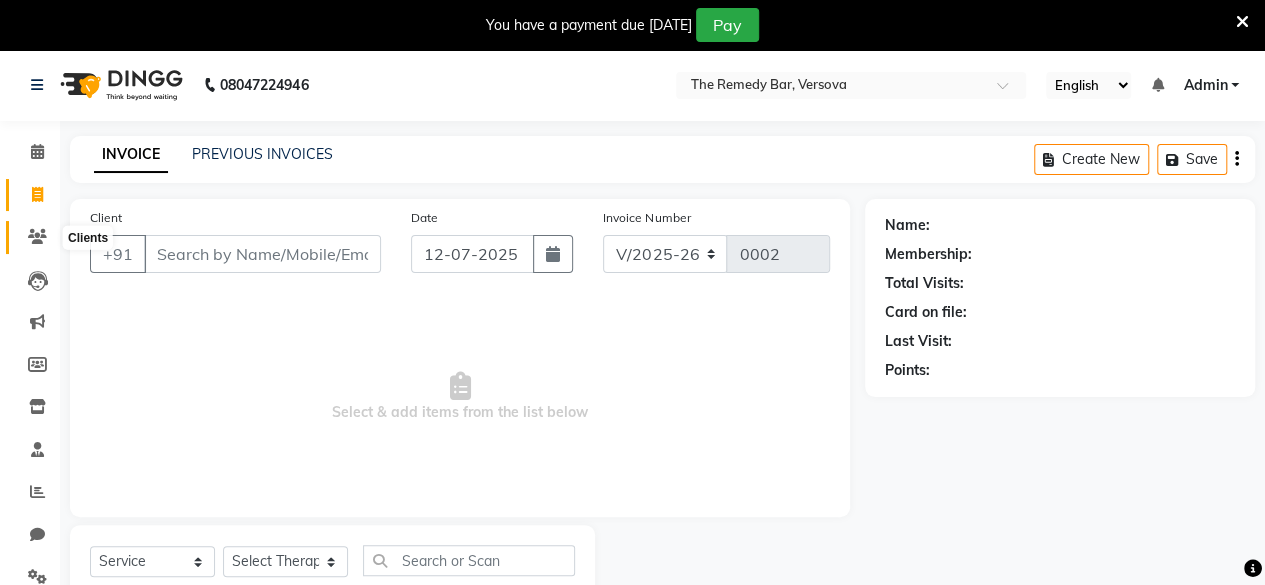 click 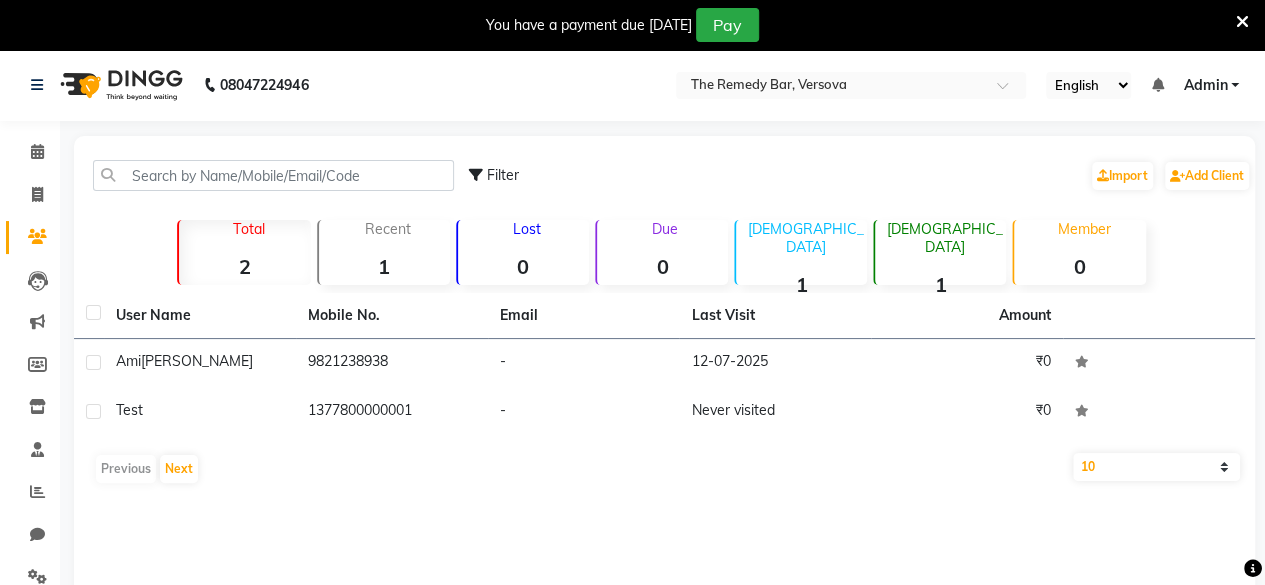 click on "2" 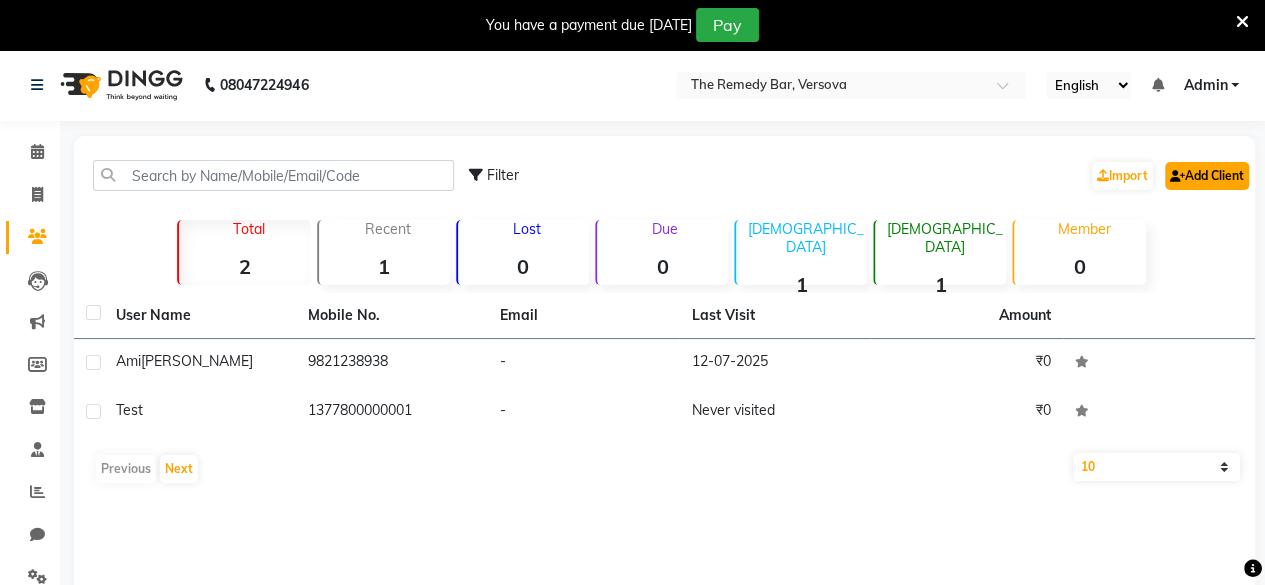click on "Add Client" 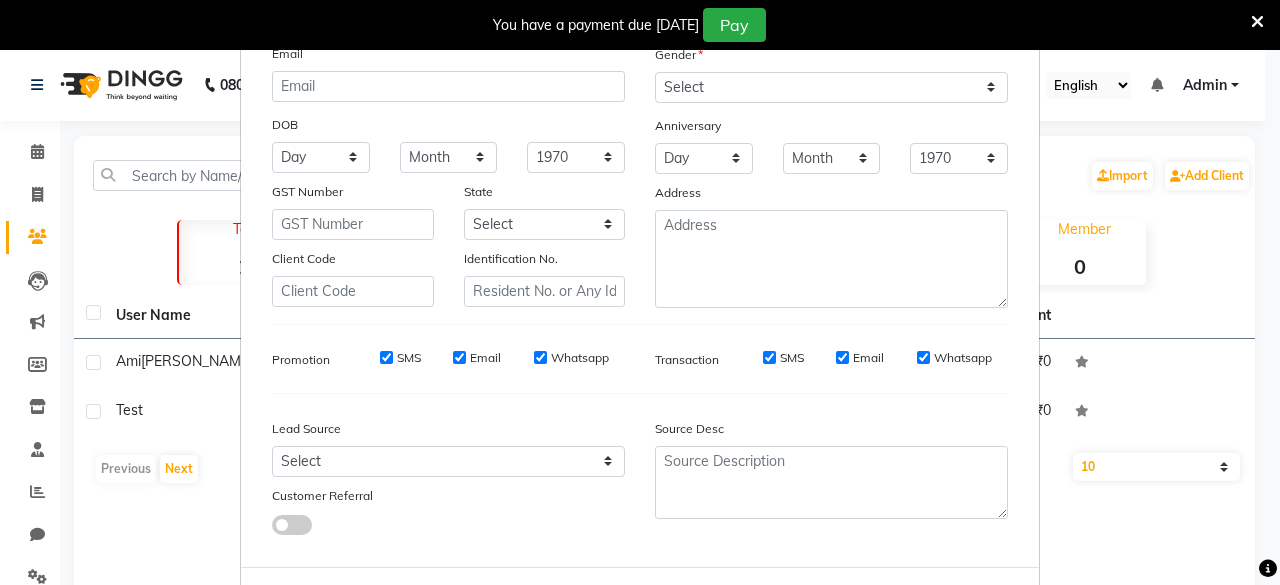 scroll, scrollTop: 260, scrollLeft: 0, axis: vertical 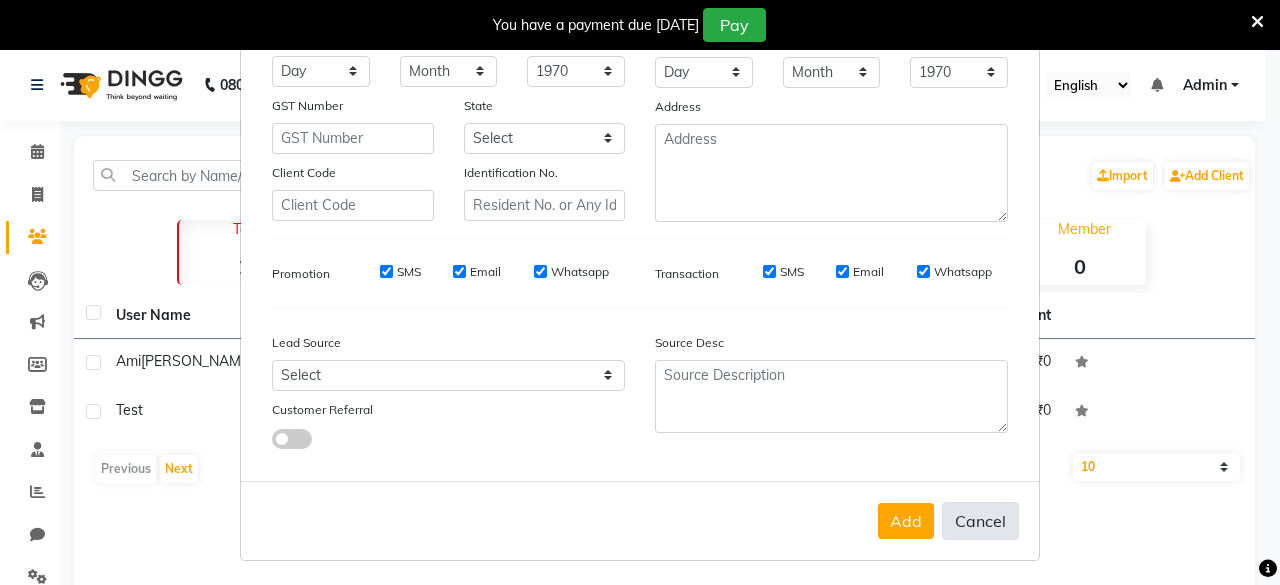 click on "Cancel" at bounding box center (980, 521) 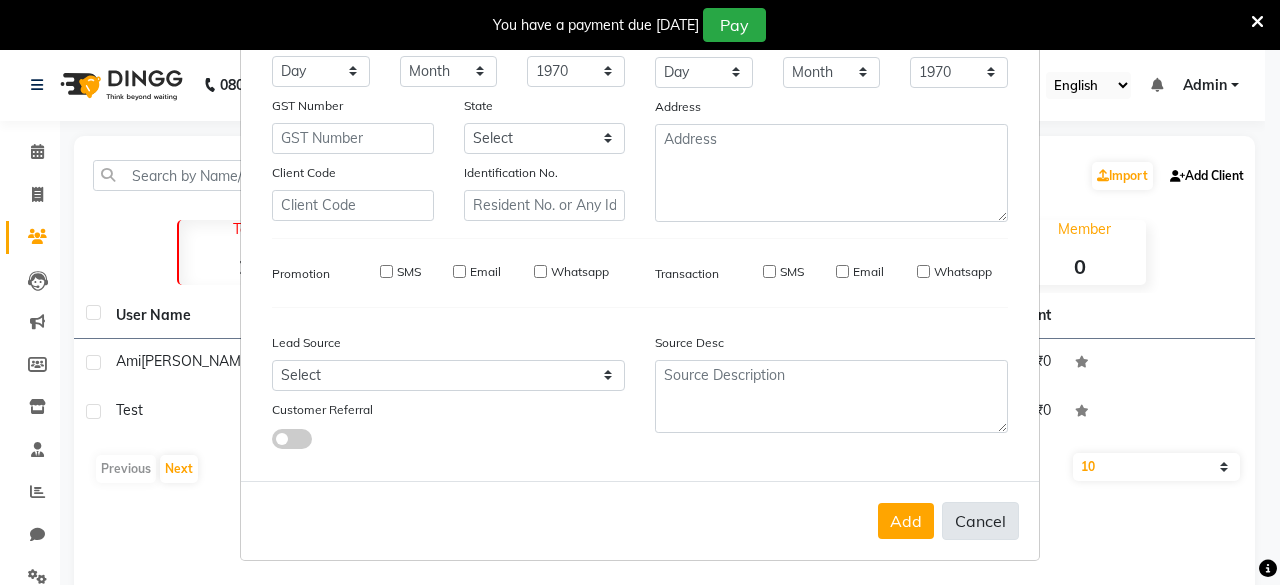 select 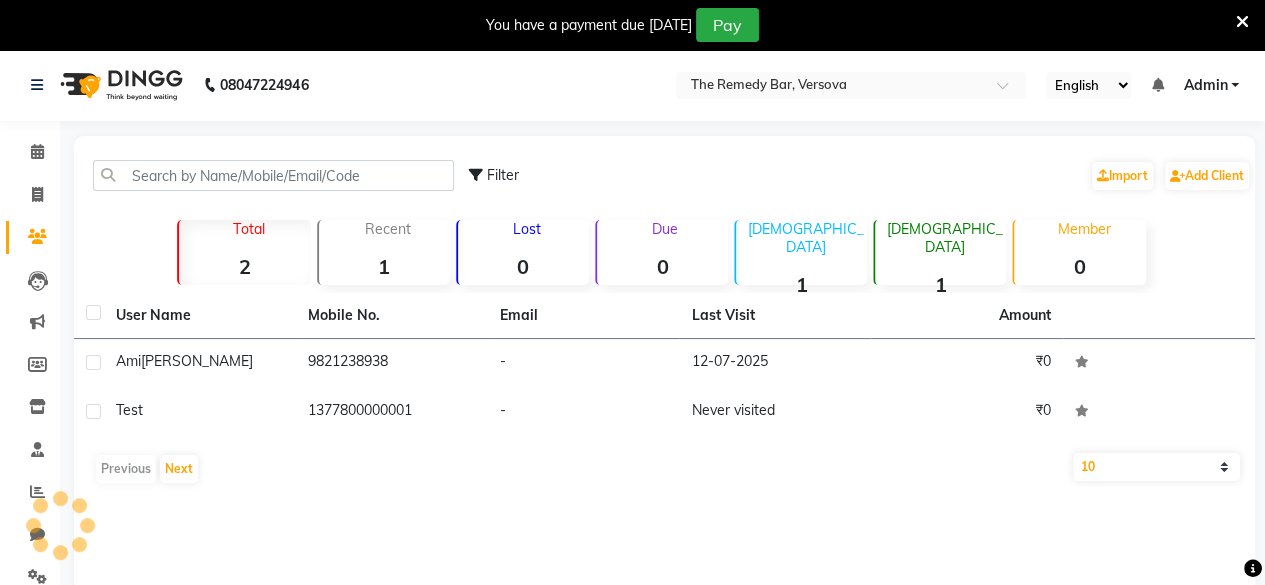 click on "1" 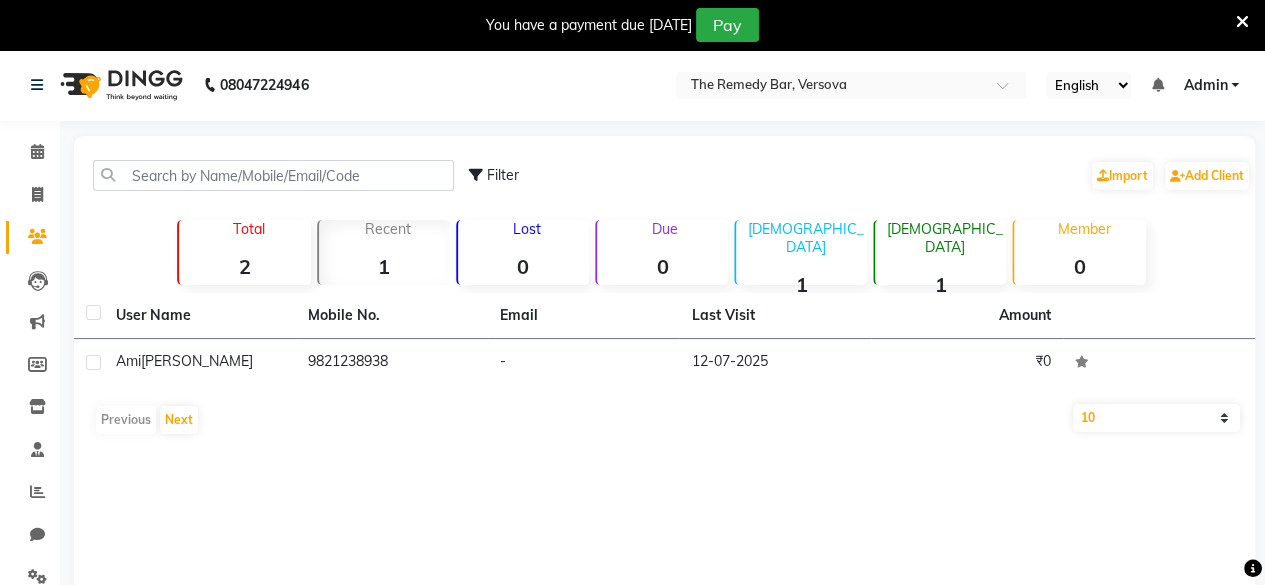 click on "Lost  0" 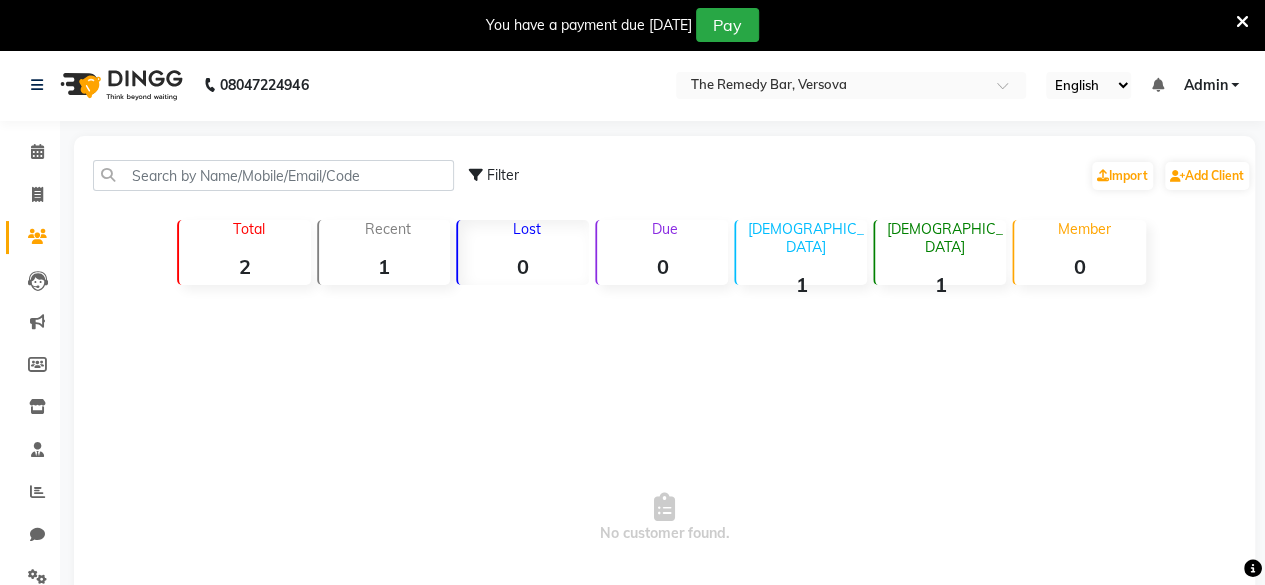 click on "0" 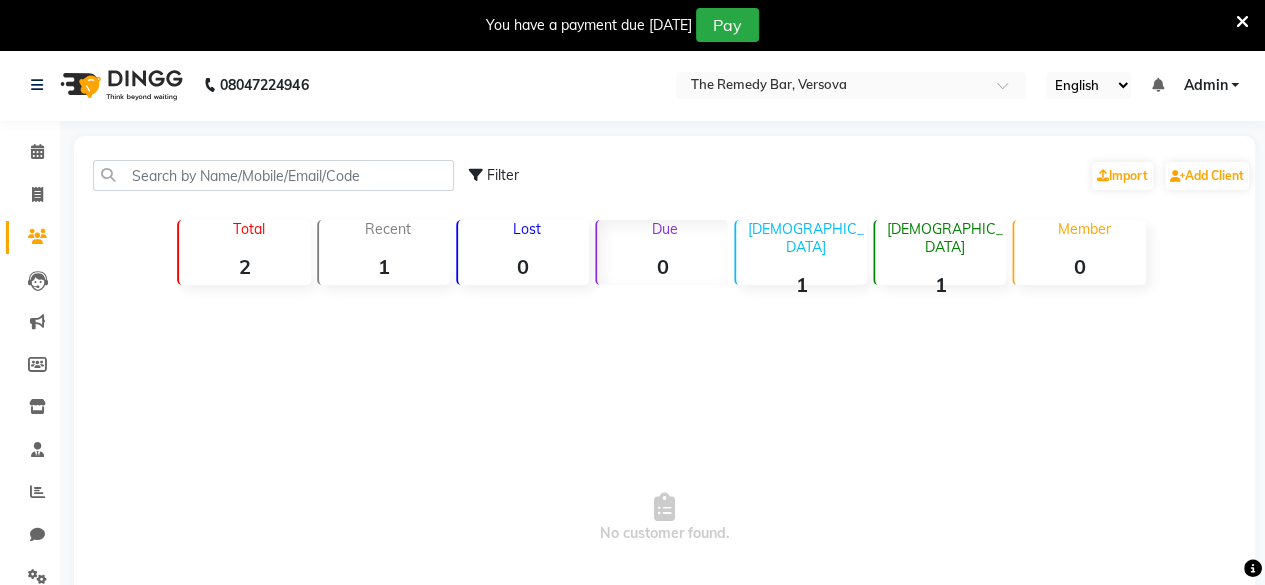 click on "1" 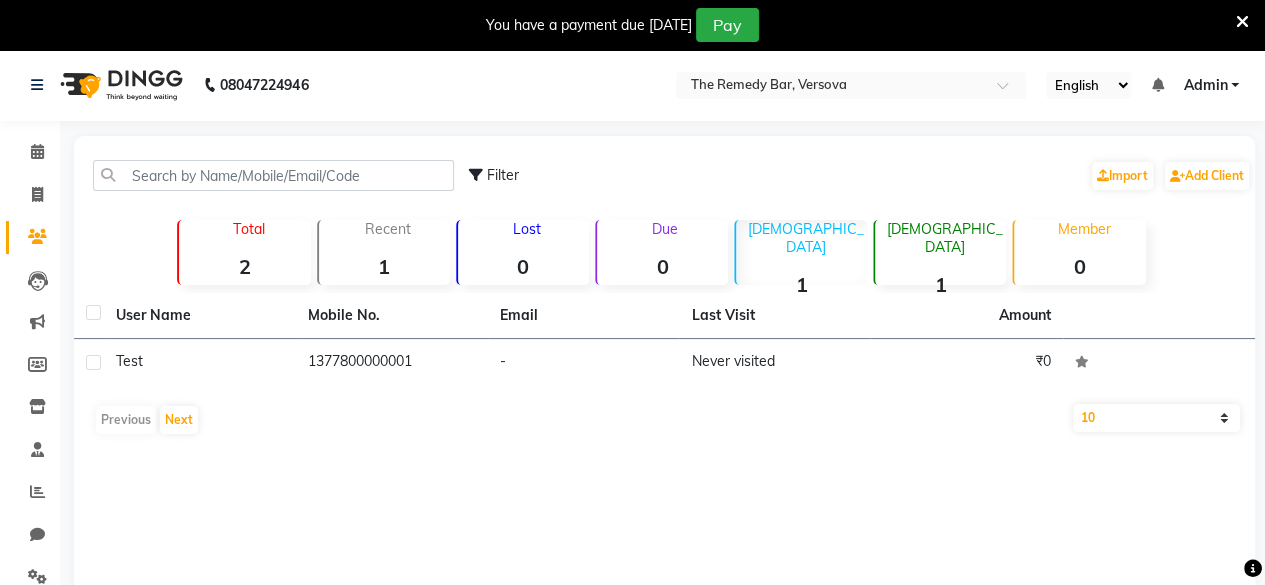 click on "1" 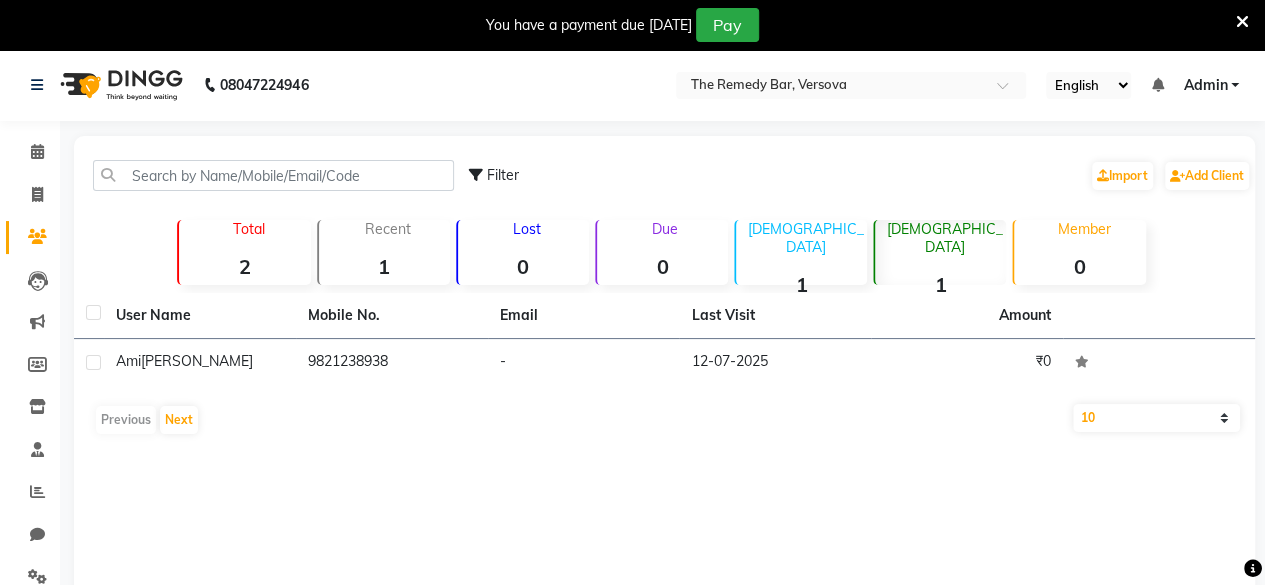 click on "0" 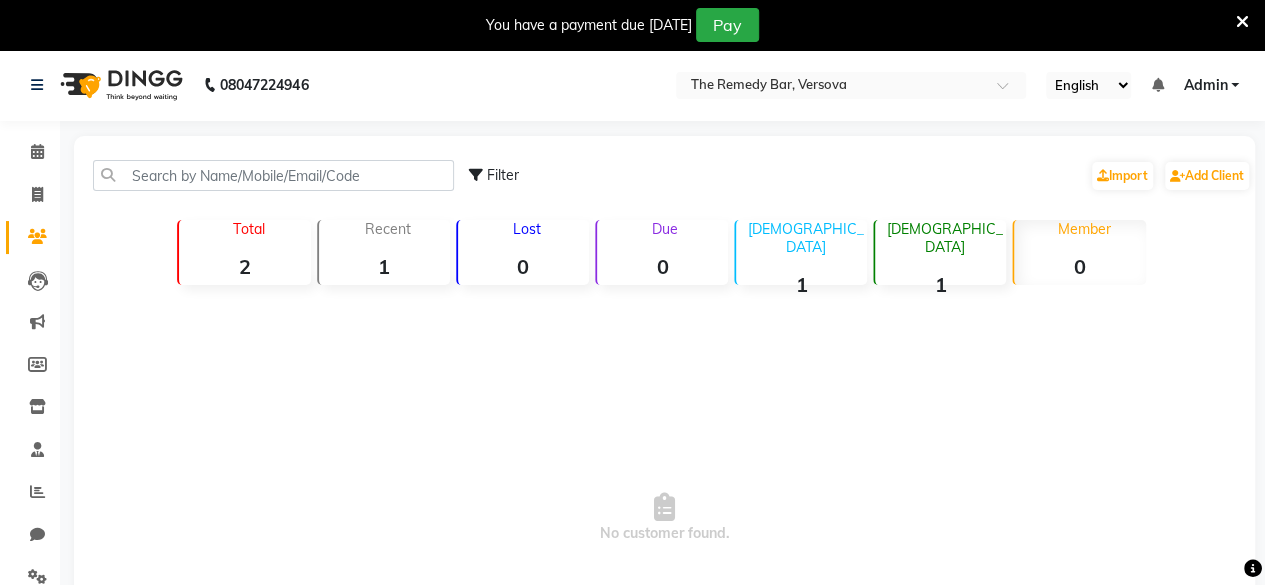 click on "Total  2" 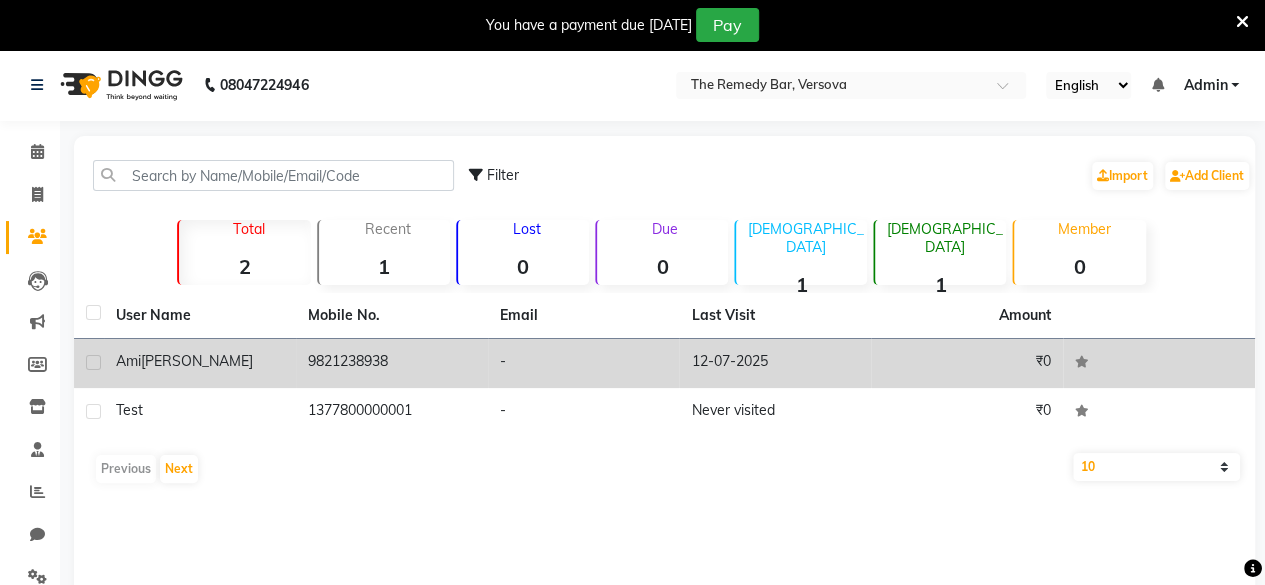 click on "Ami  Vaghani" 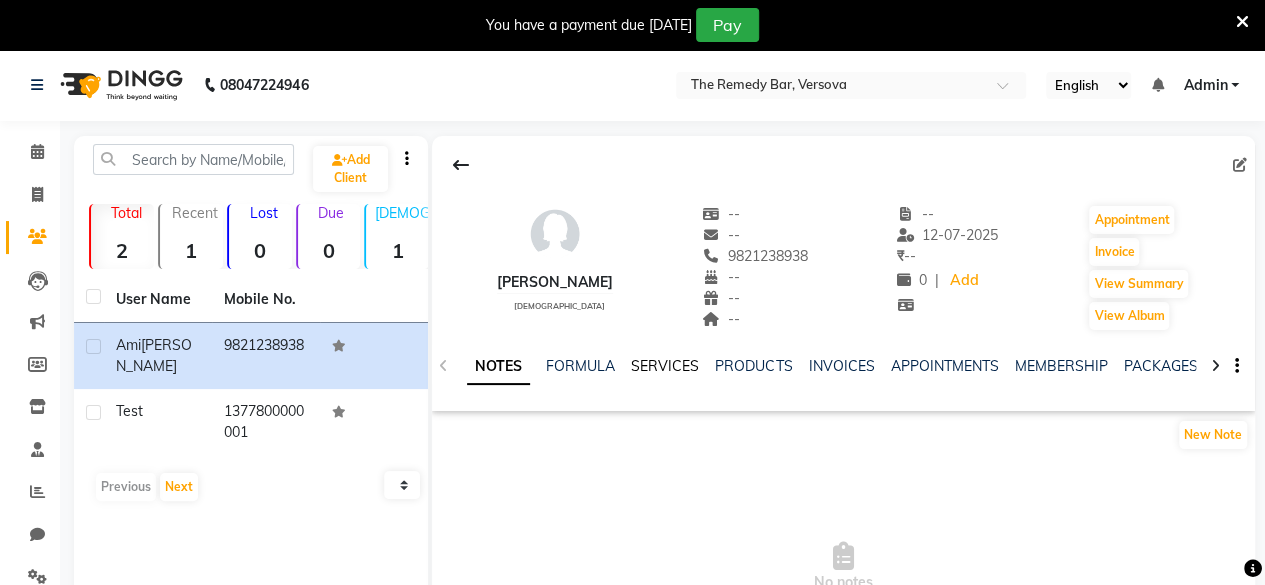 click on "SERVICES" 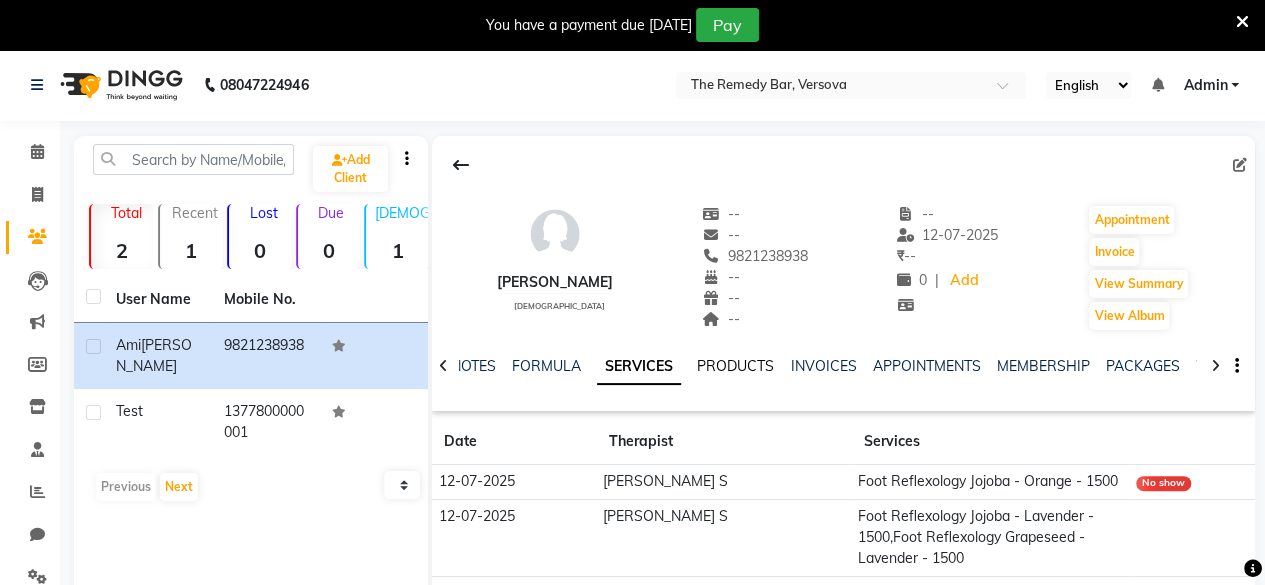 click on "PRODUCTS" 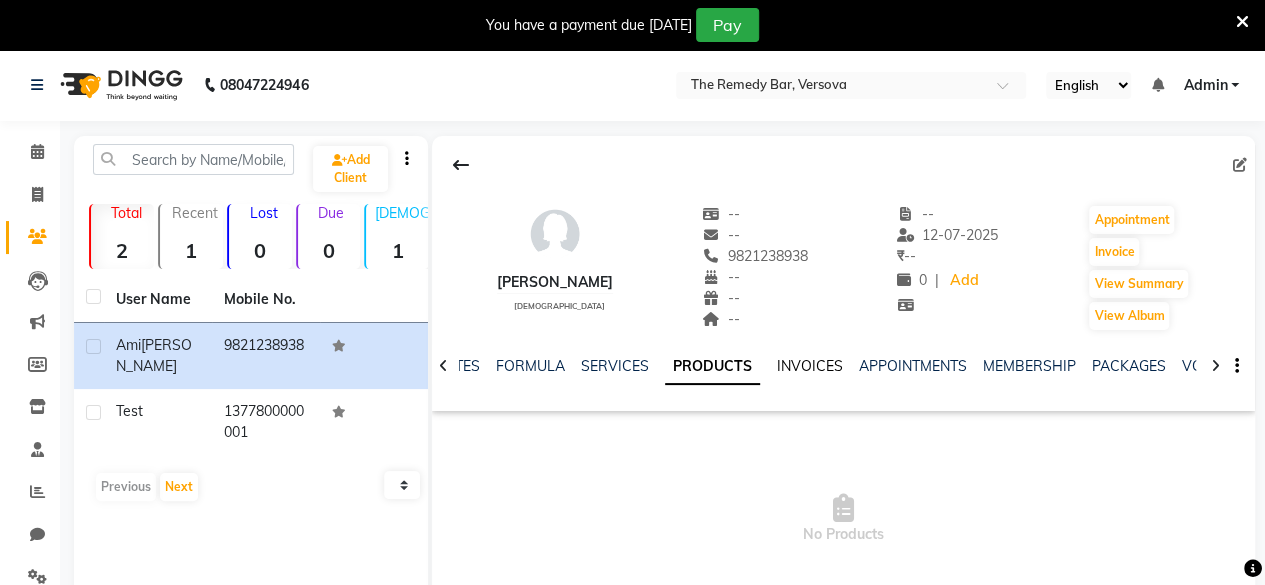 click on "INVOICES" 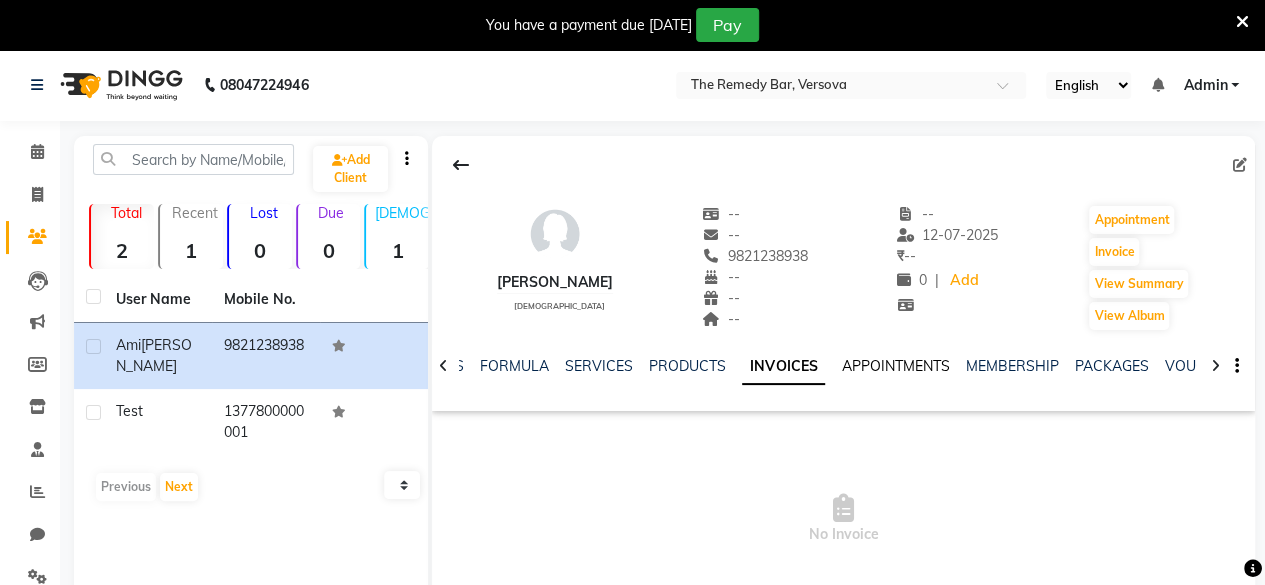click on "APPOINTMENTS" 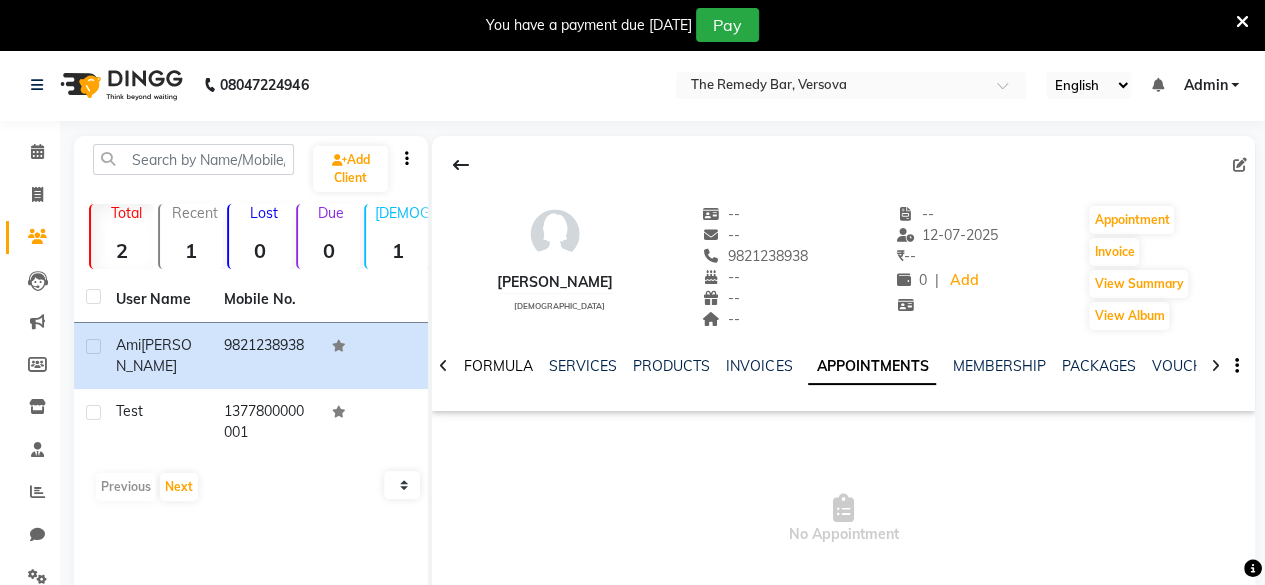 click on "FORMULA" 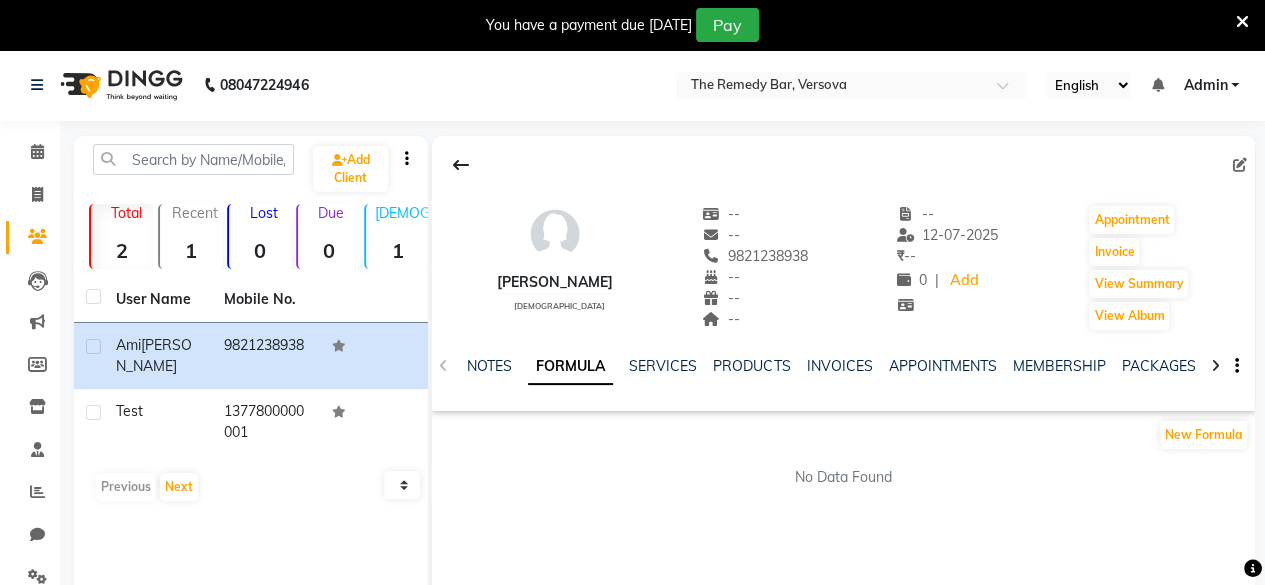 click on "NOTES FORMULA SERVICES PRODUCTS INVOICES APPOINTMENTS MEMBERSHIP PACKAGES VOUCHERS GIFTCARDS POINTS FORMS FAMILY CARDS WALLET" 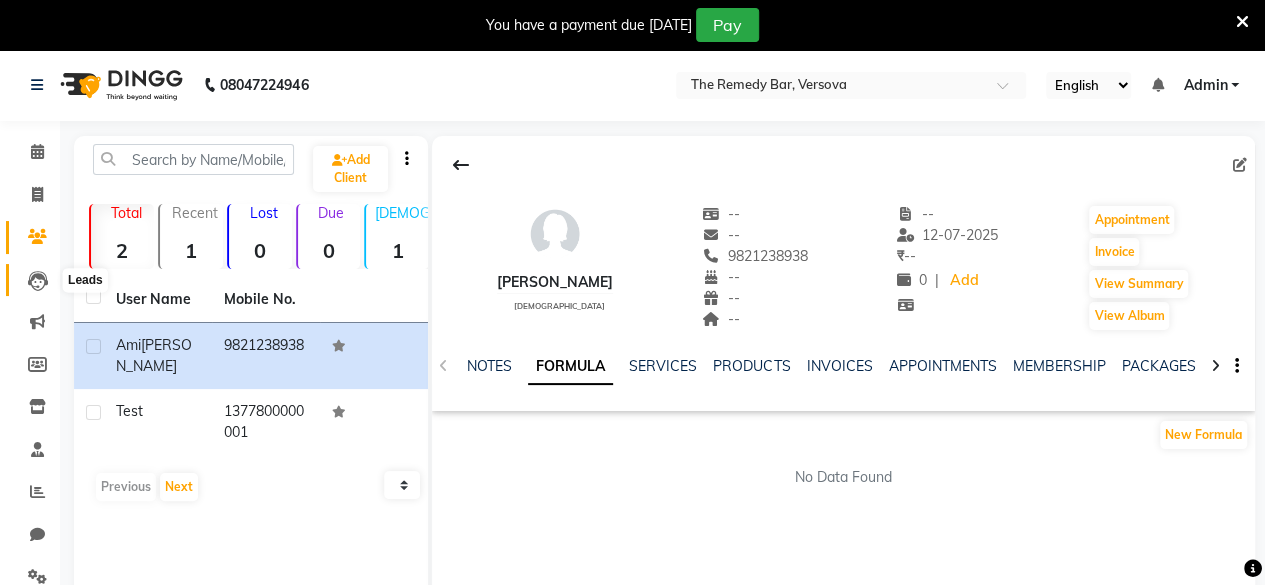 click 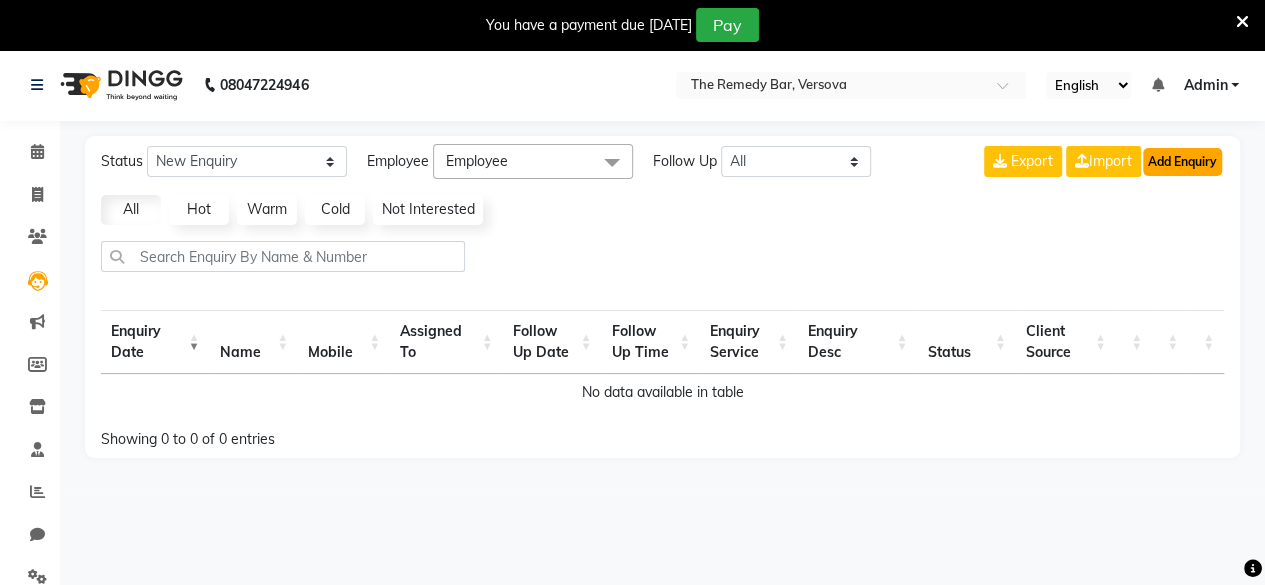 click on "Add Enquiry" 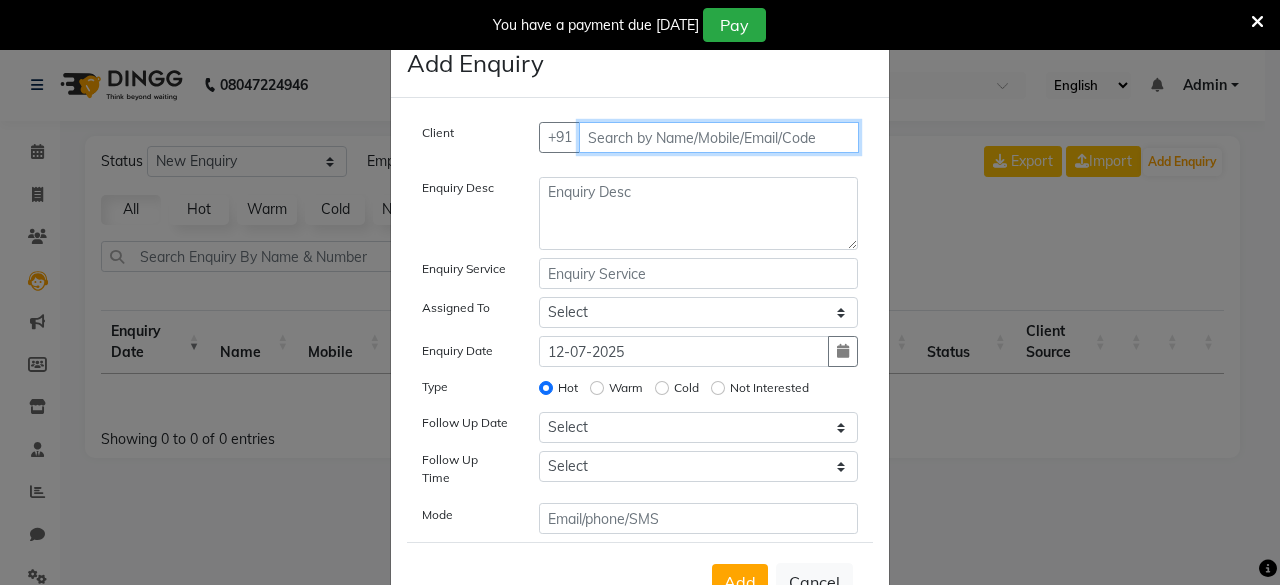 click at bounding box center (719, 137) 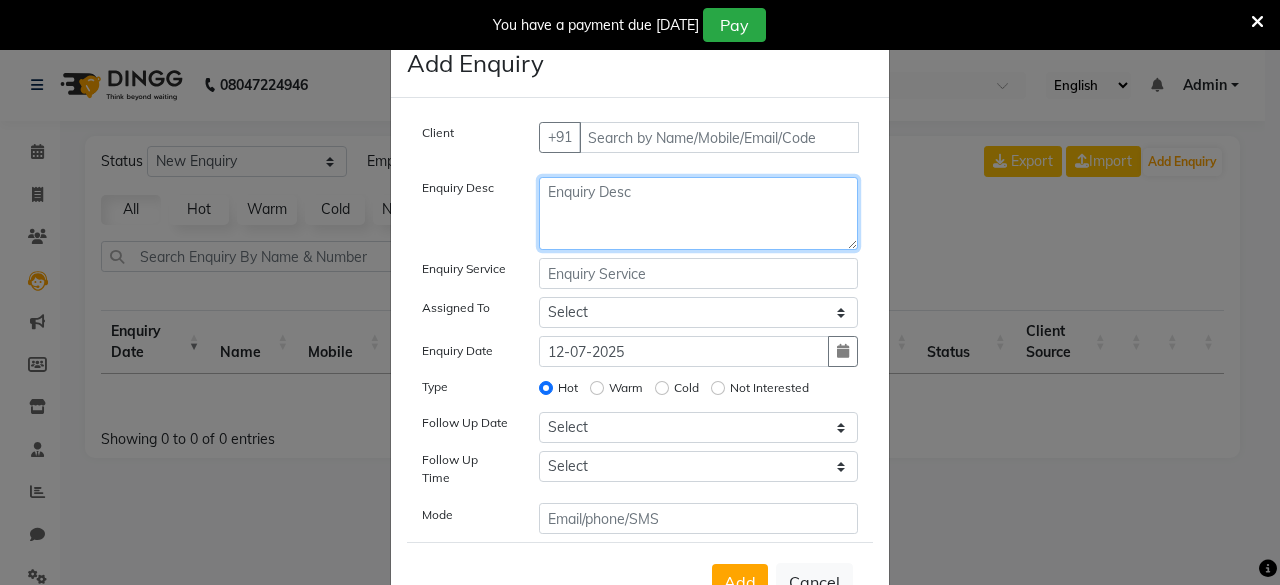 click 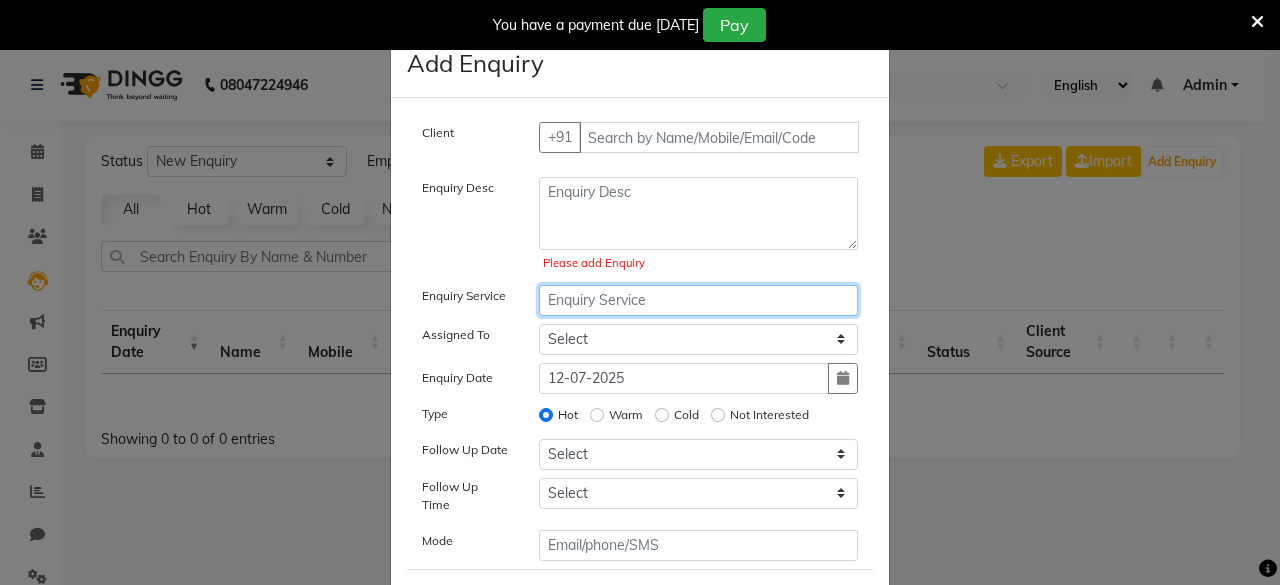 click on "Client +91 Enquiry Desc  Please add Enquiry  Enquiry Service Assigned To Select Akanksha S Halima B Kajal G Pradeep C Puja B Rabika S Vinit J Enquiry Date 12-07-2025 Type Hot Warm Cold Not Interested Follow Up Date Select Today Tomorrow In 2 days (Monday) In 3 days (Tuesday) In 4 days (Wednesday) In 5 days (Thursday) In 6 days (Friday) In 1 Week (2025-07-19) In 2 Week (2025-07-26) In 1 Month (2025-08-12) In 2 Month (2025-09-12) In 3 Month (2025-10-12) Custom Date  Follow Up Time Select 07:00 AM 07:15 AM 07:30 AM 07:45 AM 08:00 AM 08:15 AM 08:30 AM 08:45 AM 09:00 AM 09:15 AM 09:30 AM 09:45 AM 10:00 AM 10:15 AM 10:30 AM 10:45 AM 11:00 AM 11:15 AM 11:30 AM 11:45 AM 12:00 PM 12:15 PM 12:30 PM 12:45 PM 01:00 PM 01:15 PM 01:30 PM 01:45 PM 02:00 PM 02:15 PM 02:30 PM 02:45 PM 03:00 PM 03:15 PM 03:30 PM 03:45 PM 04:00 PM 04:15 PM 04:30 PM 04:45 PM 05:00 PM 05:15 PM 05:30 PM 05:45 PM 06:00 PM 06:15 PM 06:30 PM 06:45 PM 07:00 PM 07:15 PM 07:30 PM 07:45 PM 08:00 PM 08:15 PM 08:30 PM 08:45 PM 09:00 PM 09:15 PM 09:30 PM" 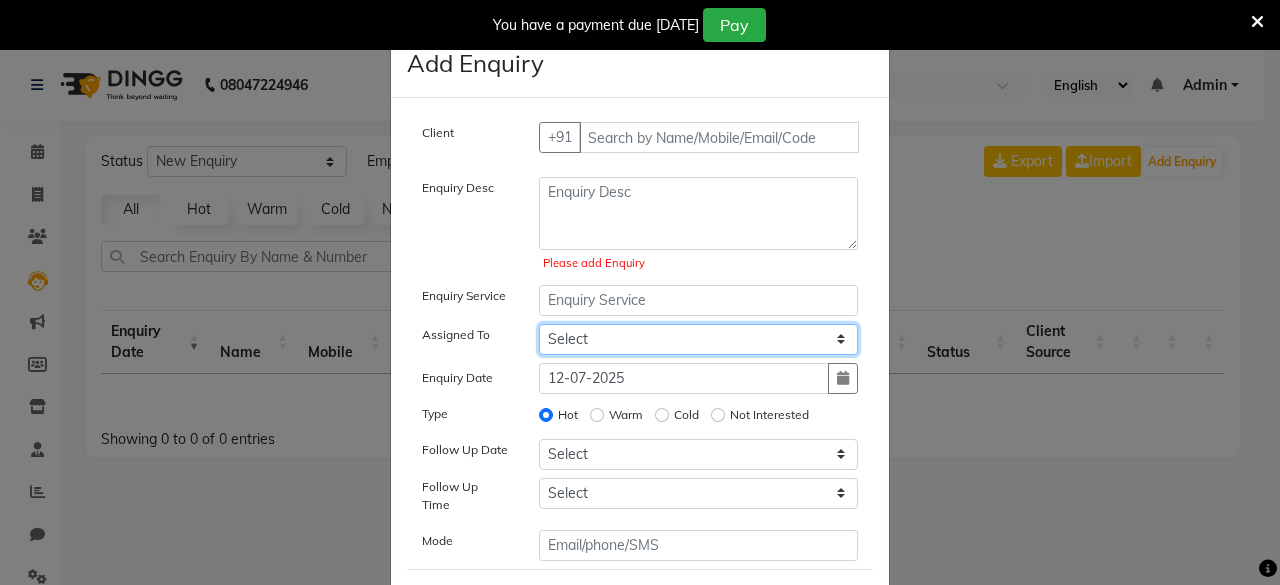click on "Select [PERSON_NAME] S [PERSON_NAME] B Kajal G Pradeep C Puja B [PERSON_NAME] J" 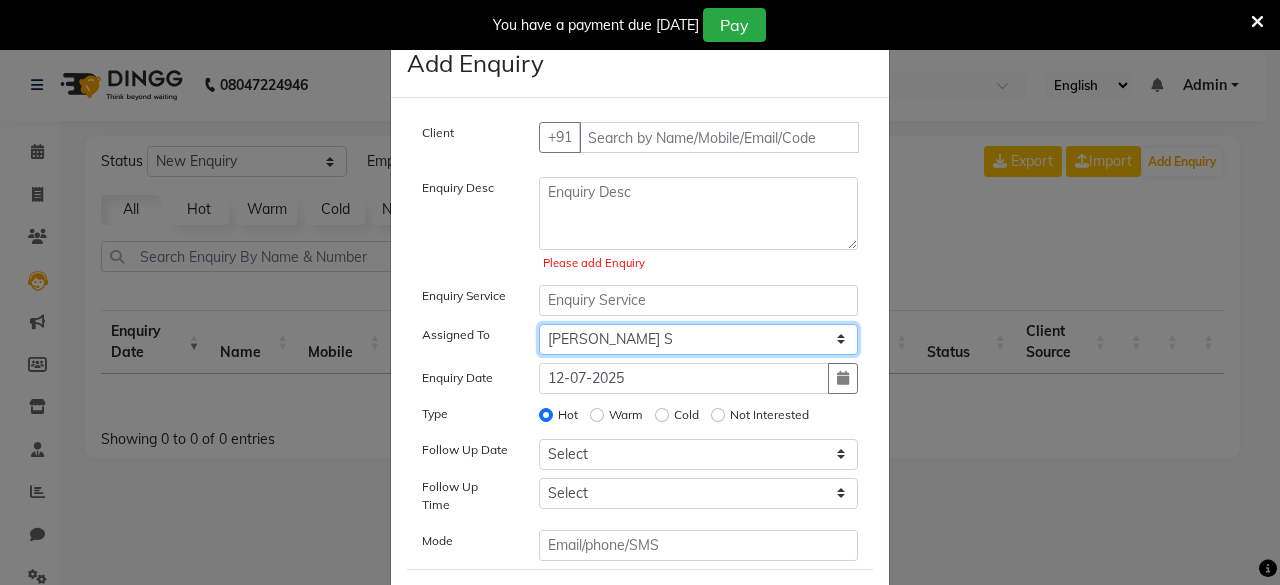 click on "Select [PERSON_NAME] S [PERSON_NAME] B Kajal G Pradeep C Puja B [PERSON_NAME] J" 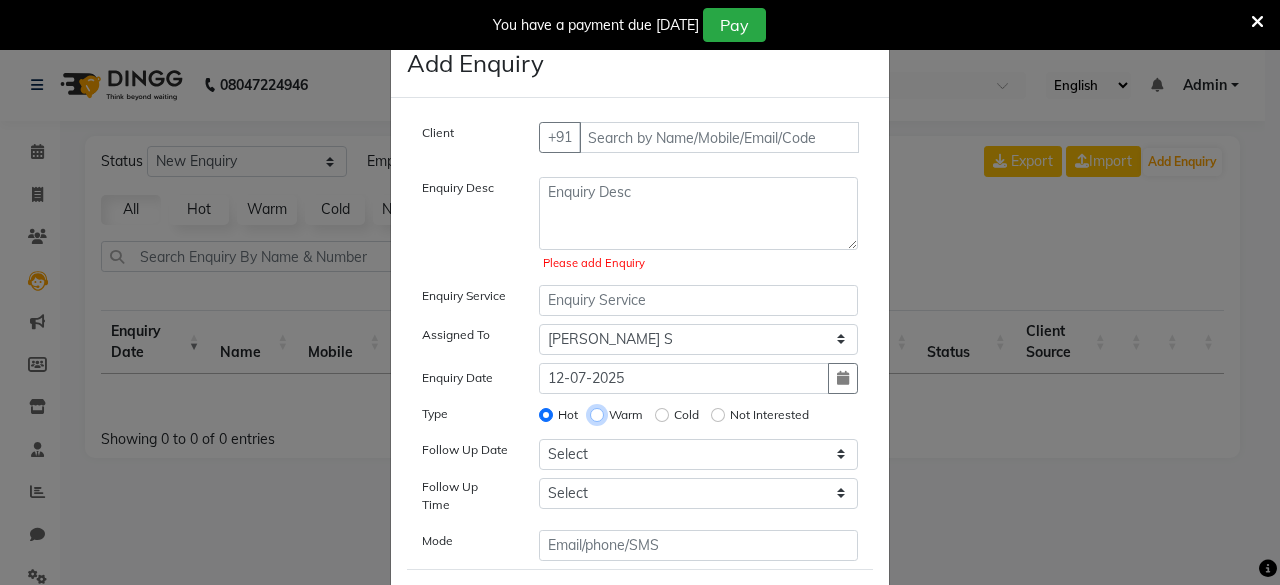 click on "Warm" at bounding box center [597, 415] 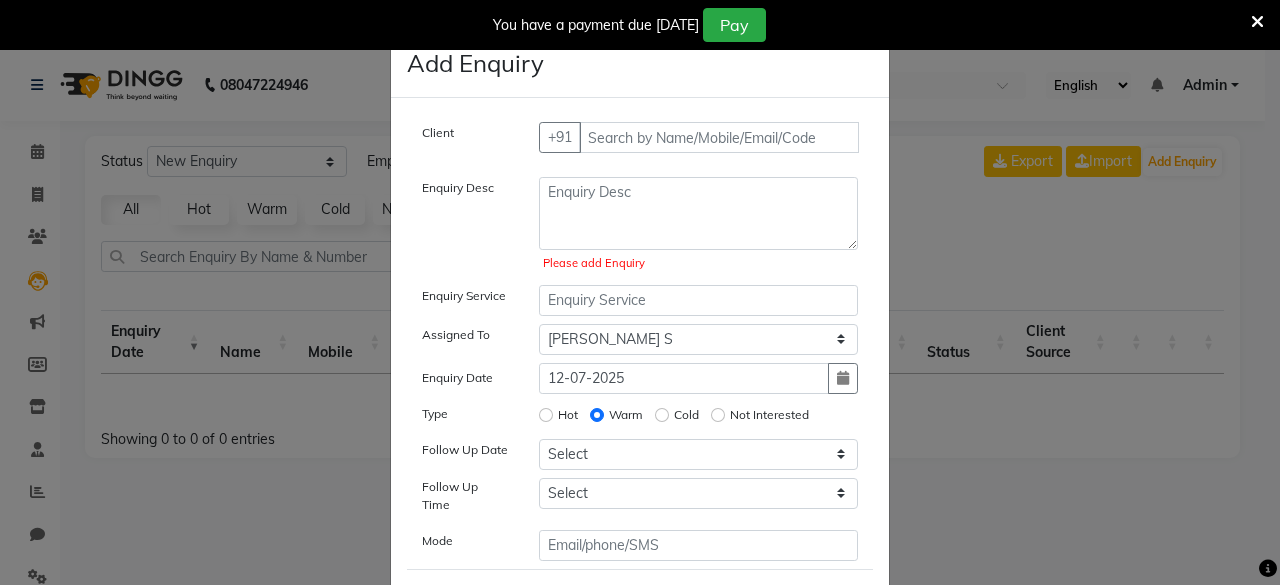 click on "Cold" 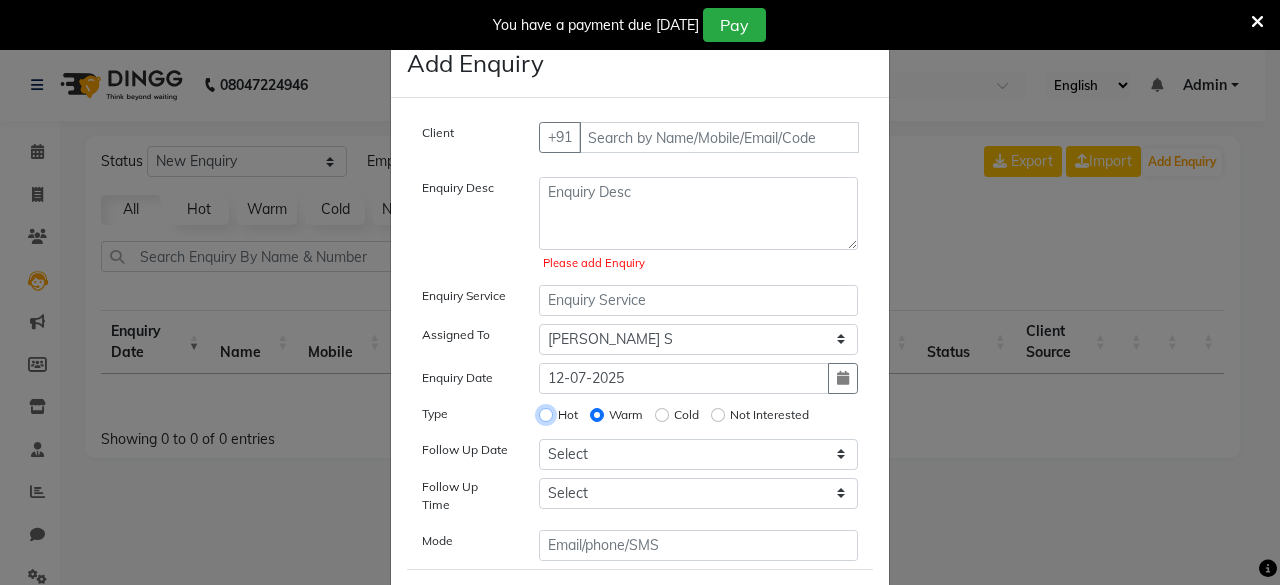 click on "Hot" at bounding box center [546, 415] 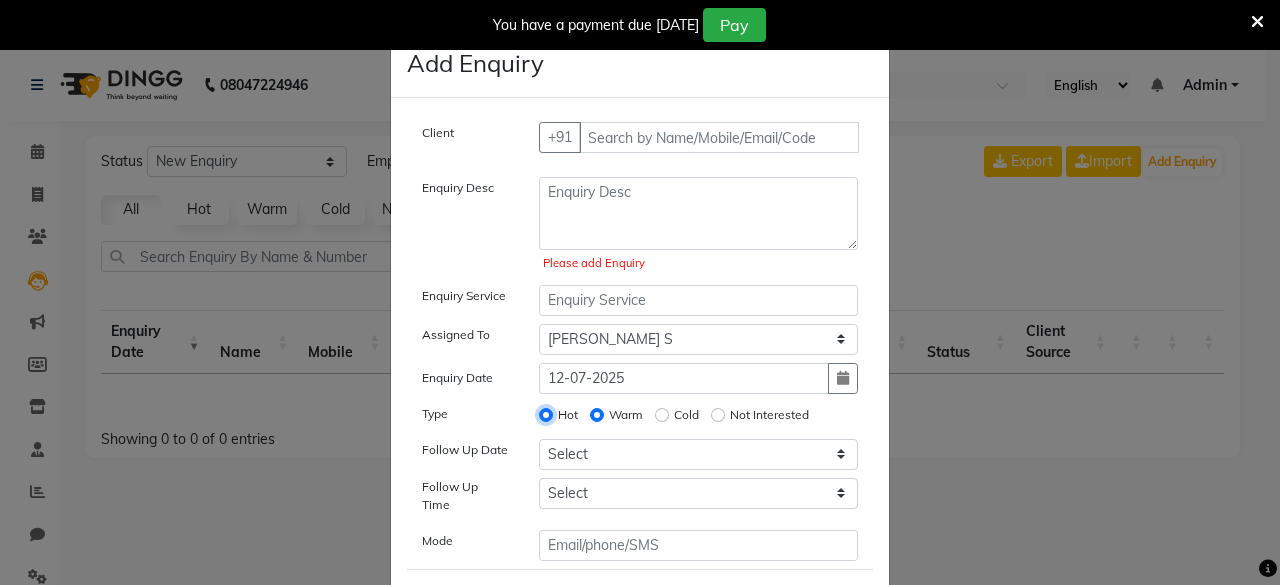 radio on "false" 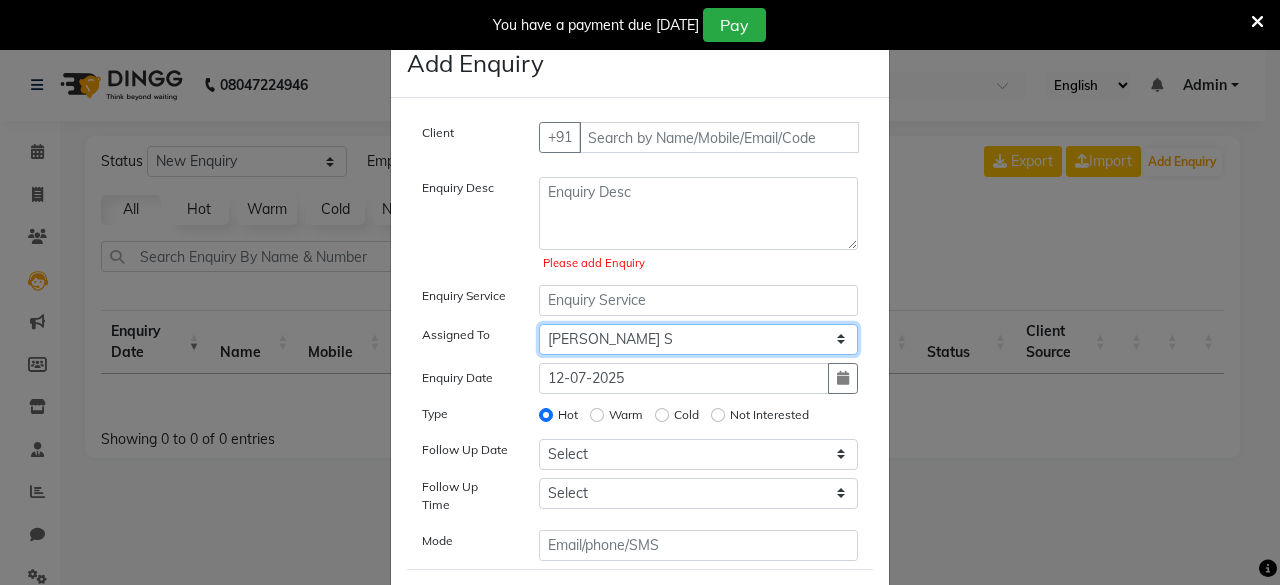 click on "Select [PERSON_NAME] S [PERSON_NAME] B Kajal G Pradeep C Puja B [PERSON_NAME] J" 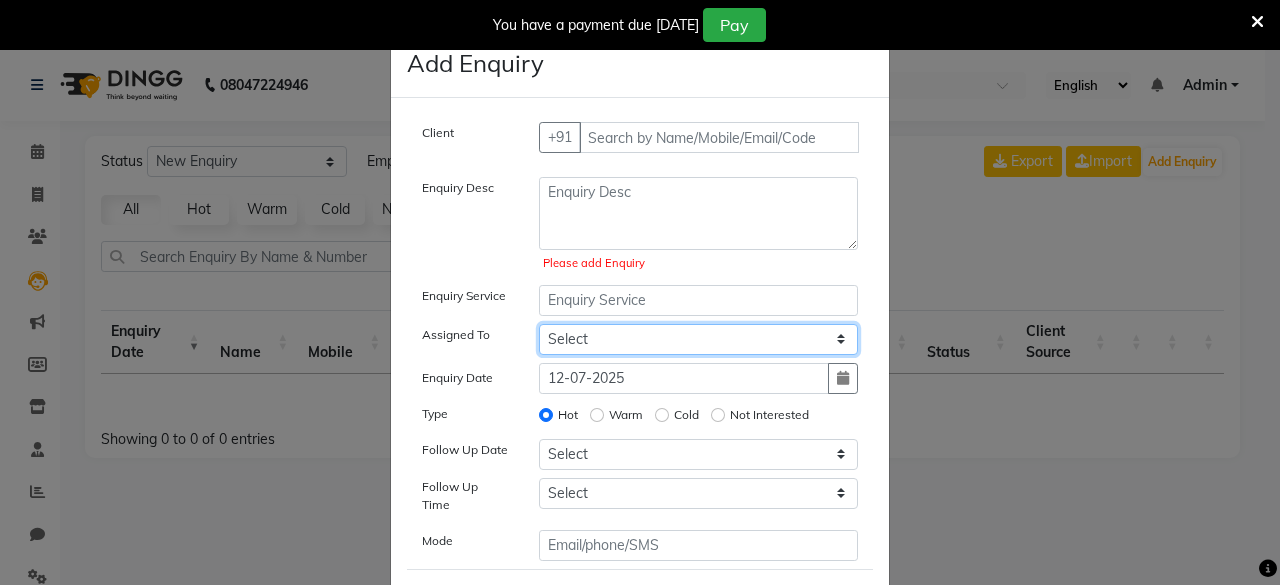 click on "Select [PERSON_NAME] S [PERSON_NAME] B Kajal G Pradeep C Puja B [PERSON_NAME] J" 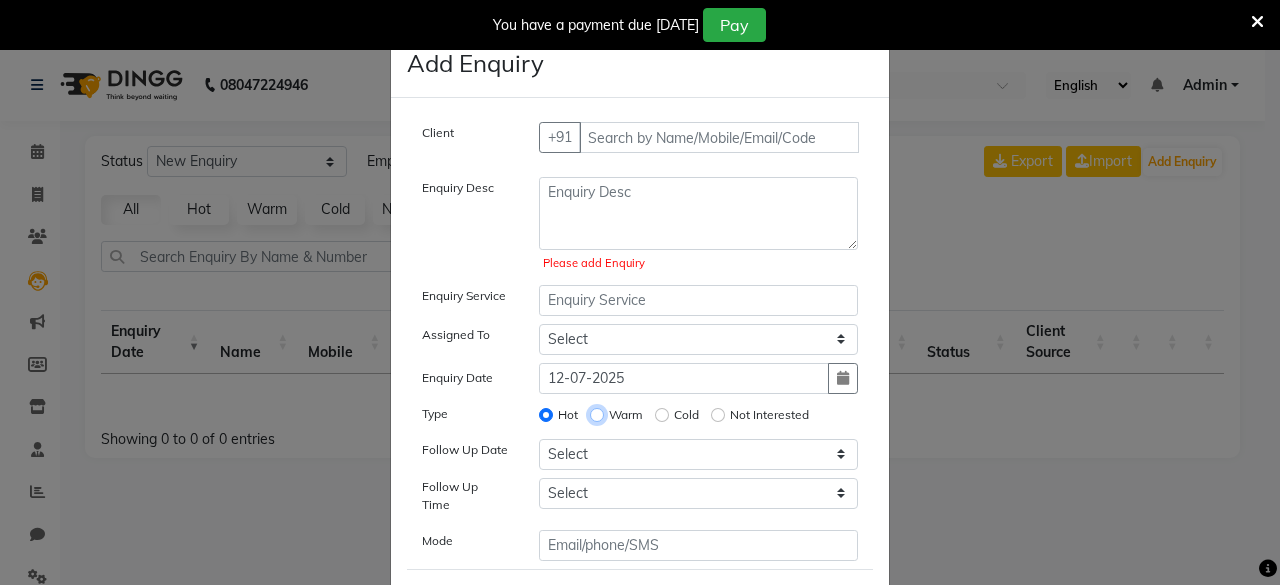 click on "Warm" at bounding box center (597, 415) 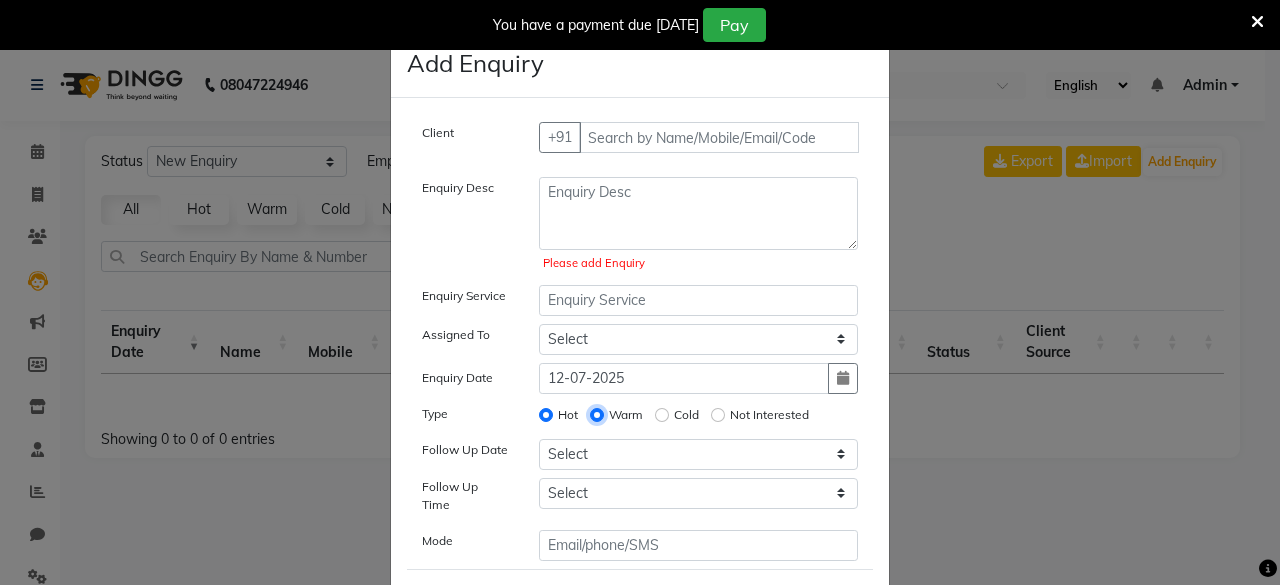 radio on "false" 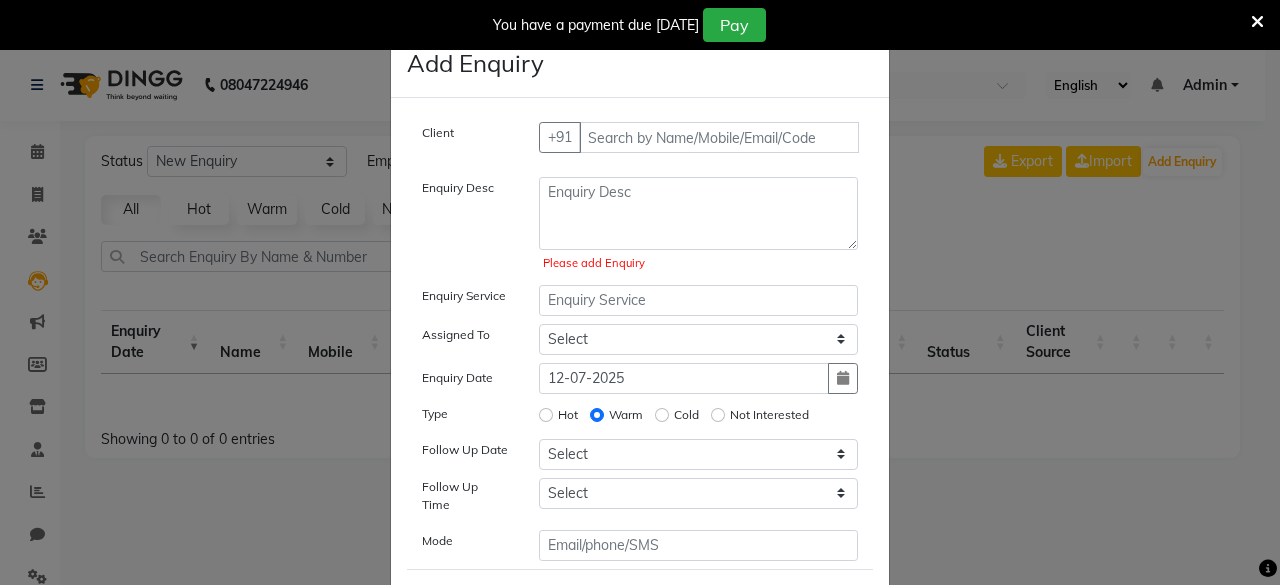 click on "Cold" 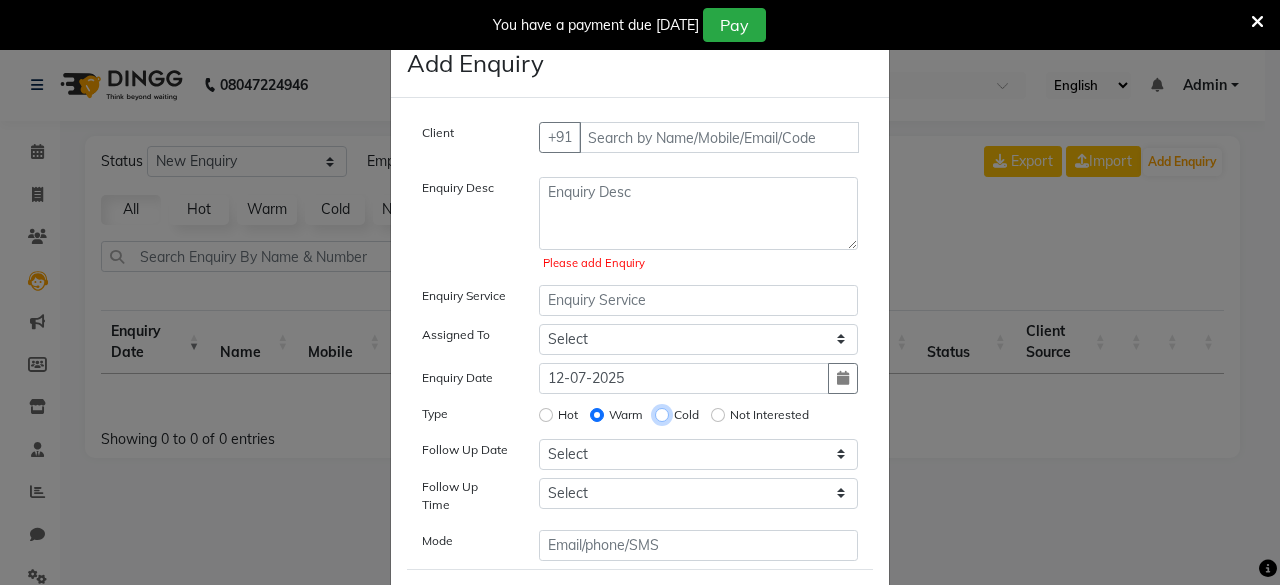 click on "Cold" at bounding box center [662, 415] 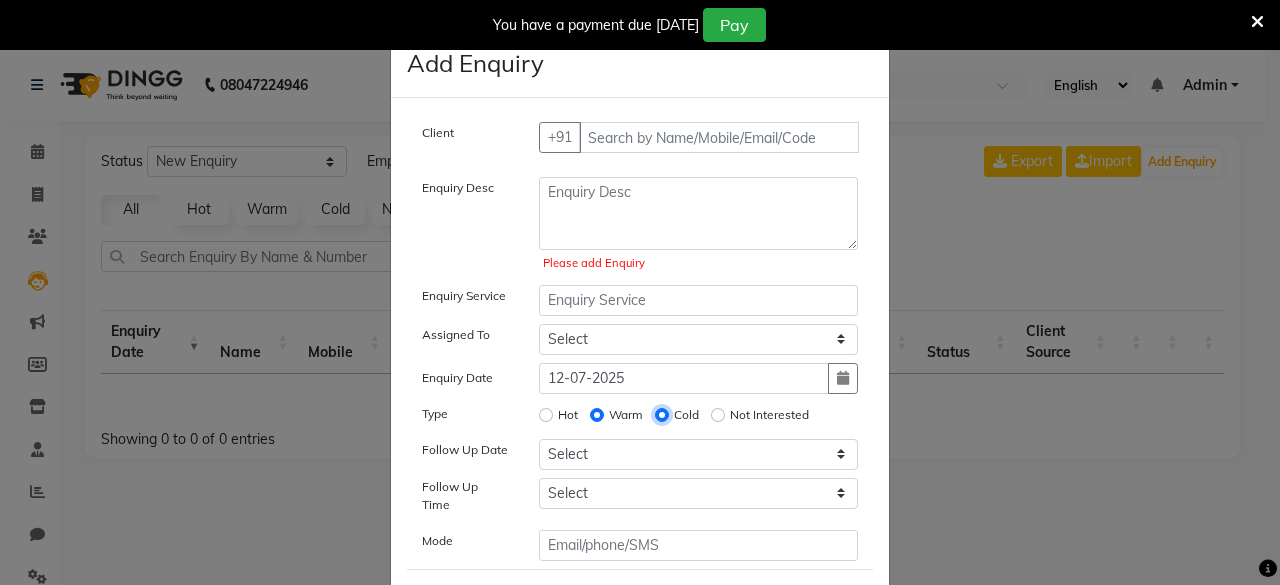 radio on "false" 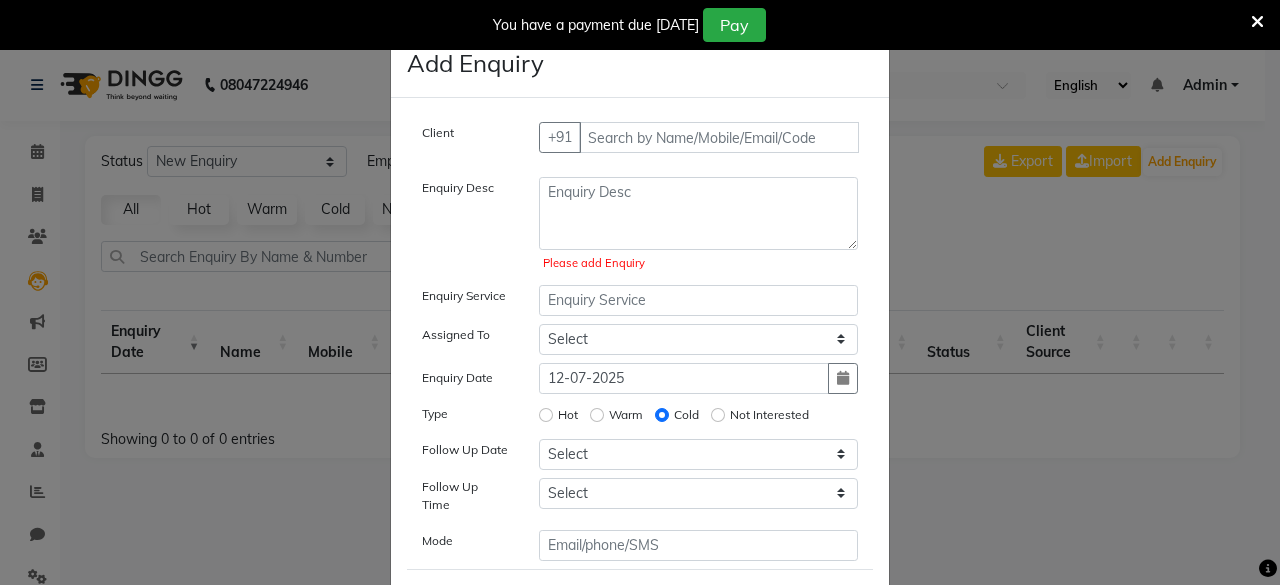 click on "Not Interested" 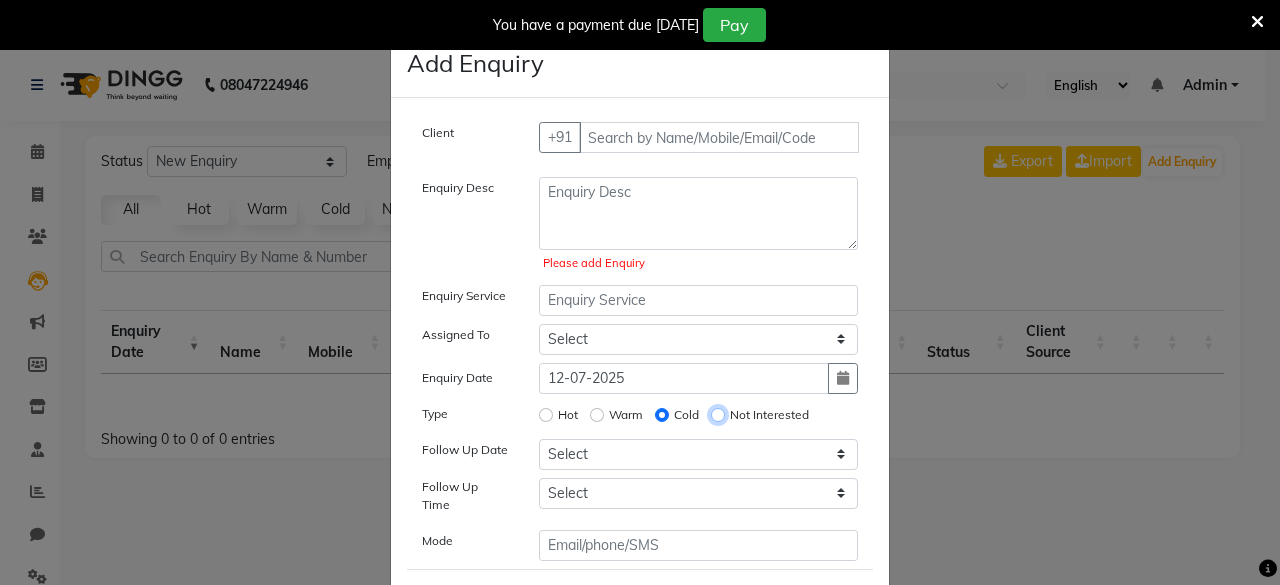 click on "Not Interested" at bounding box center (718, 415) 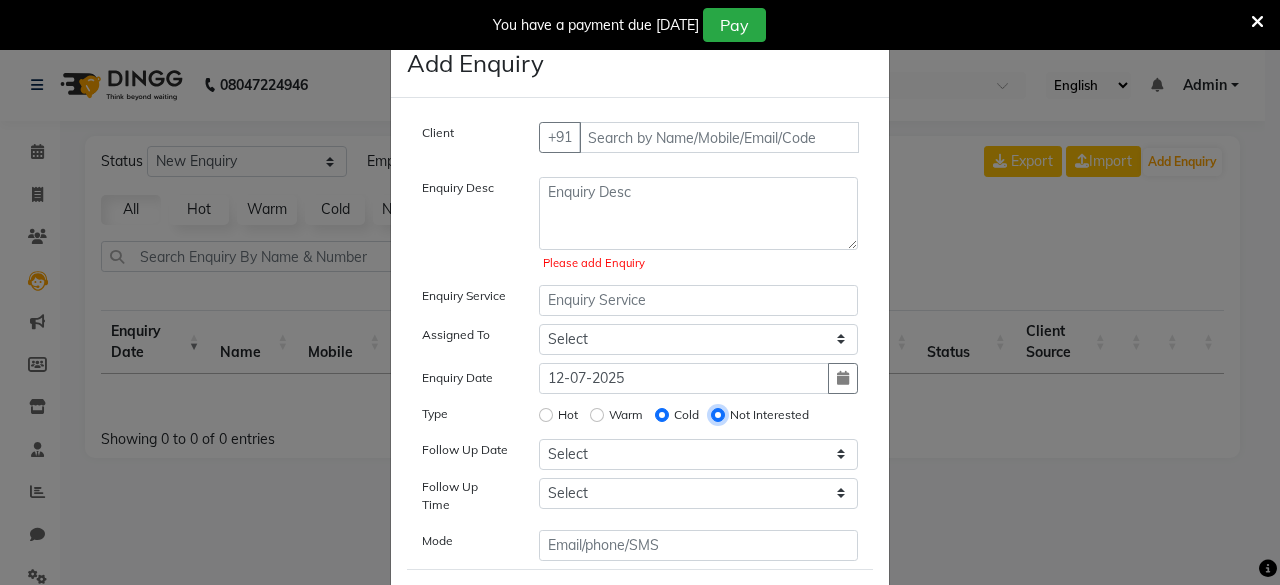 radio on "false" 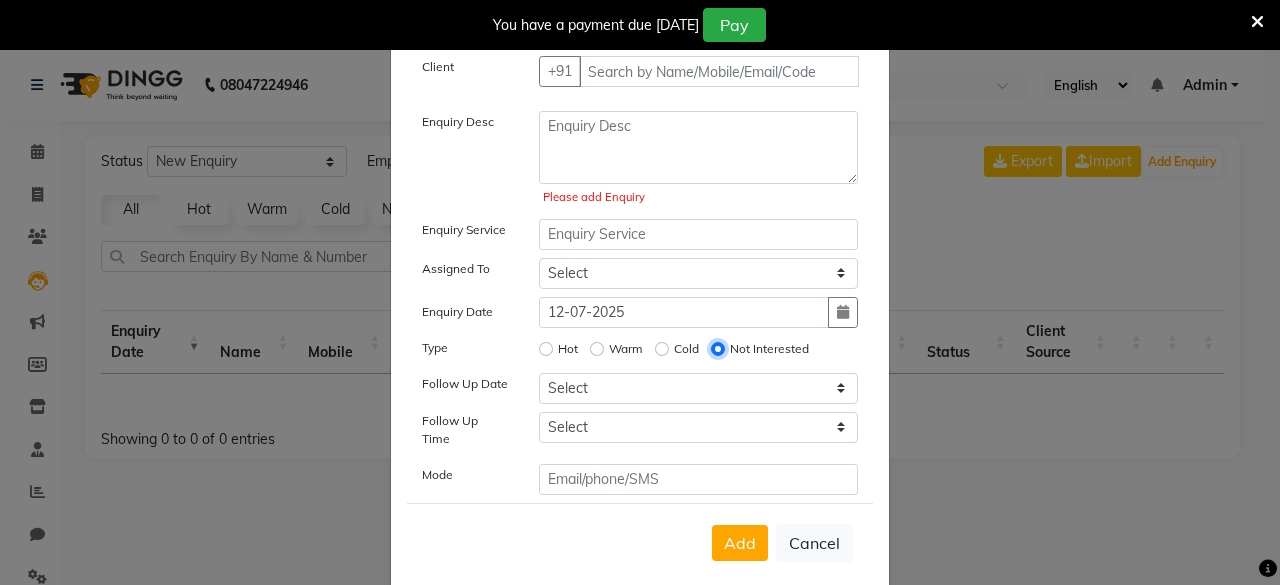 scroll, scrollTop: 92, scrollLeft: 0, axis: vertical 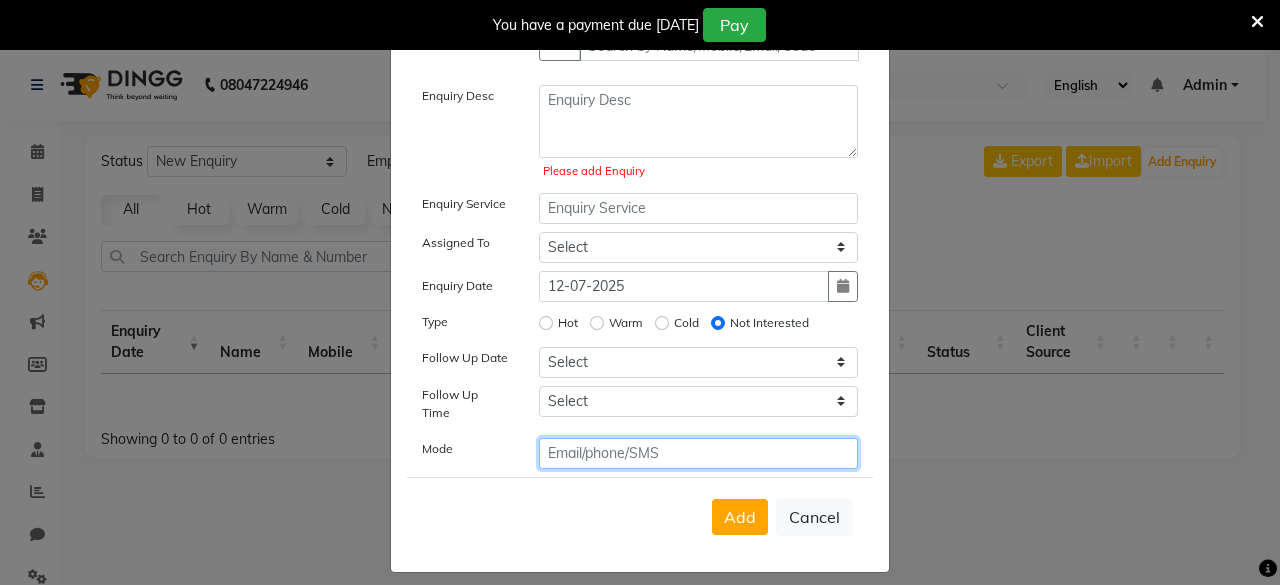 click 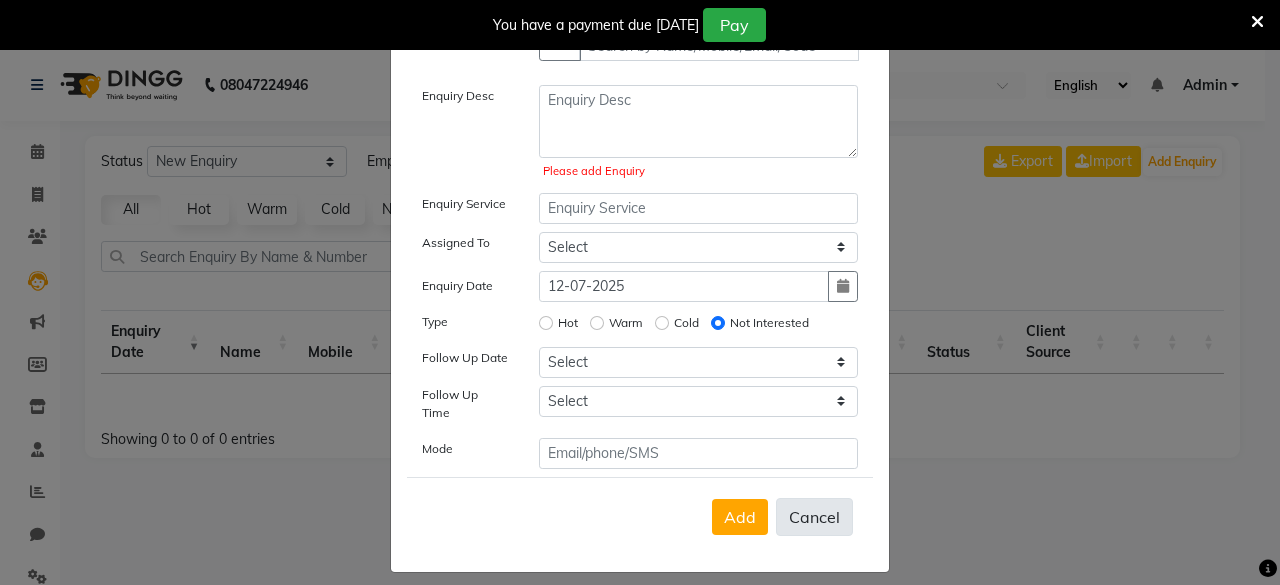 click on "Cancel" 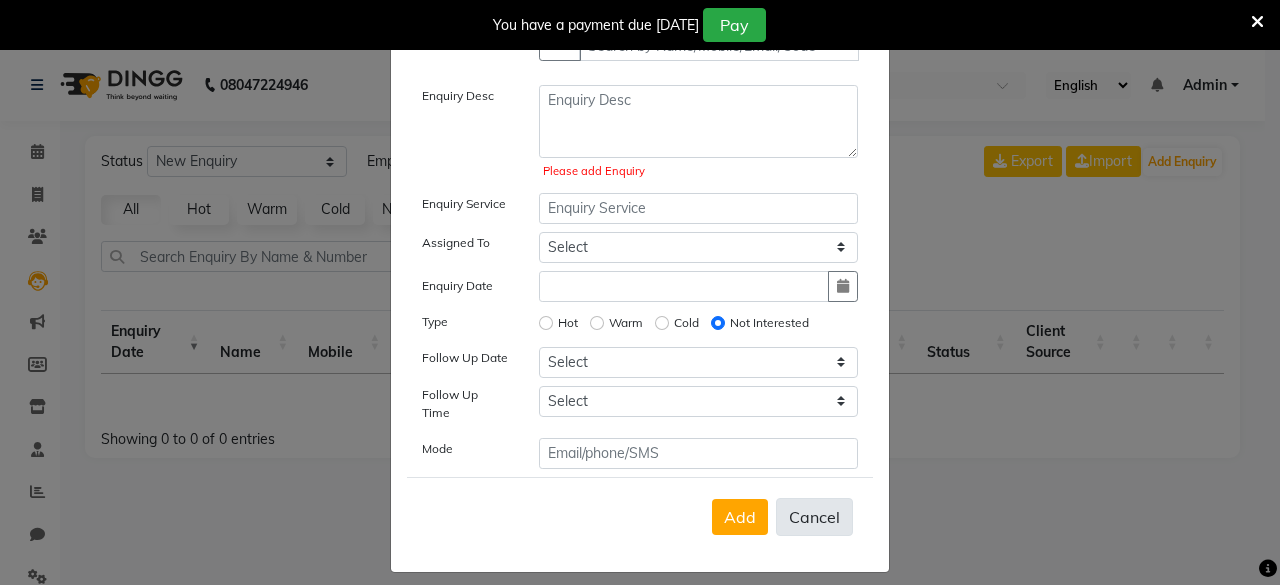 radio on "false" 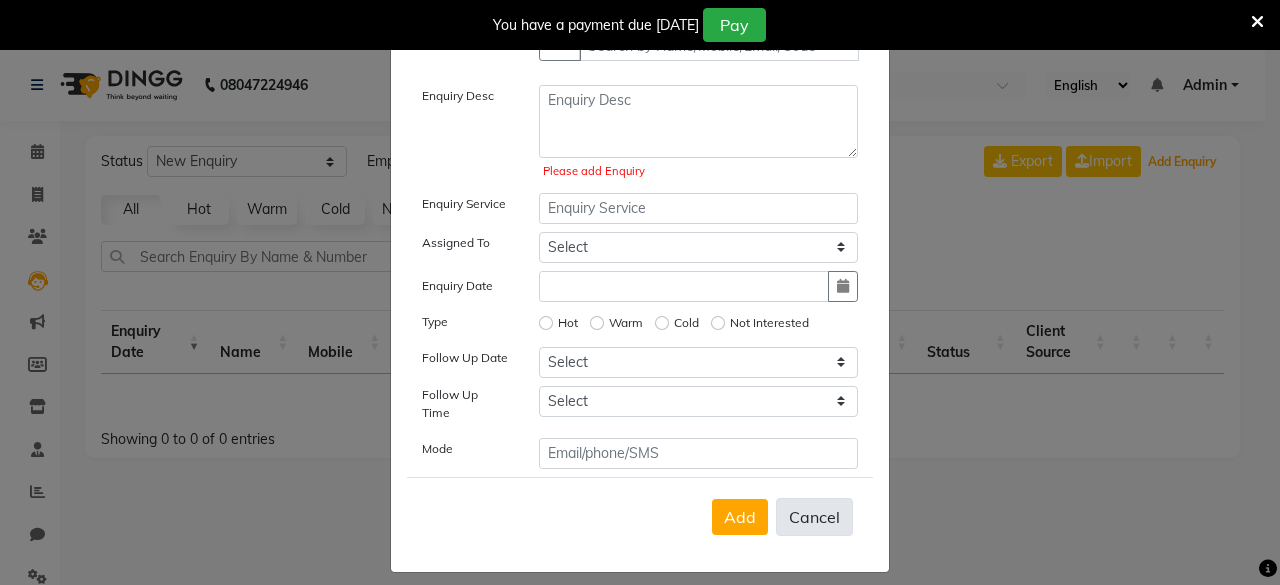 scroll, scrollTop: 65, scrollLeft: 0, axis: vertical 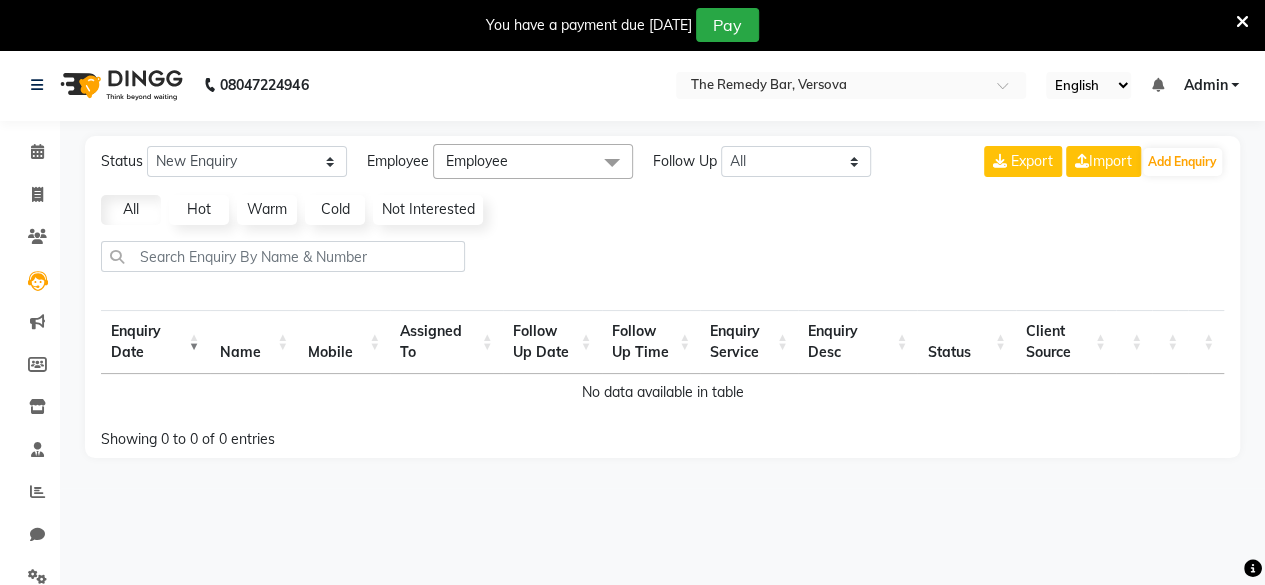 click on "Hot" 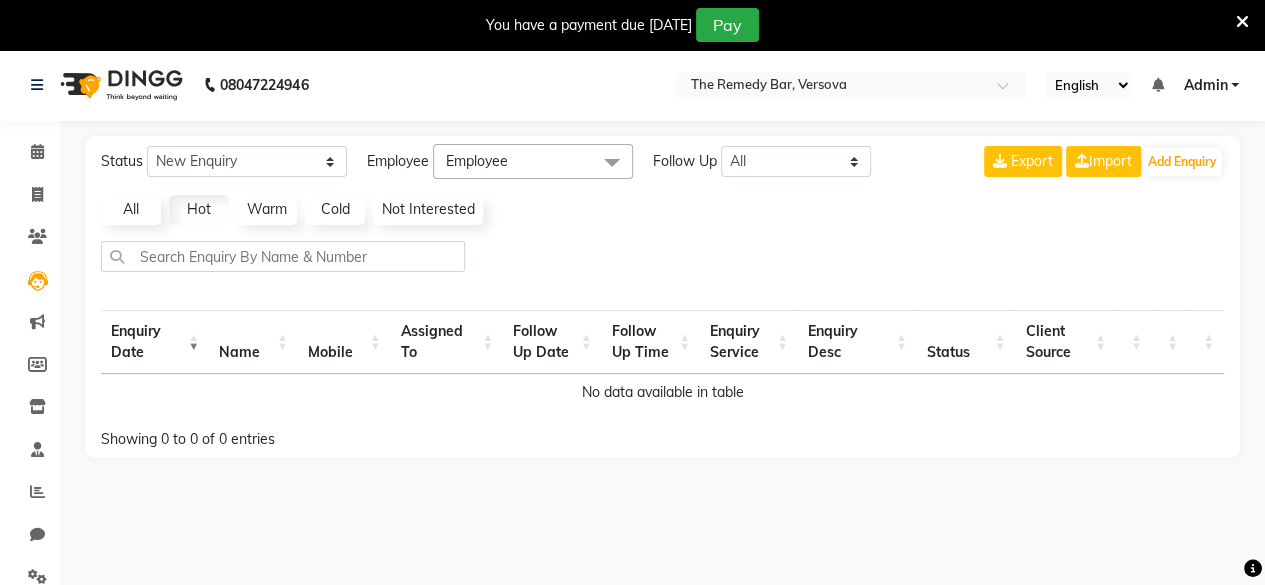 click on "Warm" 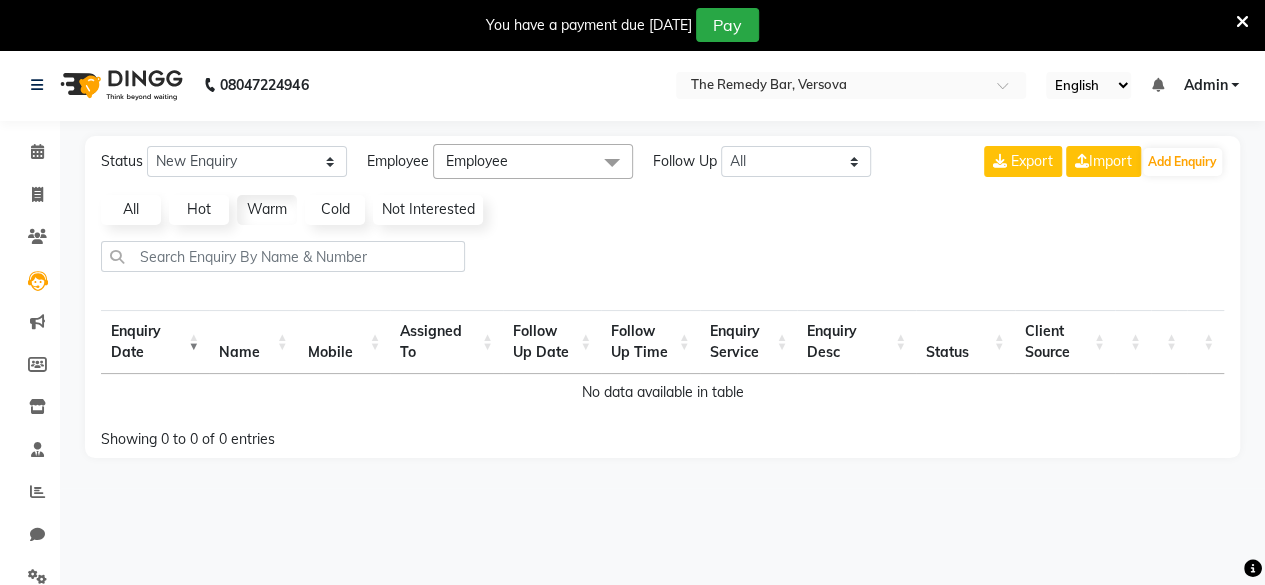 click on "Not Interested" 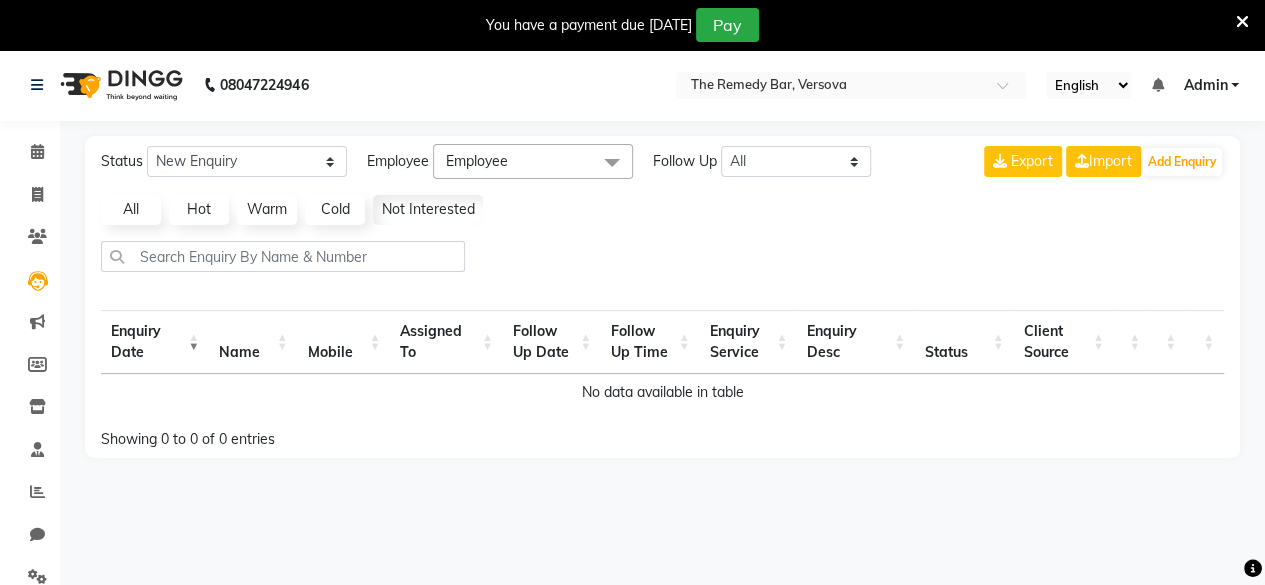 click at bounding box center [1242, 22] 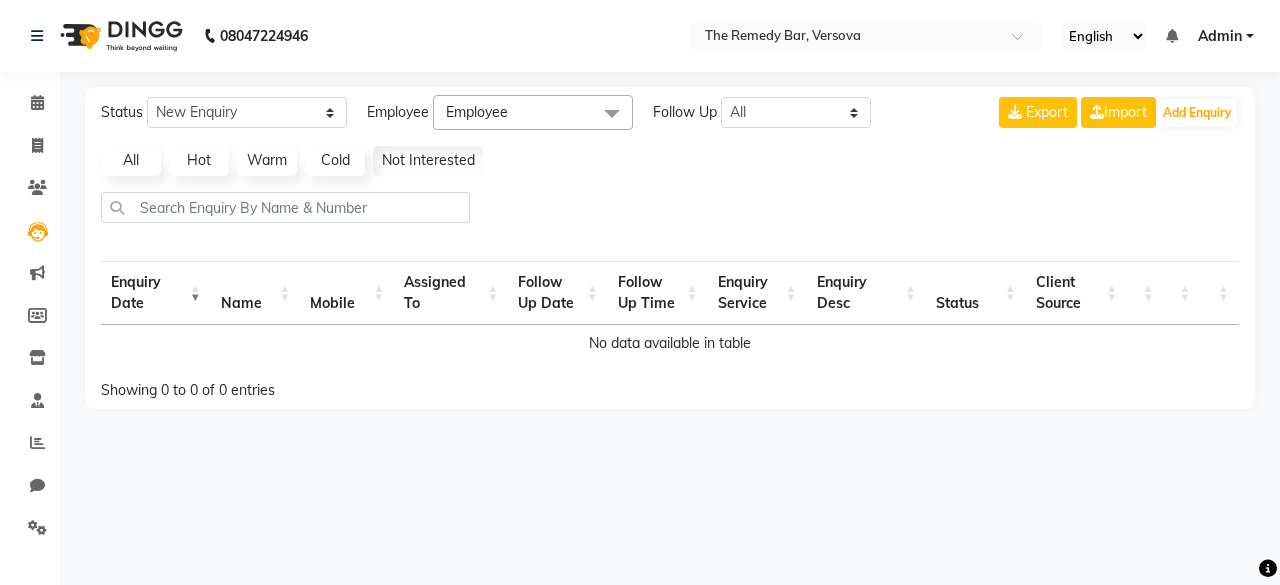 drag, startPoint x: 1199, startPoint y: 1, endPoint x: 879, endPoint y: 489, distance: 583.56146 